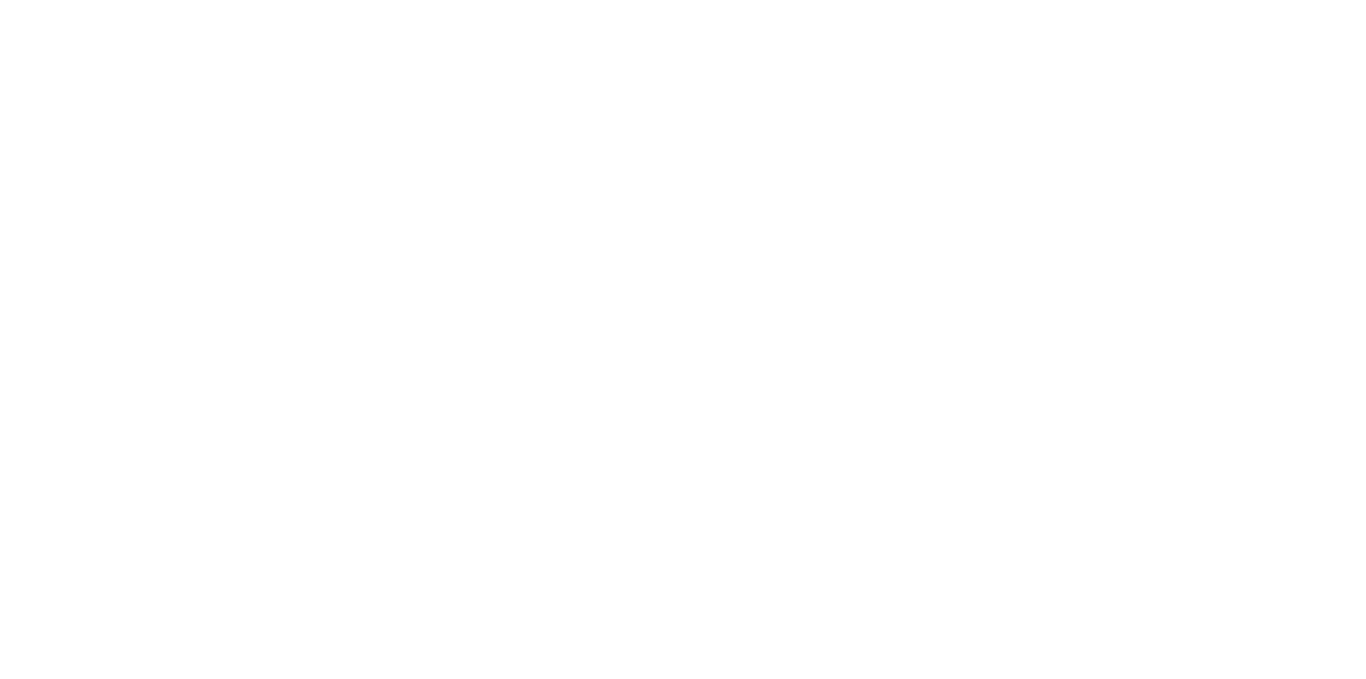 scroll, scrollTop: 0, scrollLeft: 0, axis: both 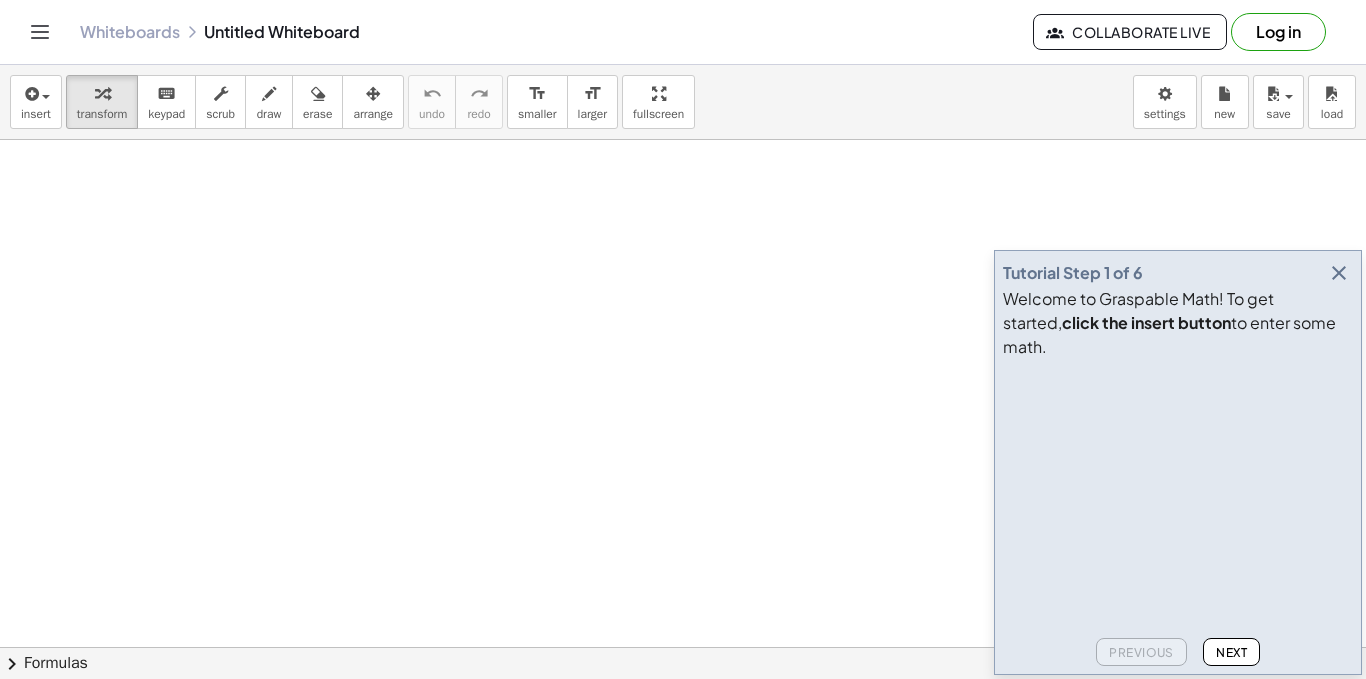 click at bounding box center [1339, 273] 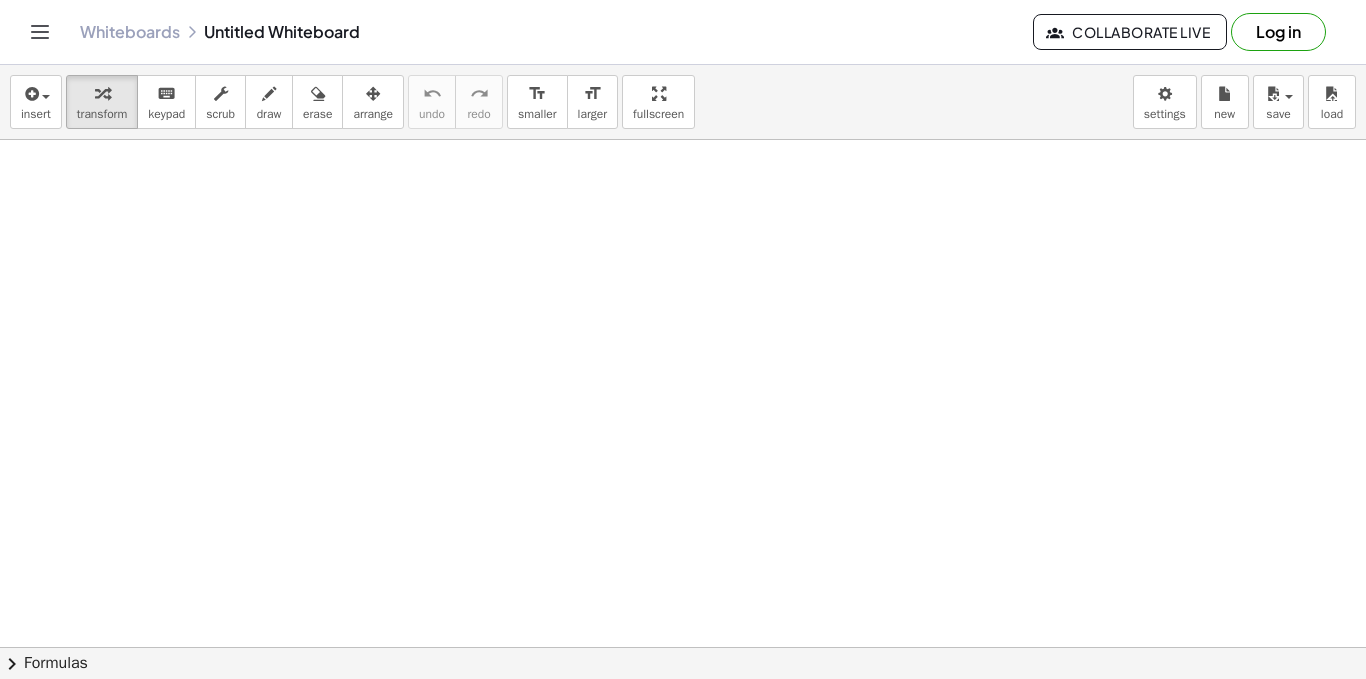 click at bounding box center (683, 712) 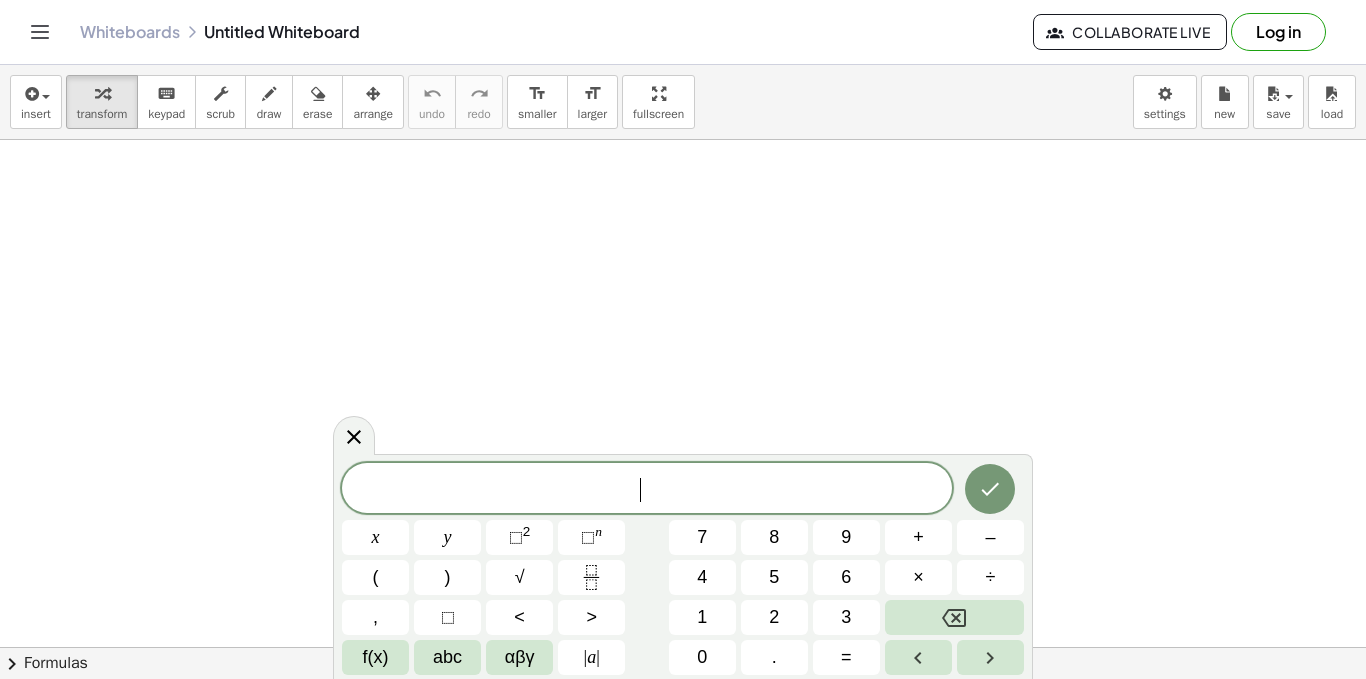 click at bounding box center (683, 712) 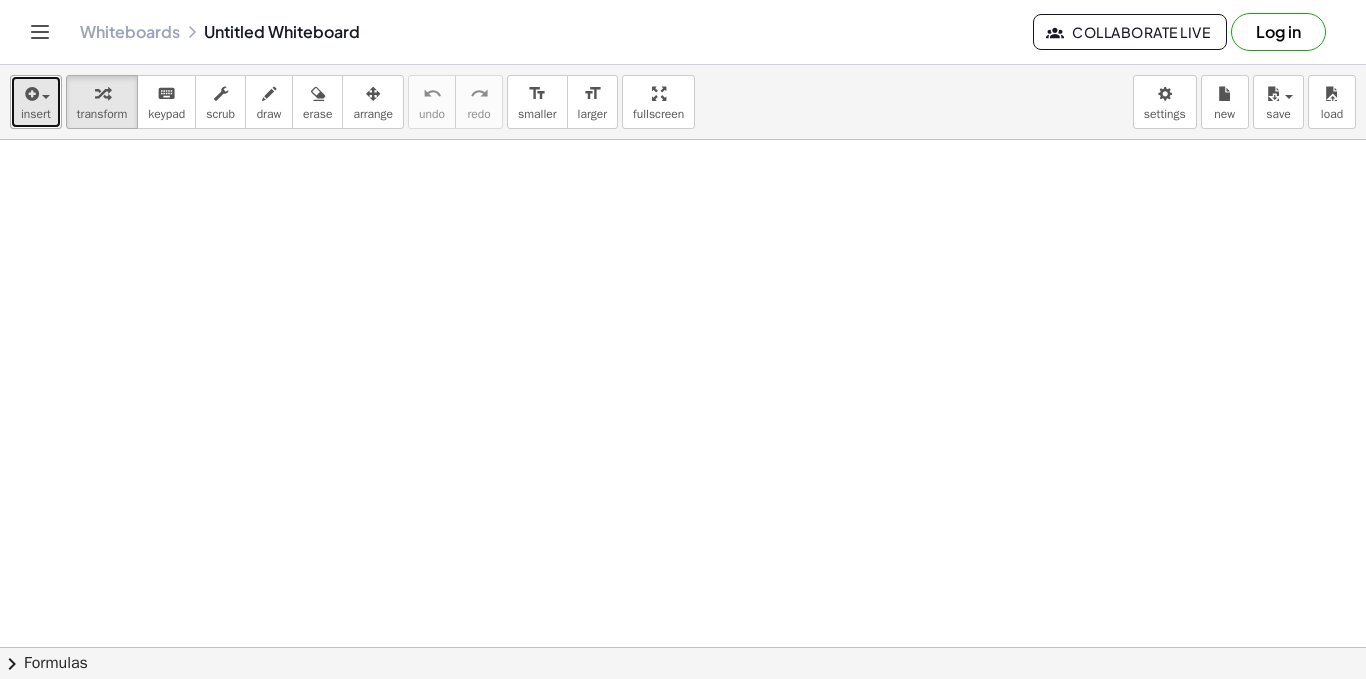 click at bounding box center [36, 93] 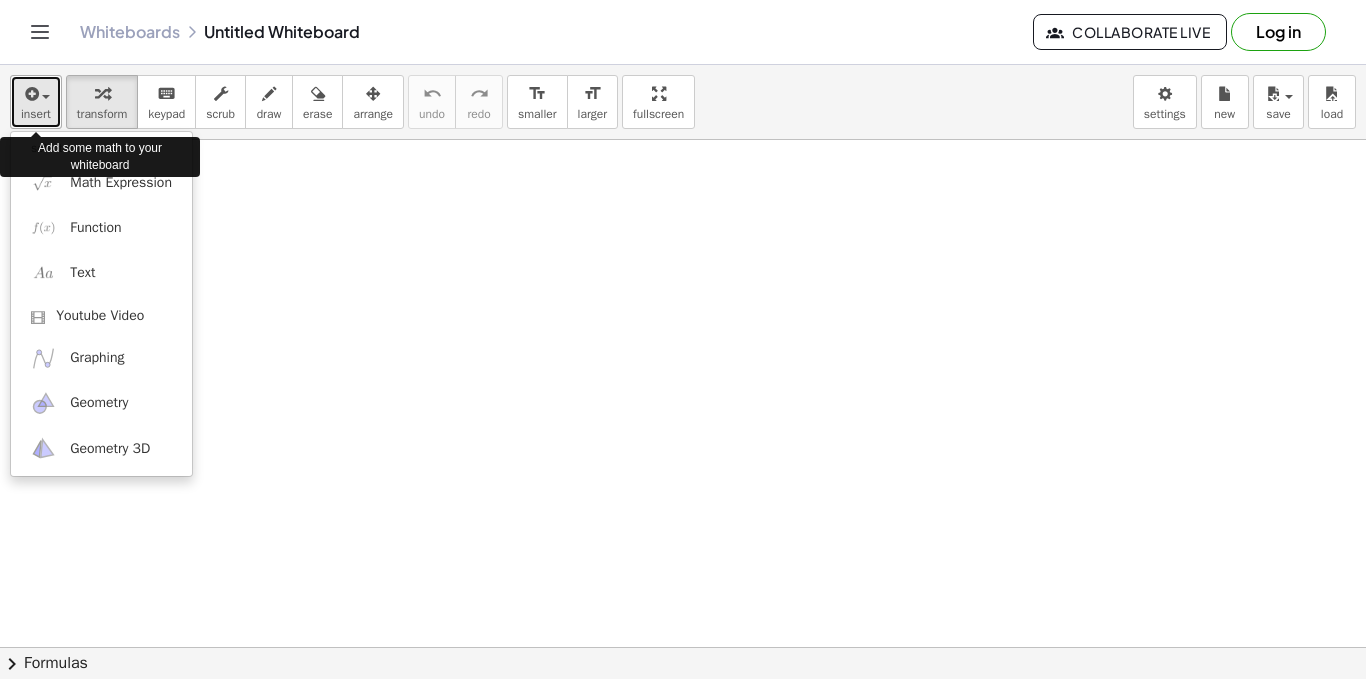 click at bounding box center [36, 93] 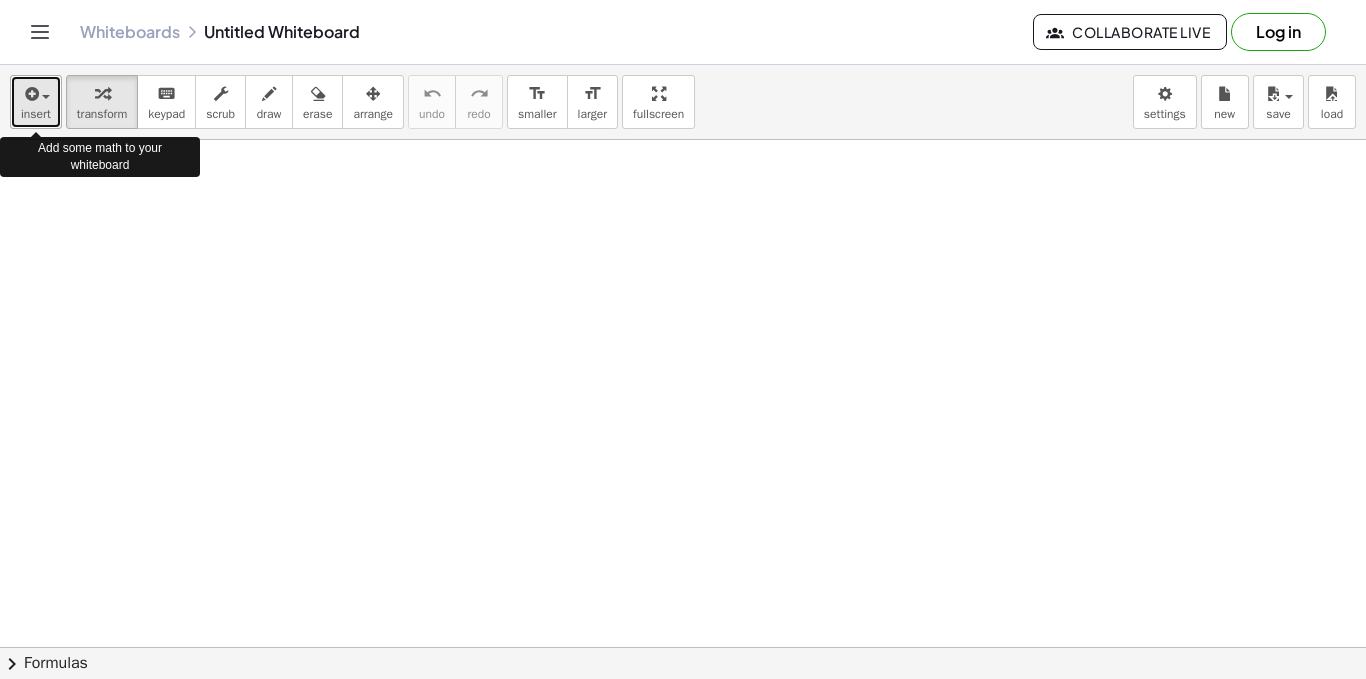 click at bounding box center [36, 93] 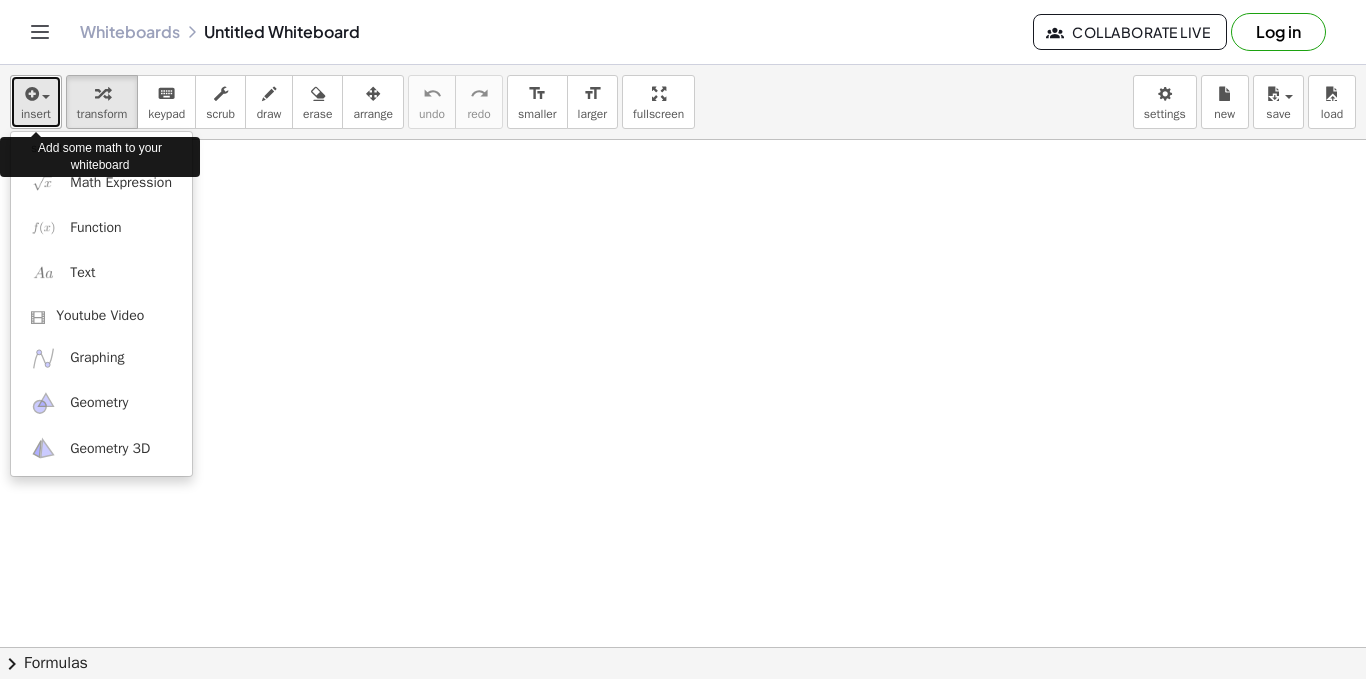 click at bounding box center [36, 93] 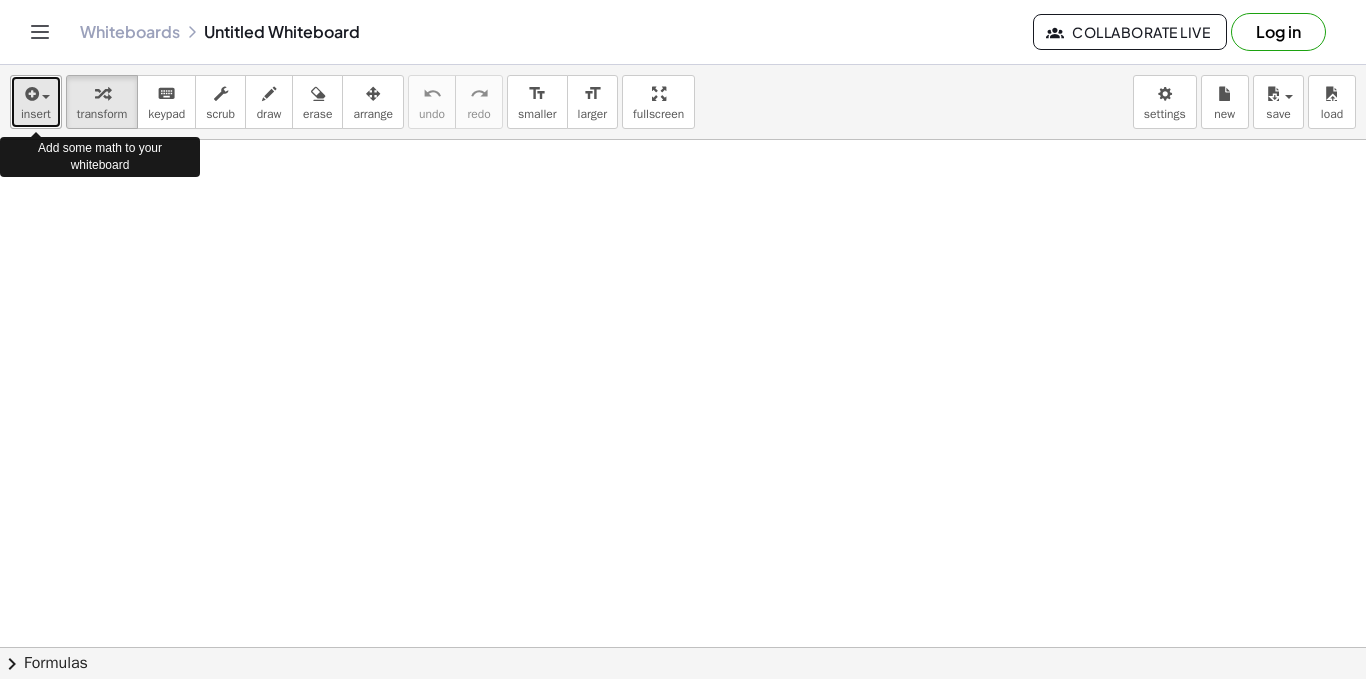 click at bounding box center (36, 93) 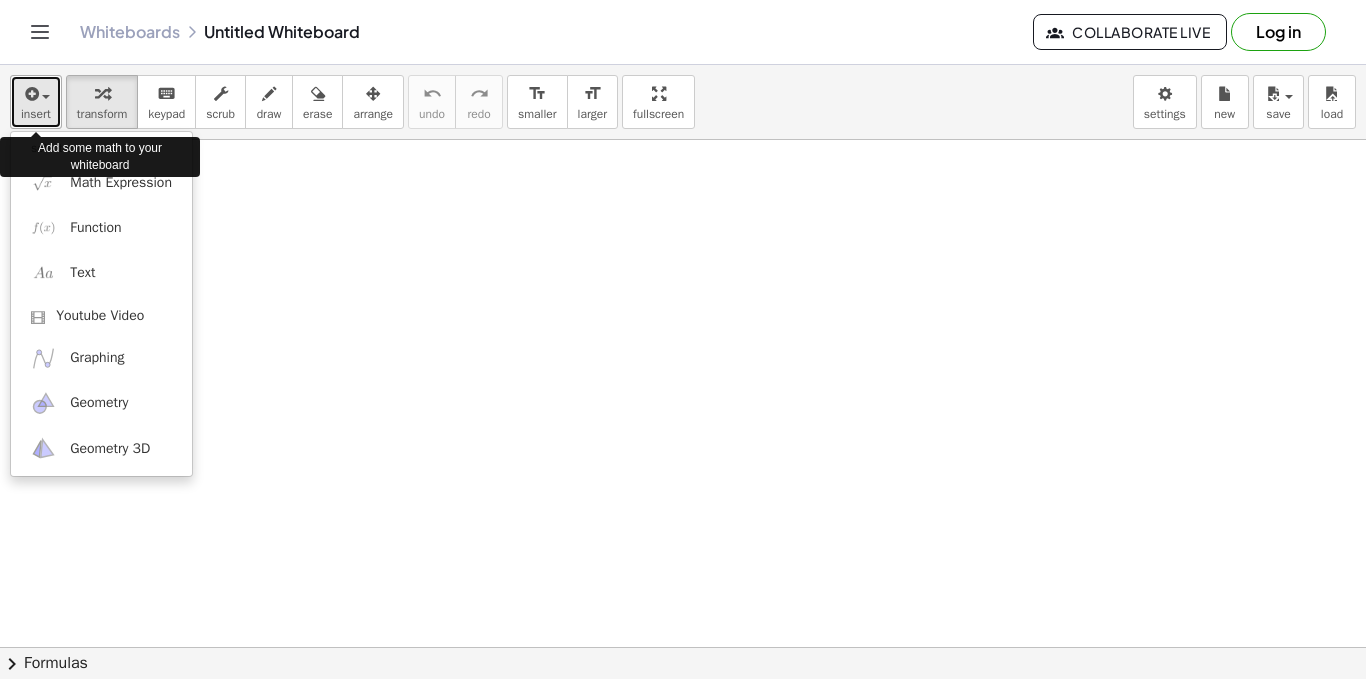 click at bounding box center [36, 93] 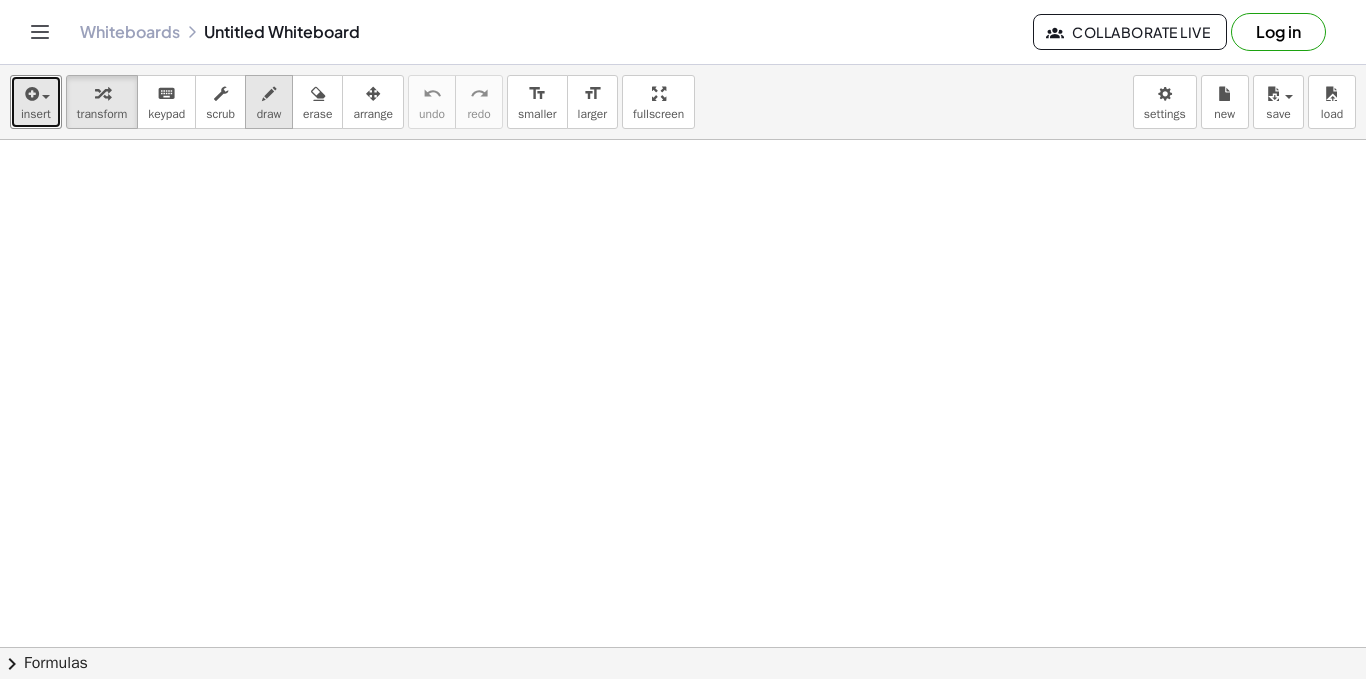 click on "draw" at bounding box center [269, 114] 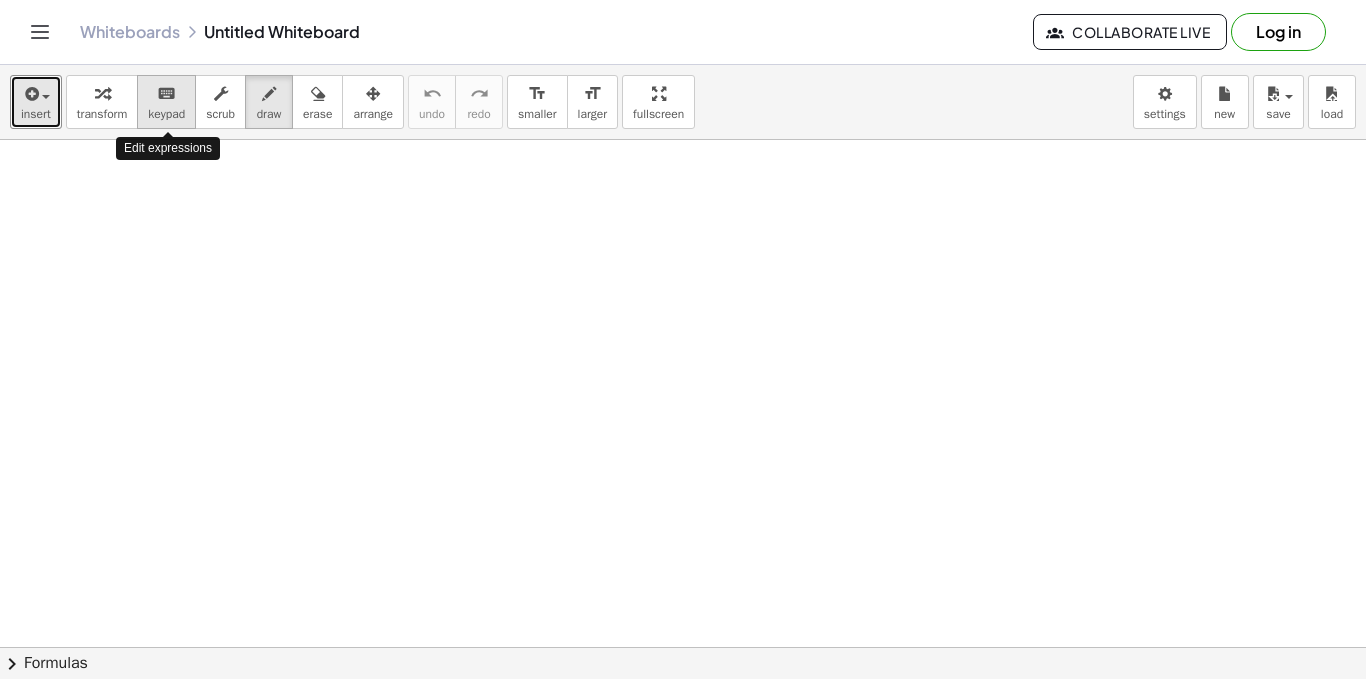 click on "keypad" at bounding box center (166, 114) 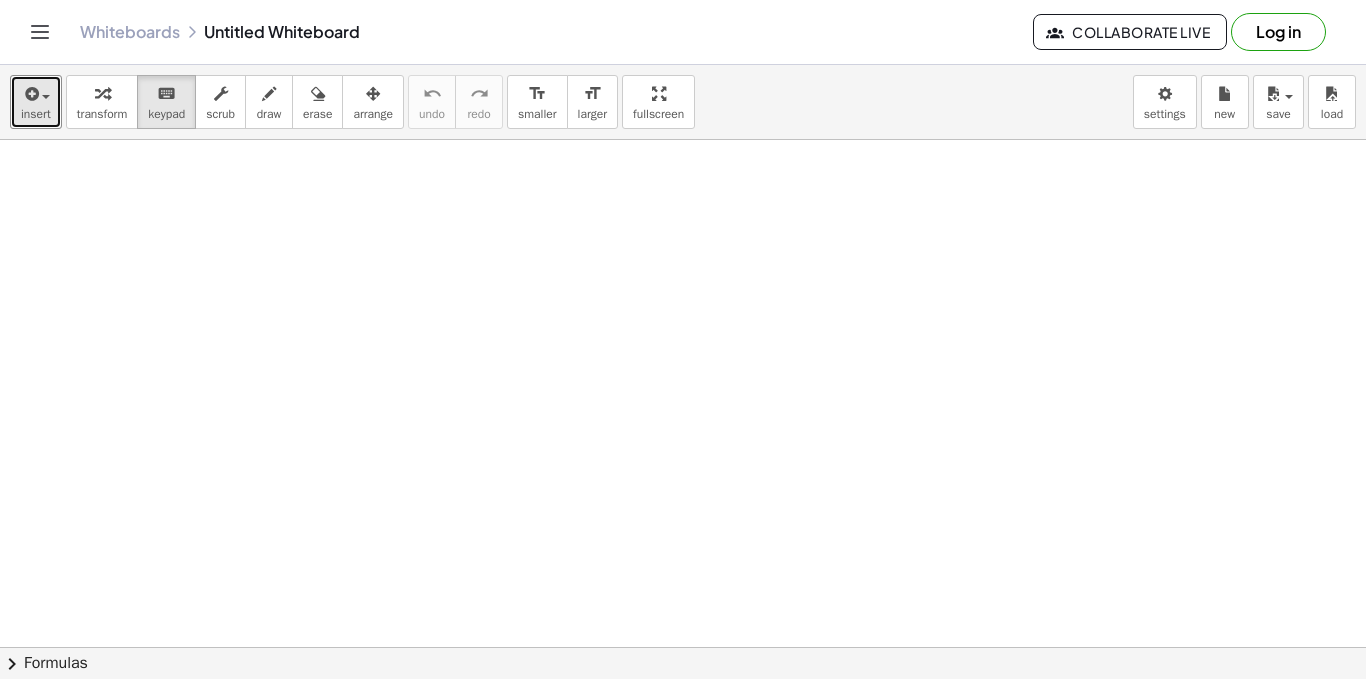 click at bounding box center [683, 712] 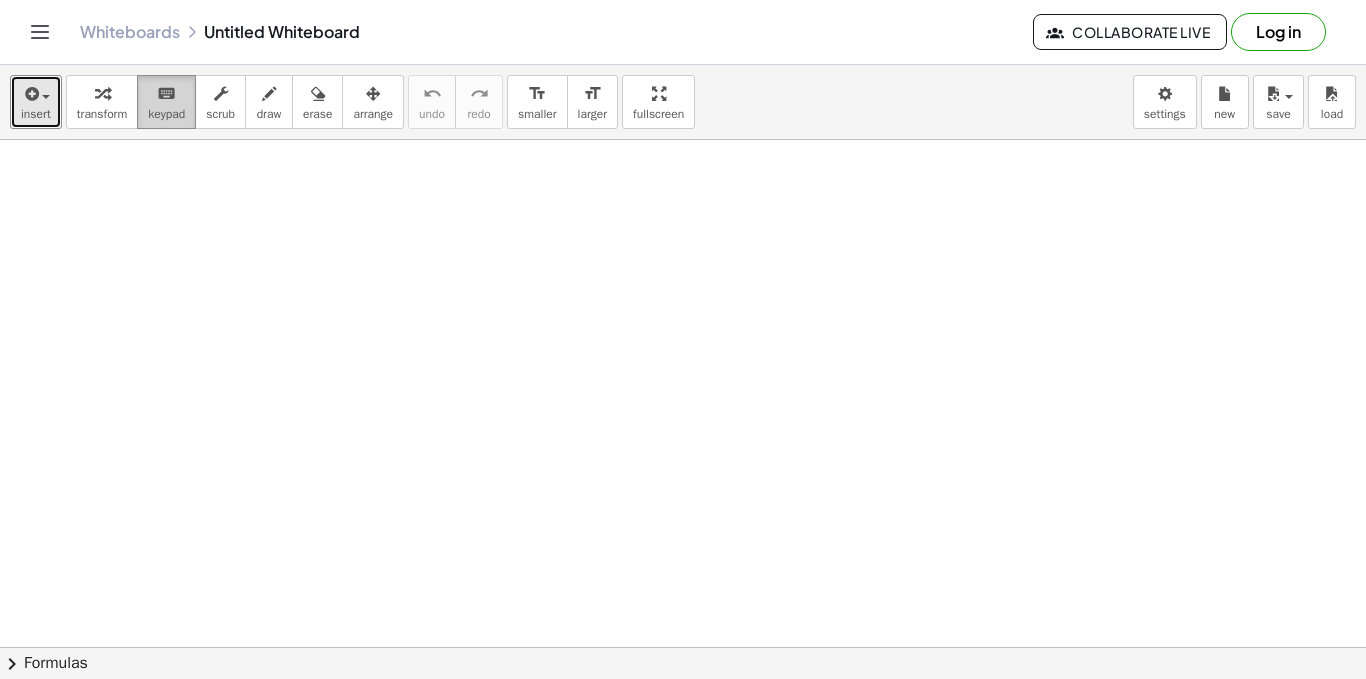 click on "keypad" at bounding box center [166, 114] 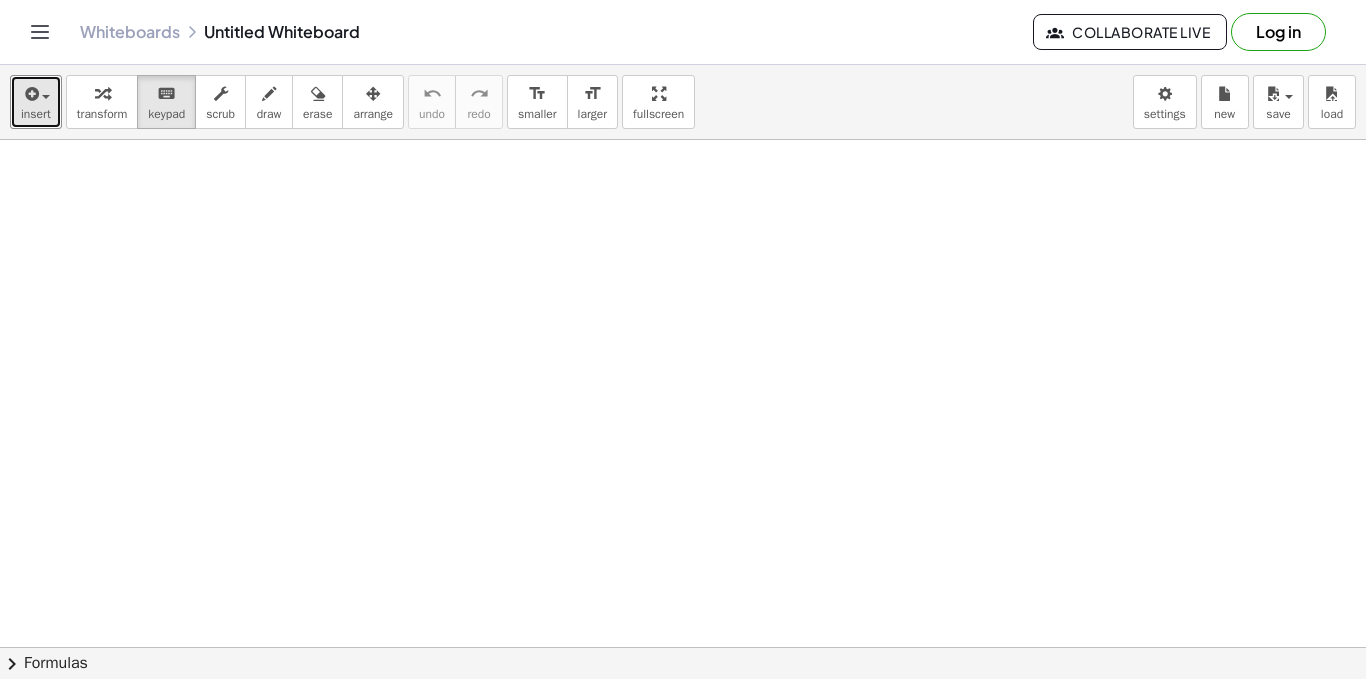 click at bounding box center (683, 712) 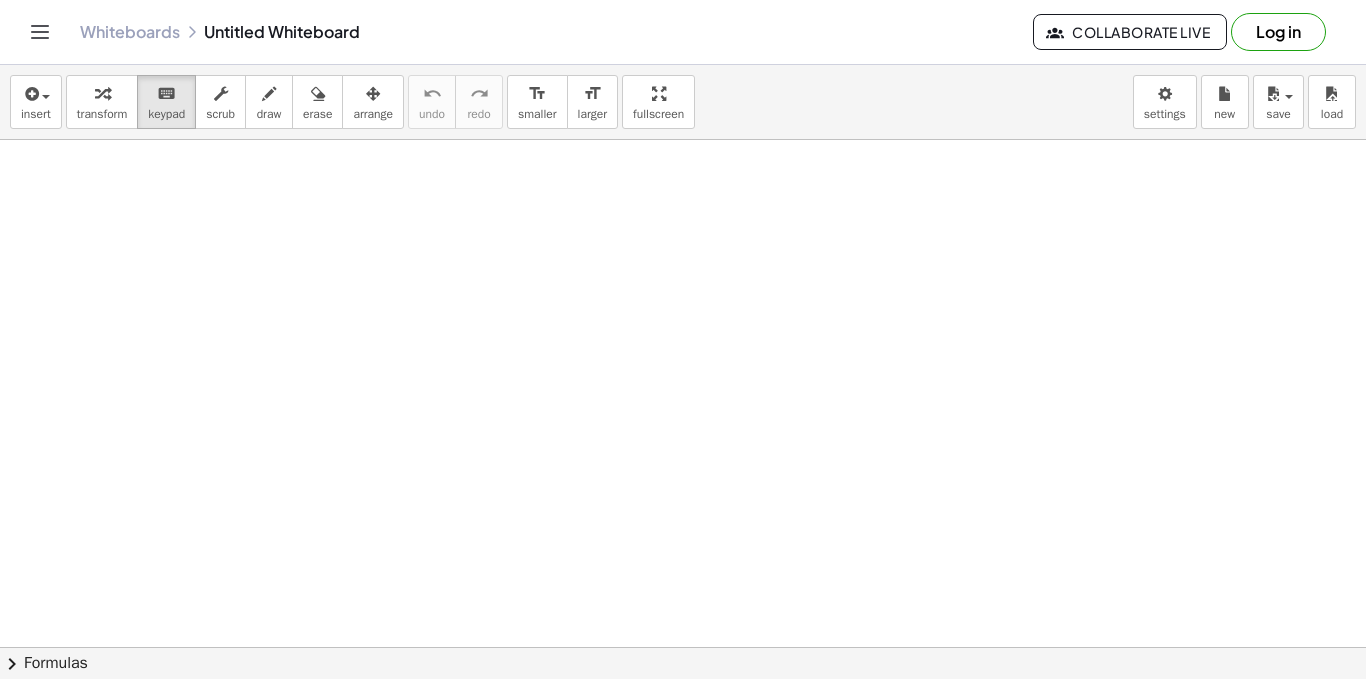 click on "Log in" at bounding box center [1278, 32] 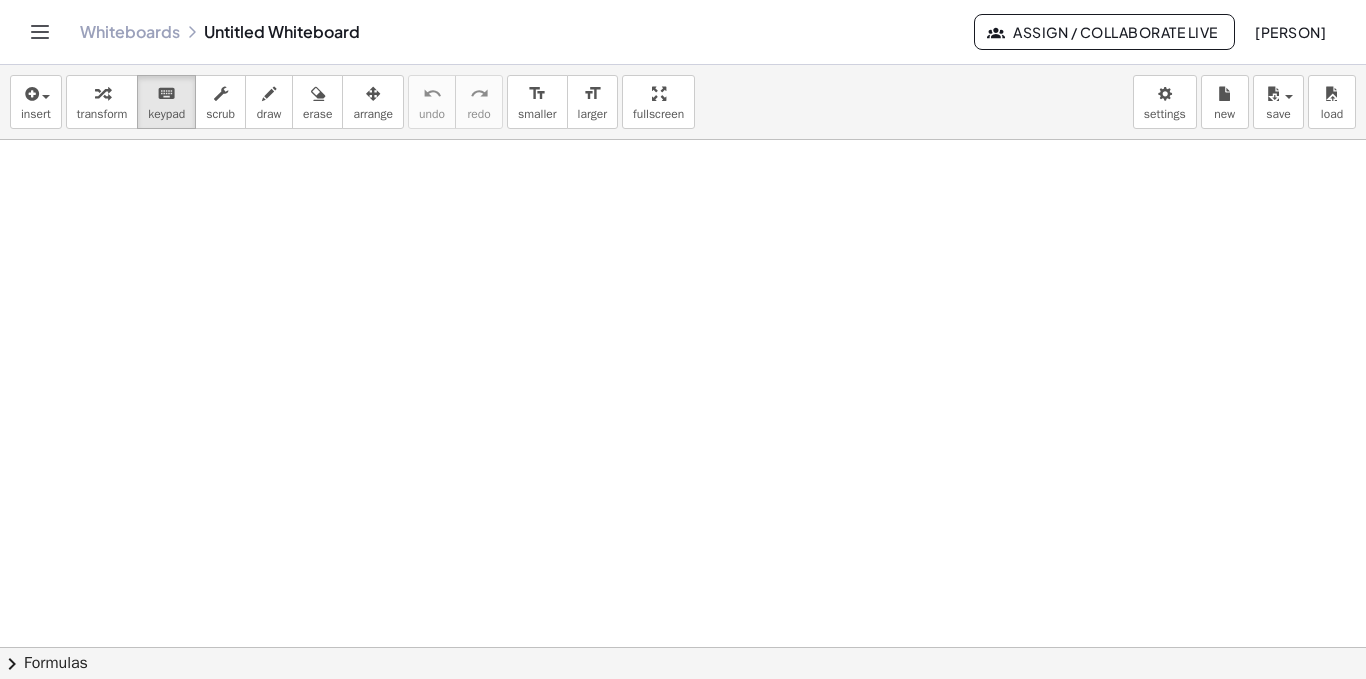 click on "insert select one: Math Expression Function Text Youtube Video Graphing Geometry Geometry 3D transform keyboard keypad scrub draw erase arrange undo undo redo redo format_size smaller format_size larger fullscreen load   save new settings × chevron_right  Formulas
Drag one side of a formula onto a highlighted expression on the canvas to apply it.
Quadratic Formula
+ · a · x 2 + · b · x + c = 0
⇔
x = · ( − b ± 2 √ ( + b 2 − · 4 · a · c ) ) · 2 · a
+ x 2 + · p · x + q = 0
⇔
x = − · p · 2 ± 2 √ ( + ( · p · 2 ) 2 − q )
Manually Factoring a Quadratic
+ x 2 + · b · x + c
⇒" at bounding box center [683, 372] 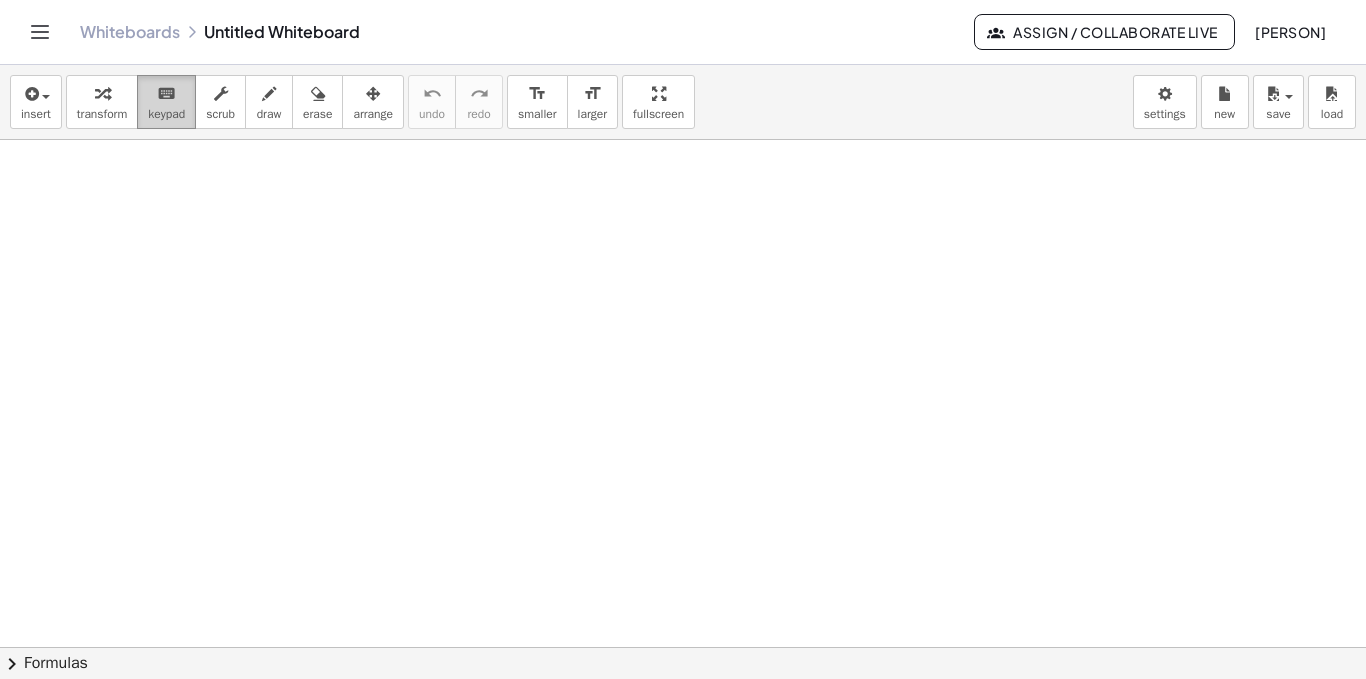 click on "keypad" at bounding box center [166, 114] 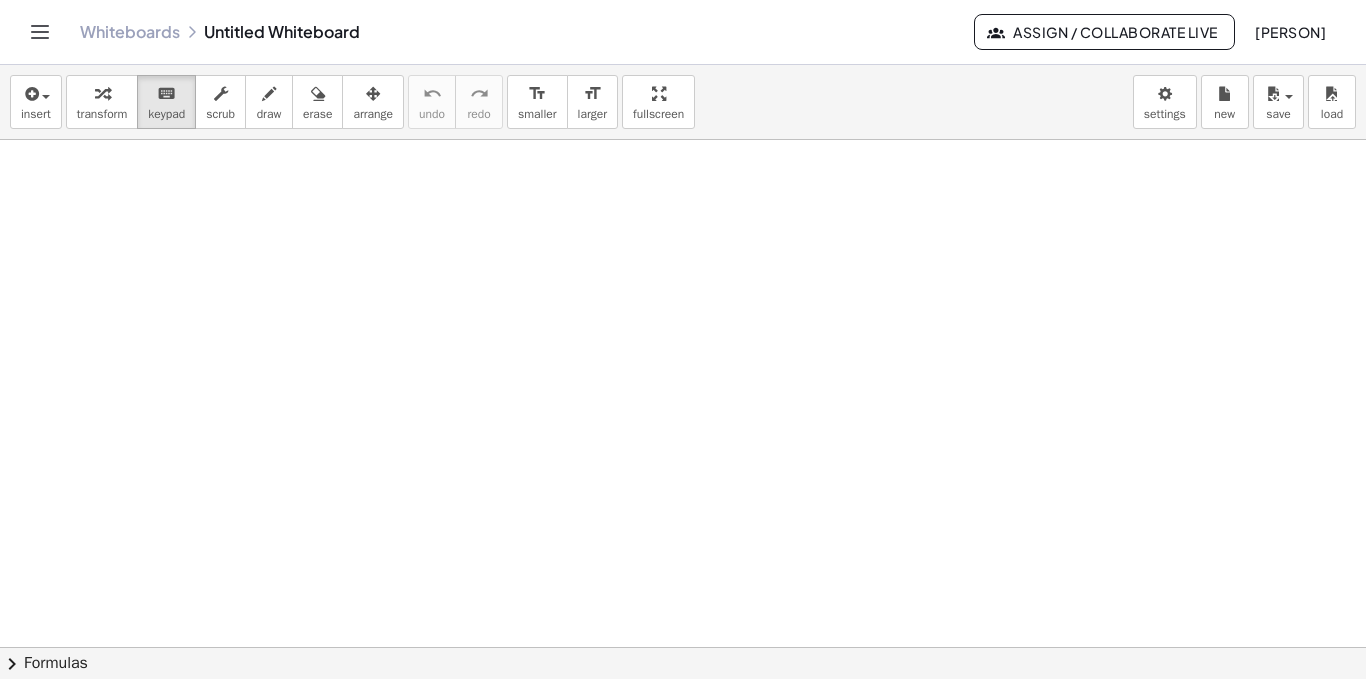 click at bounding box center [683, 712] 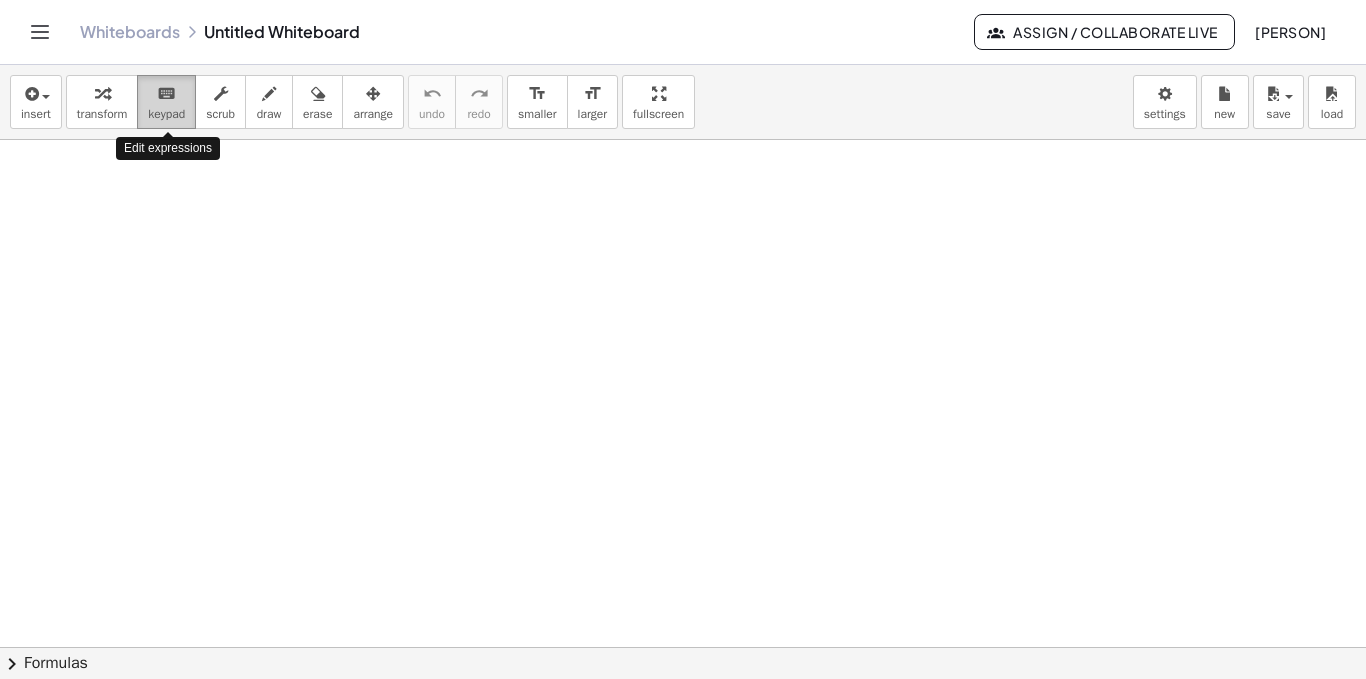 click on "keyboard" at bounding box center (166, 94) 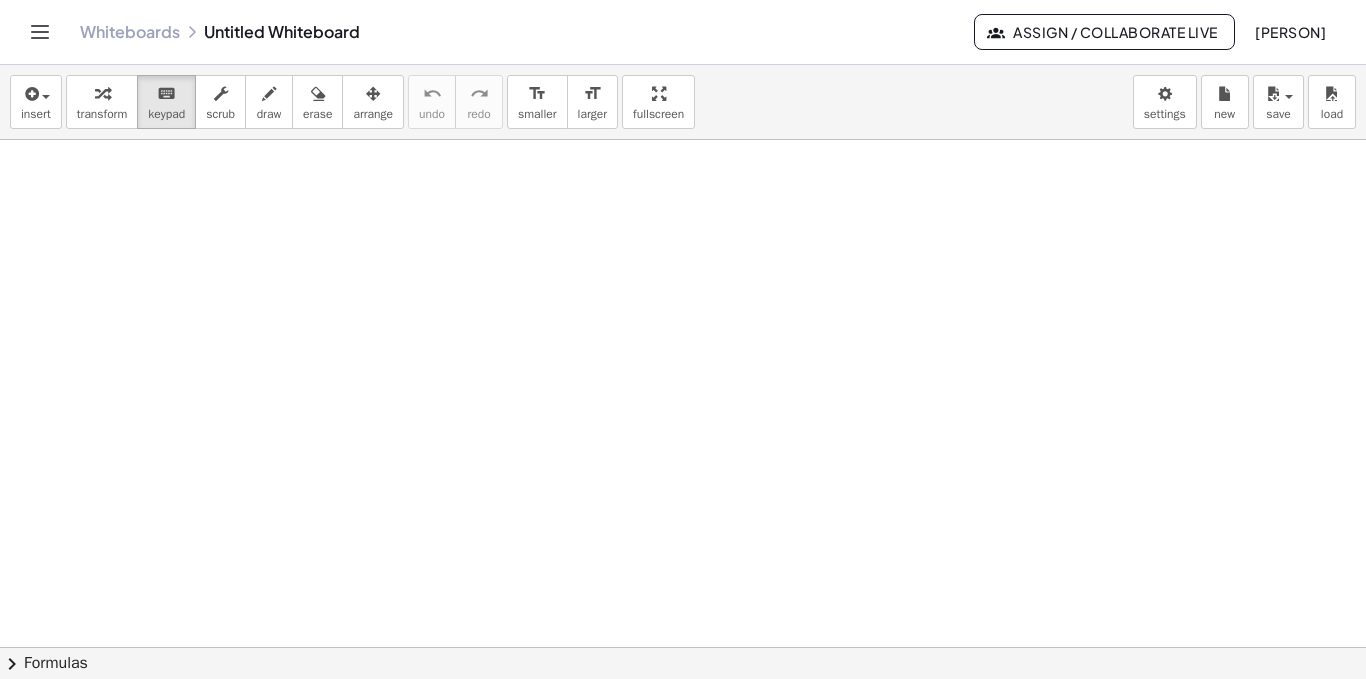 click at bounding box center (683, 712) 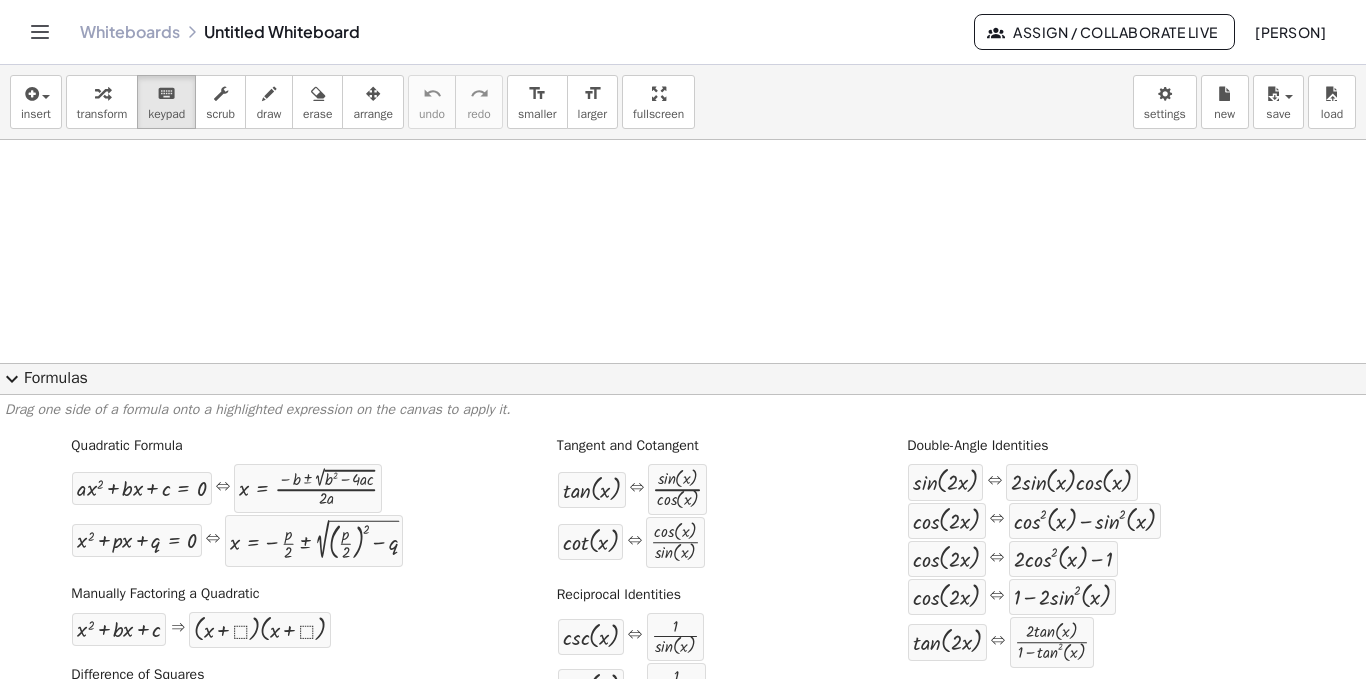 click at bounding box center [683, 712] 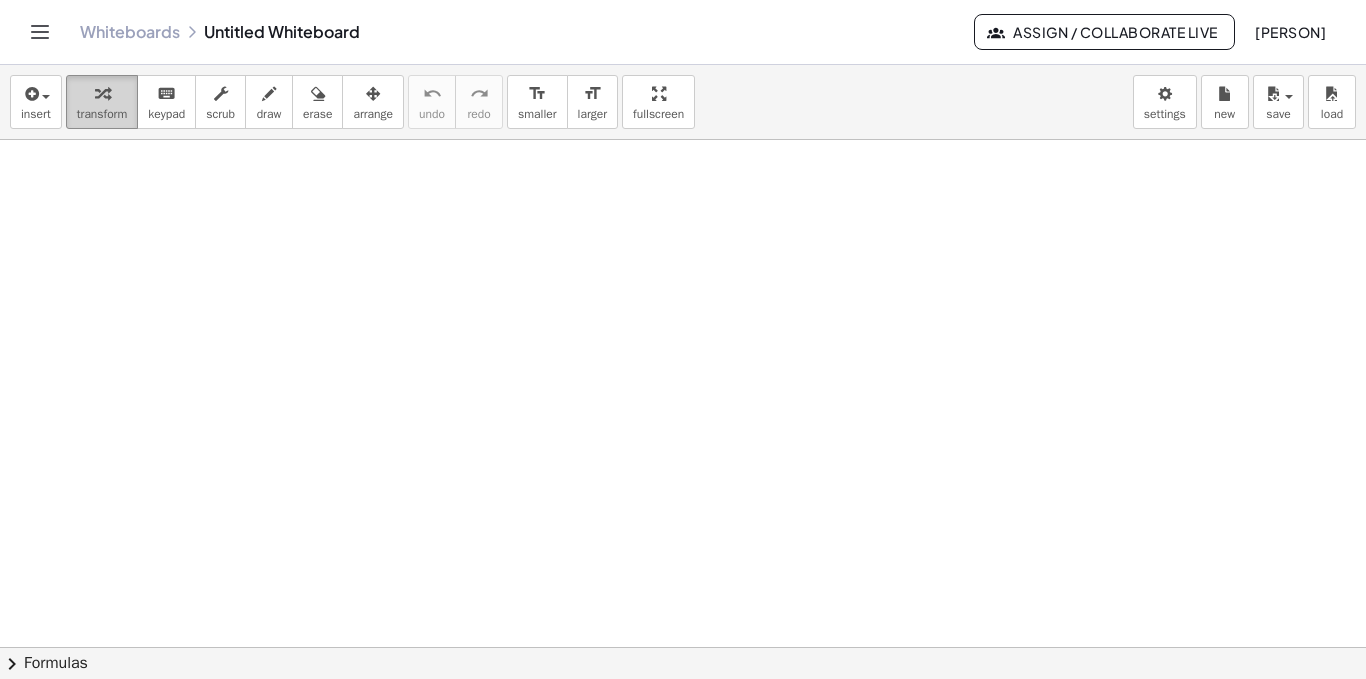 click at bounding box center [102, 94] 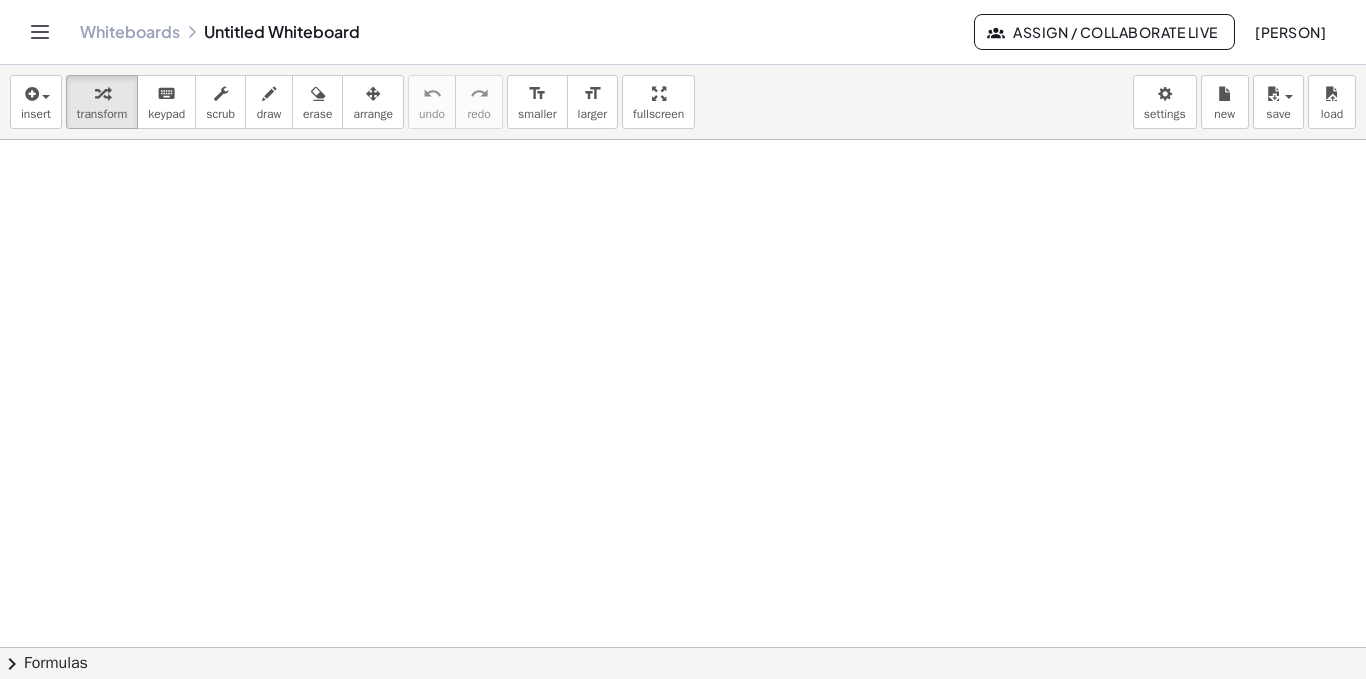click at bounding box center [683, 712] 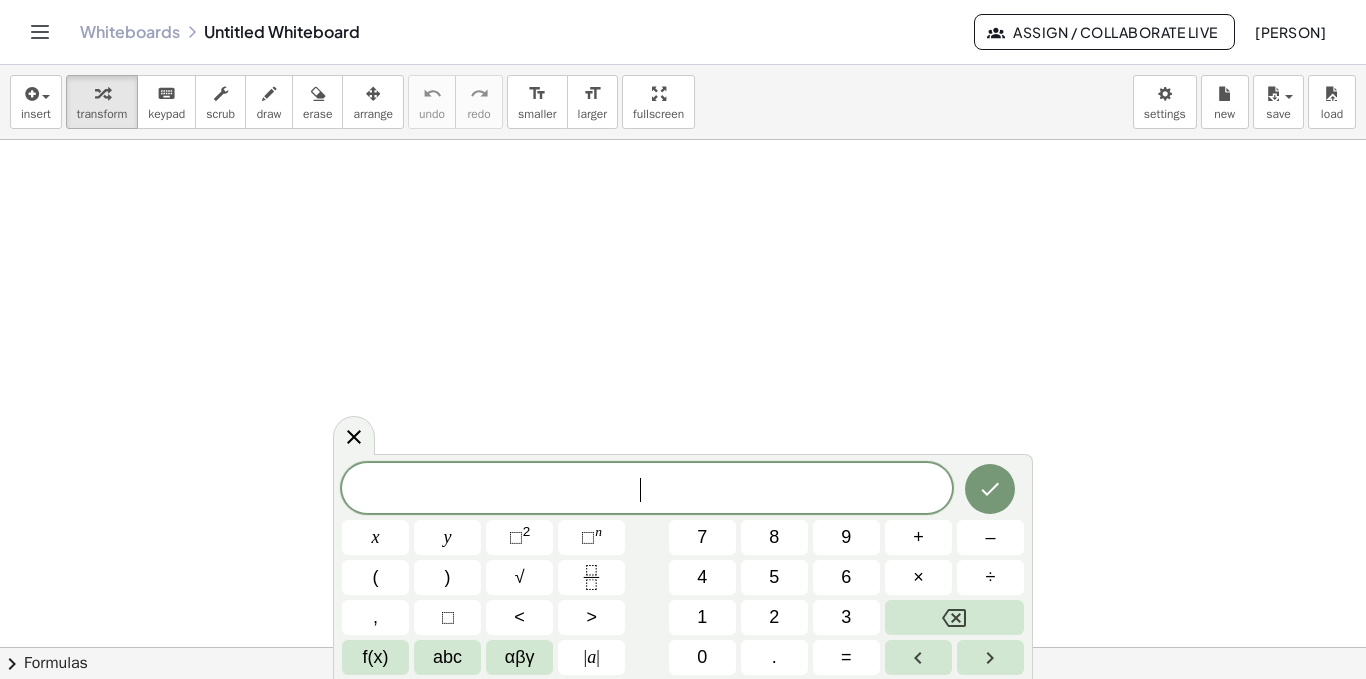 click on "​" at bounding box center [647, 490] 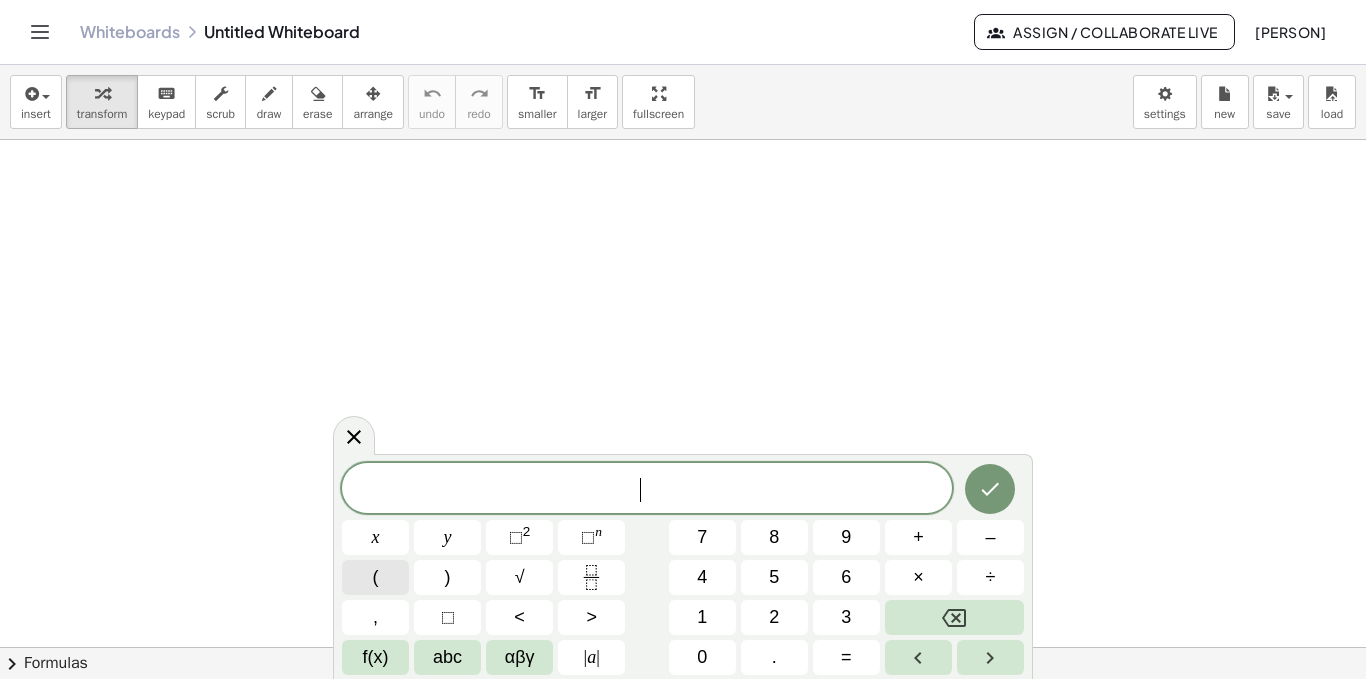 click on "(" at bounding box center (375, 577) 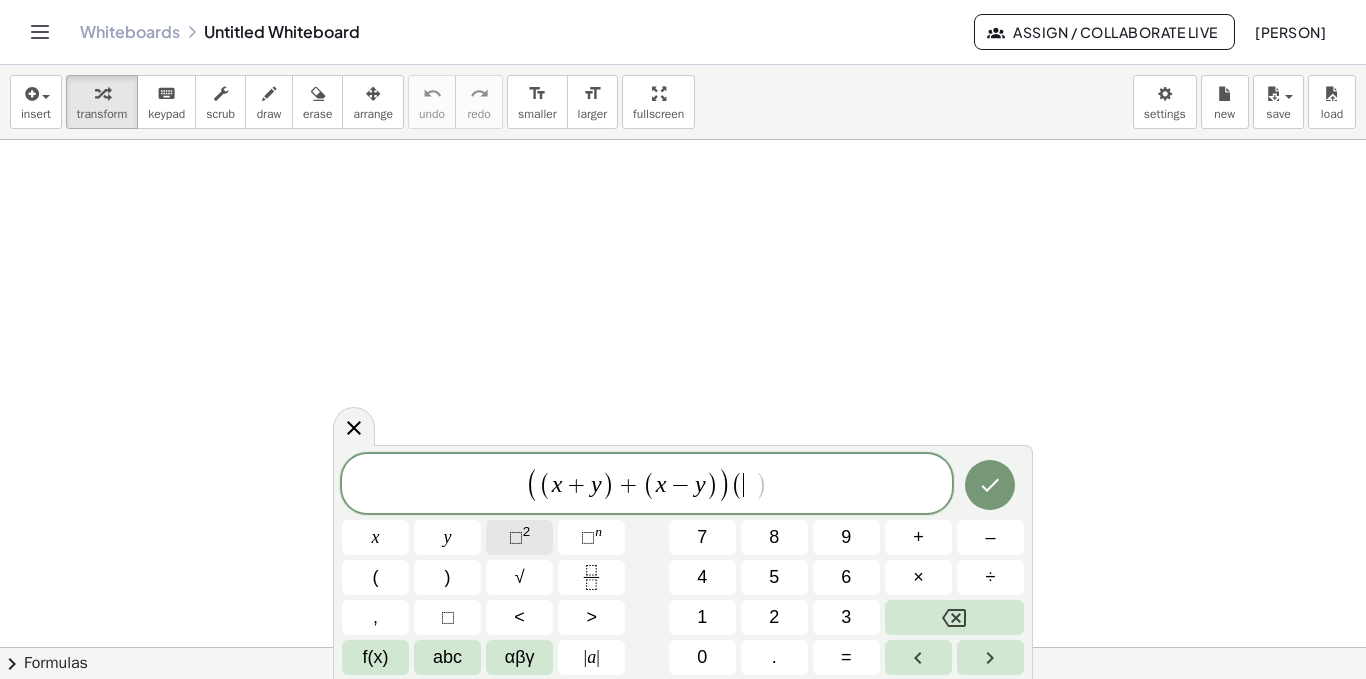 click on "⬚" at bounding box center [516, 537] 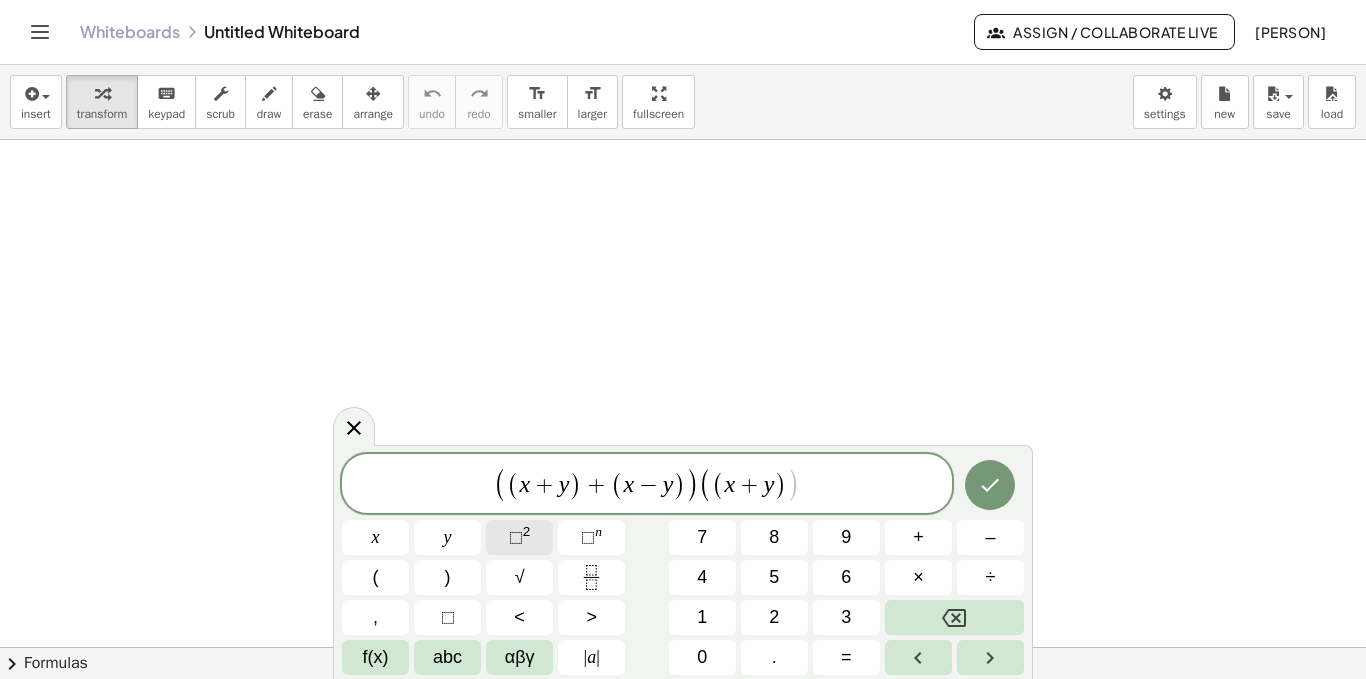 click on "⬚" at bounding box center (516, 537) 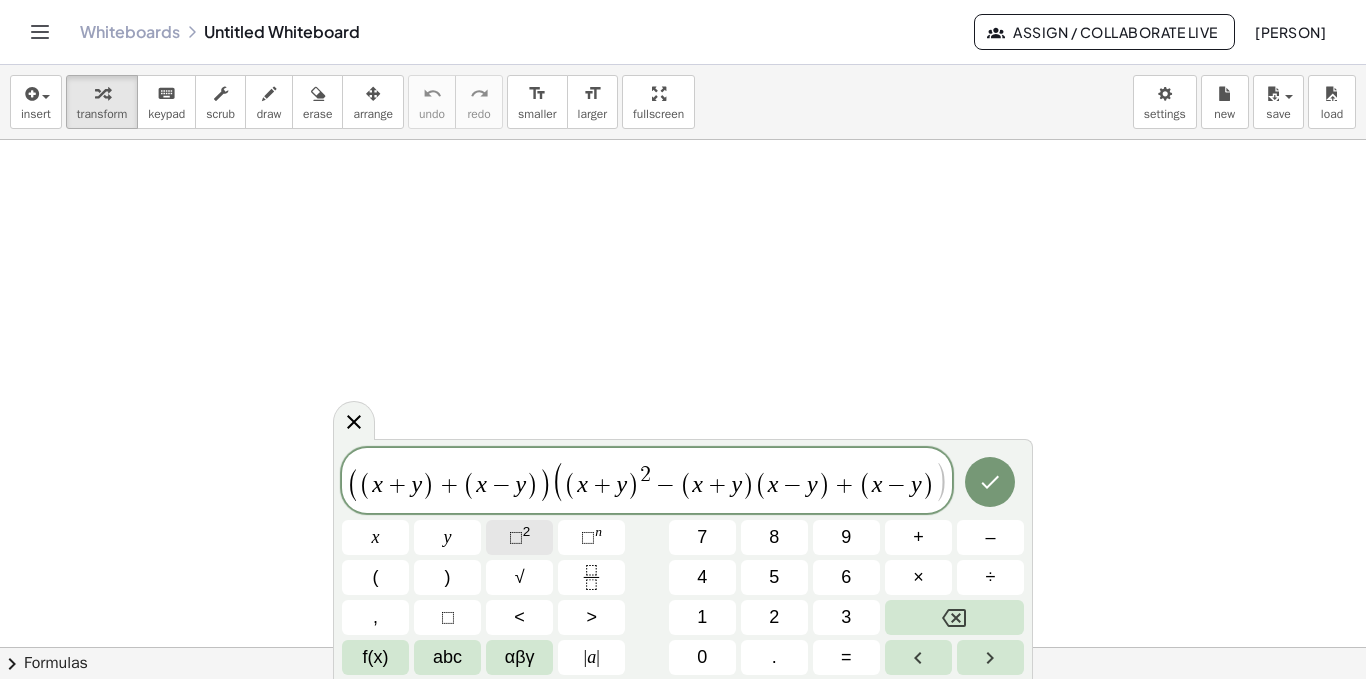 click on "⬚" at bounding box center [516, 537] 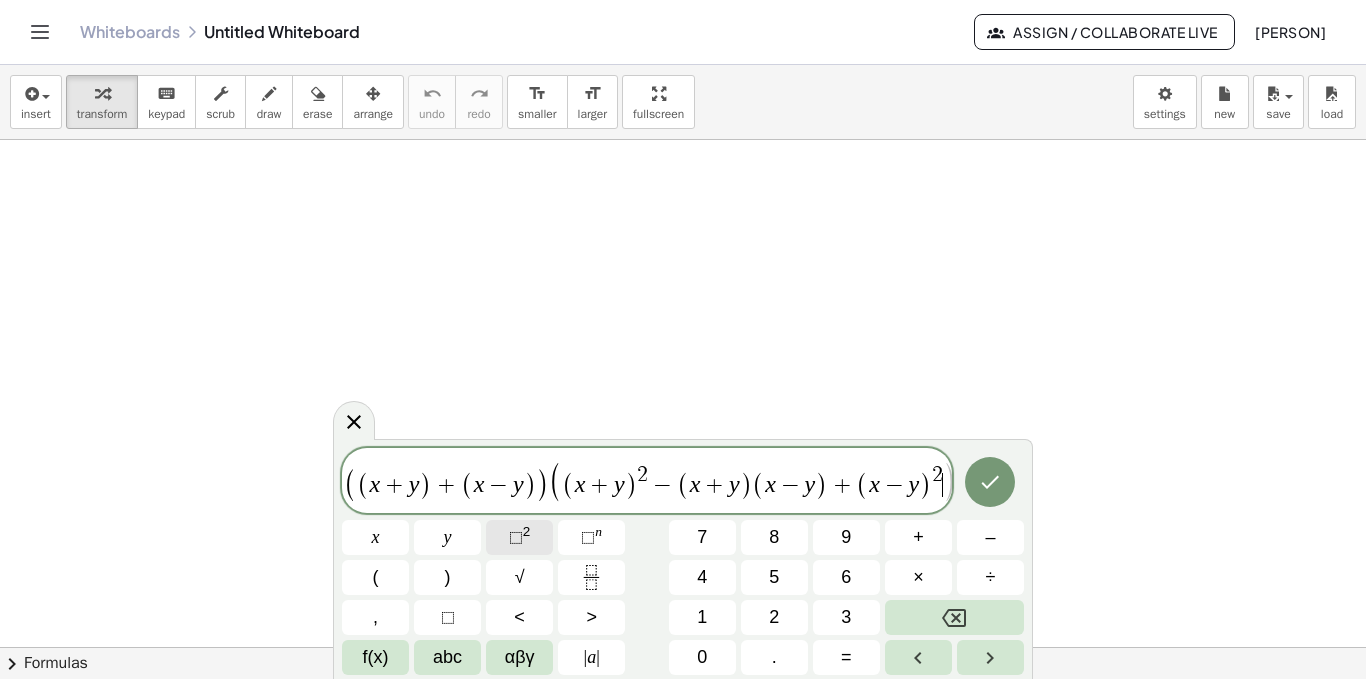 scroll, scrollTop: 0, scrollLeft: 3, axis: horizontal 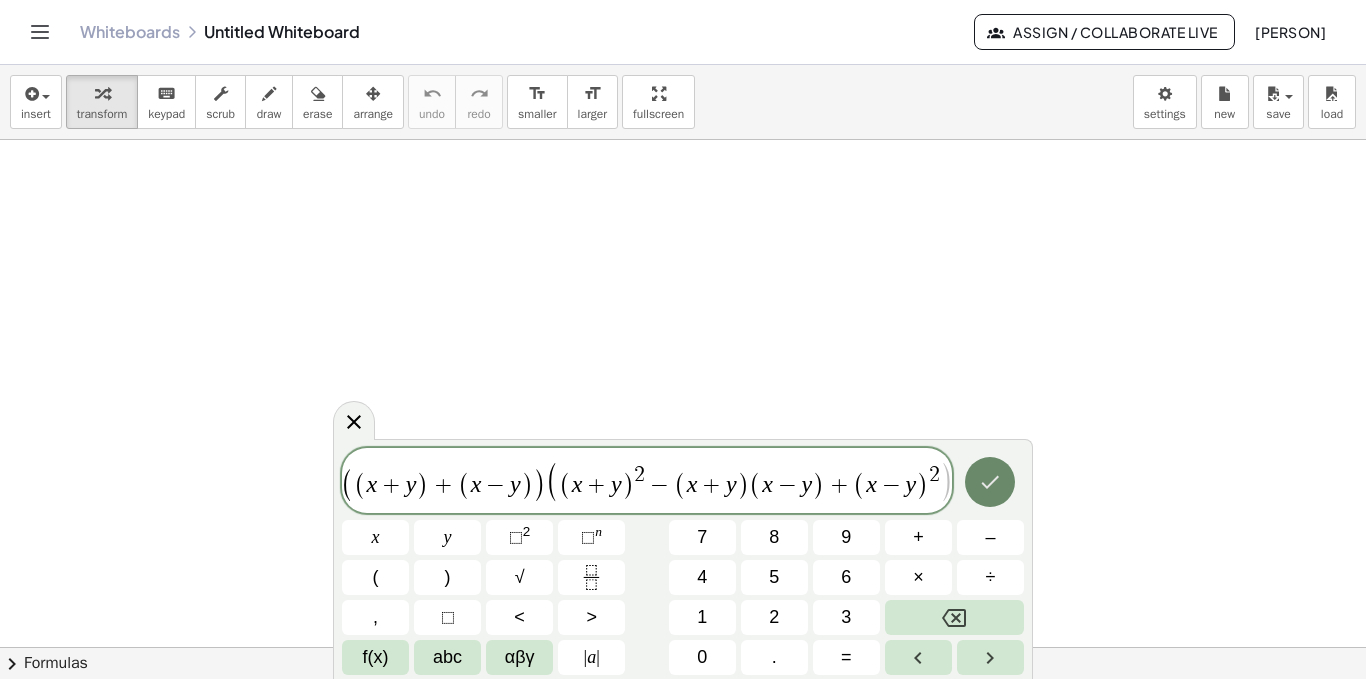 click at bounding box center (990, 482) 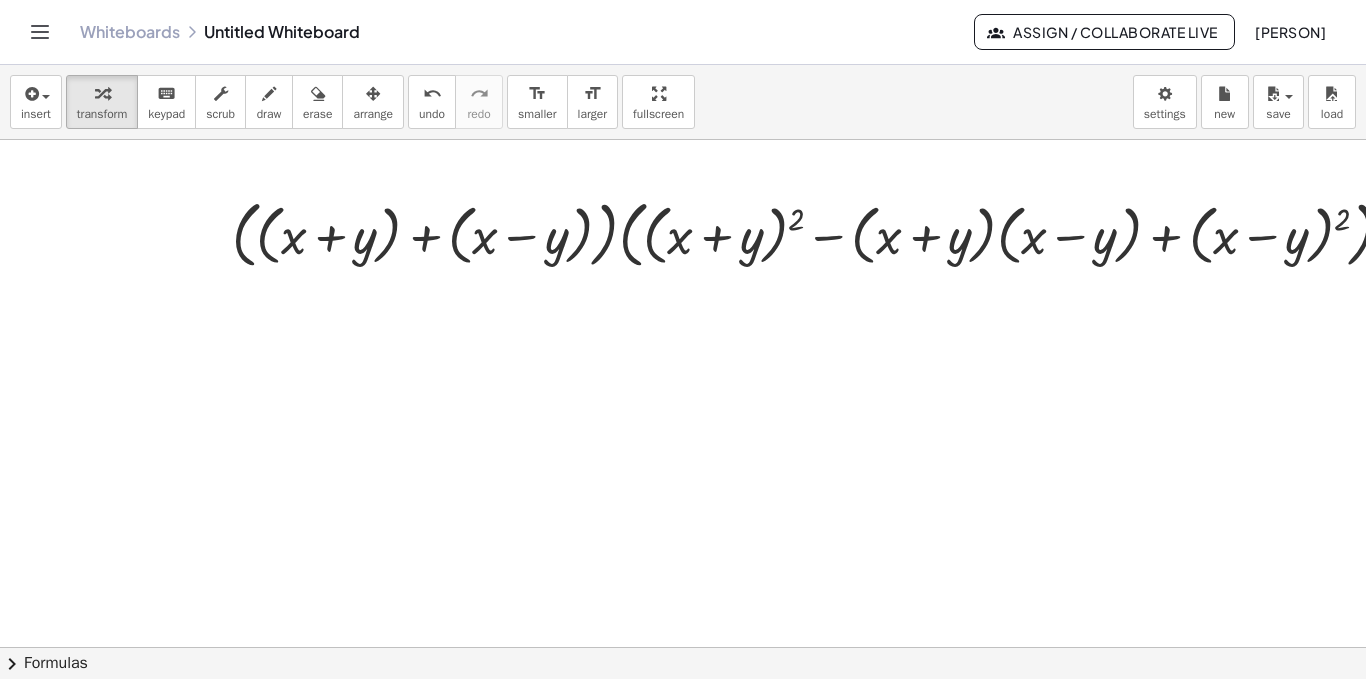 drag, startPoint x: 845, startPoint y: 317, endPoint x: 572, endPoint y: 393, distance: 283.38138 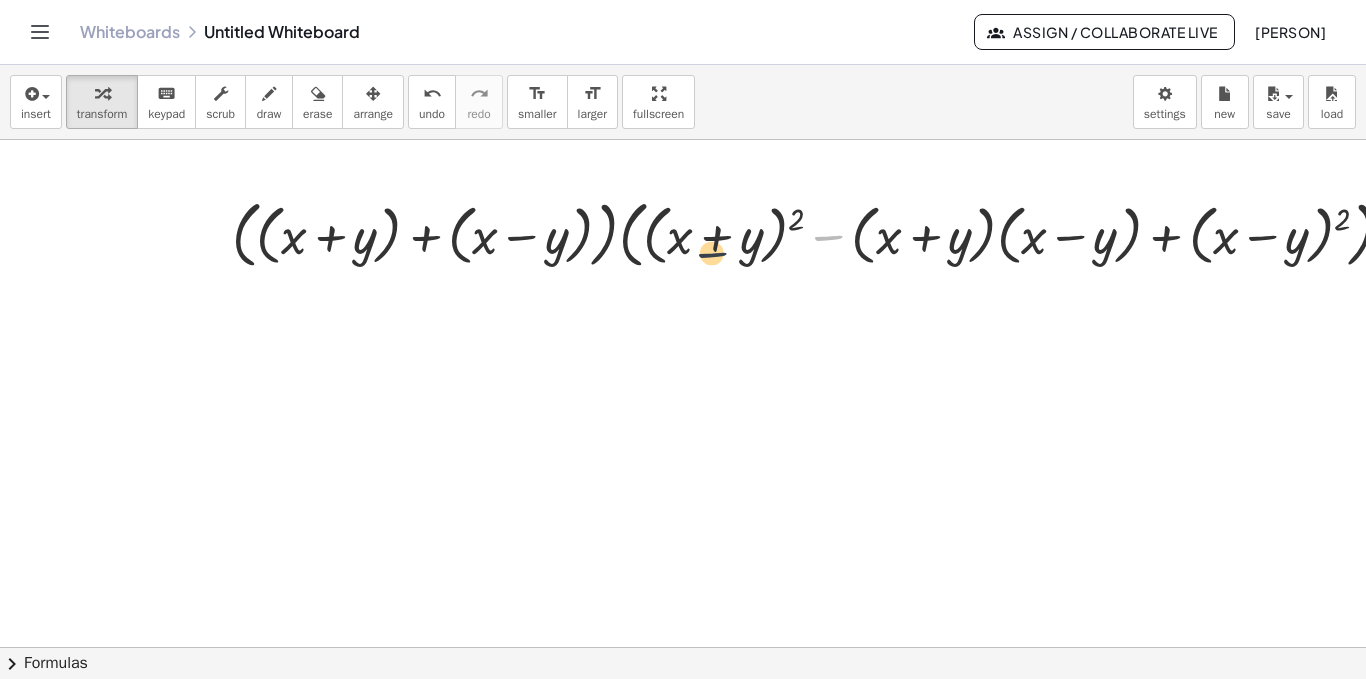 drag, startPoint x: 809, startPoint y: 255, endPoint x: 679, endPoint y: 273, distance: 131.24023 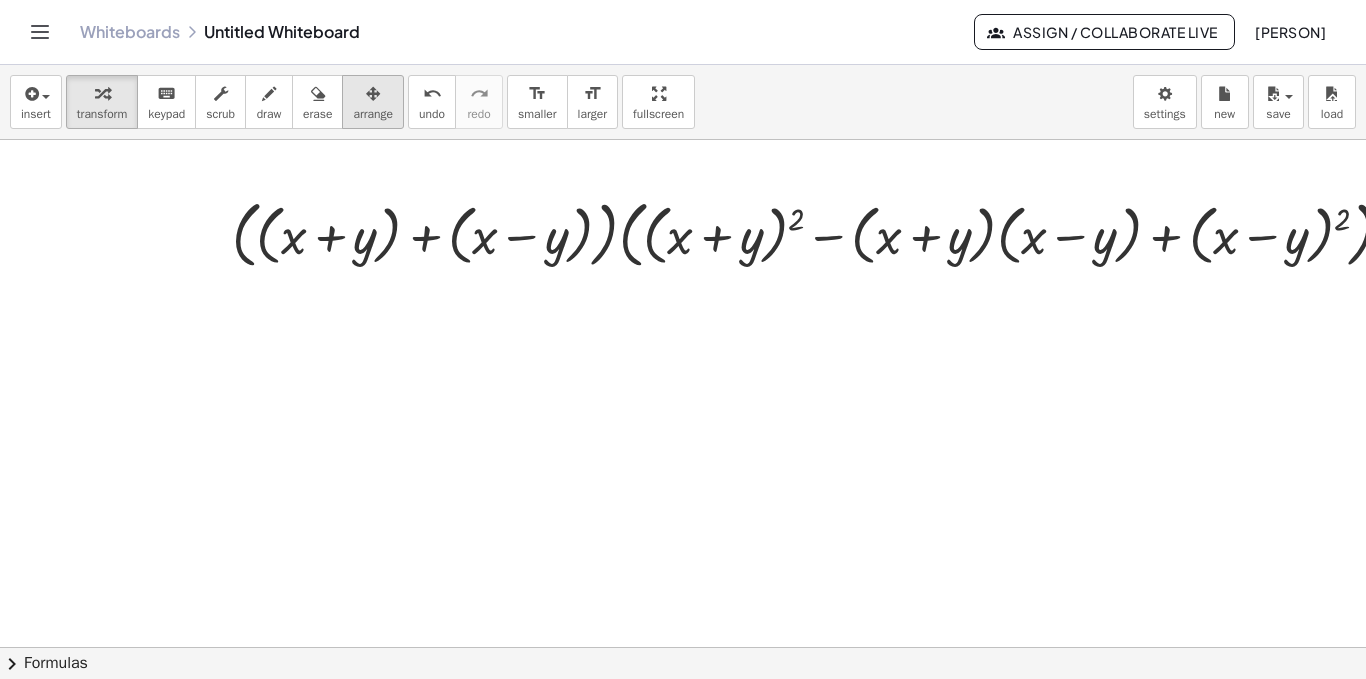 click on "arrange" at bounding box center [373, 114] 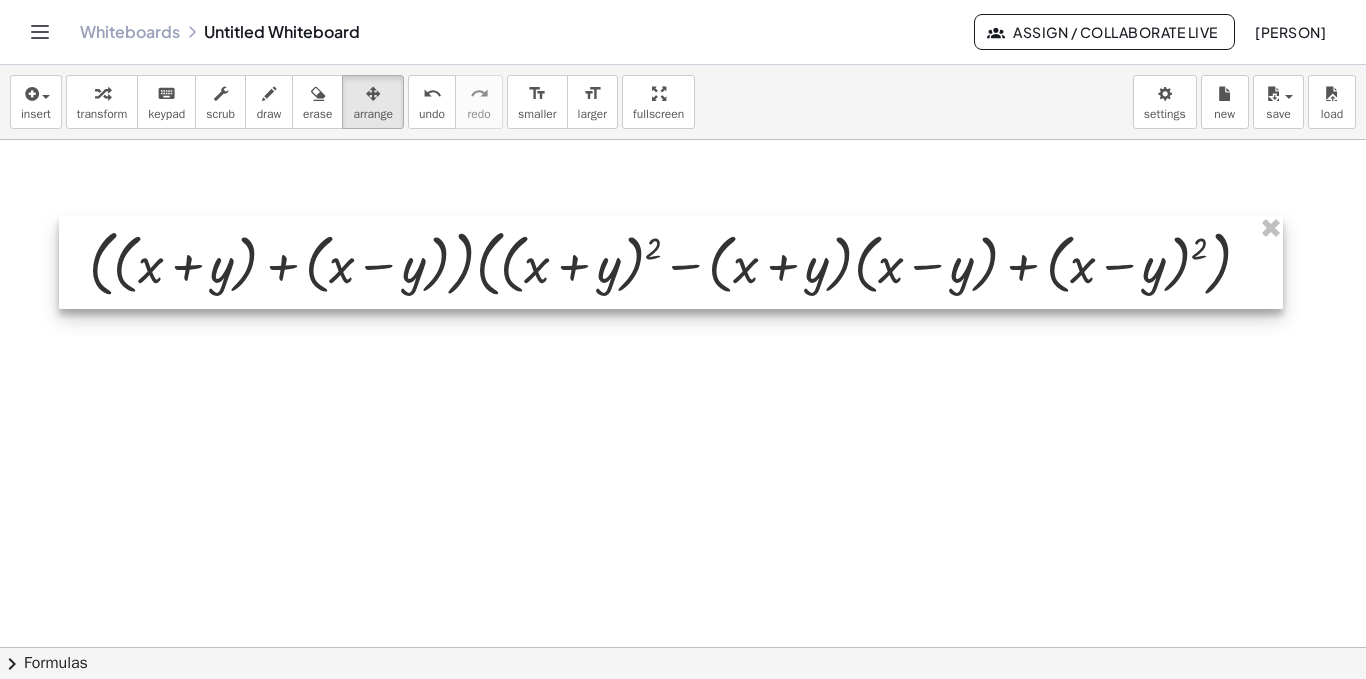 drag, startPoint x: 606, startPoint y: 225, endPoint x: 463, endPoint y: 254, distance: 145.91093 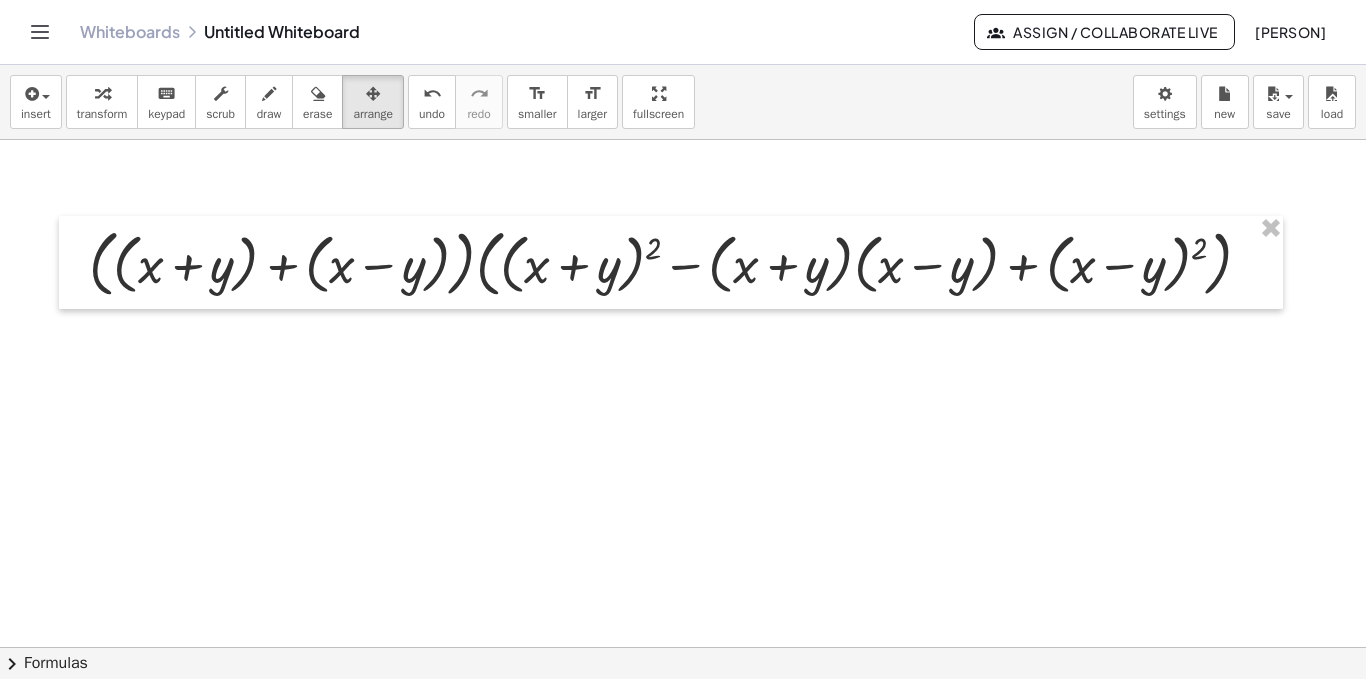 click at bounding box center [715, 712] 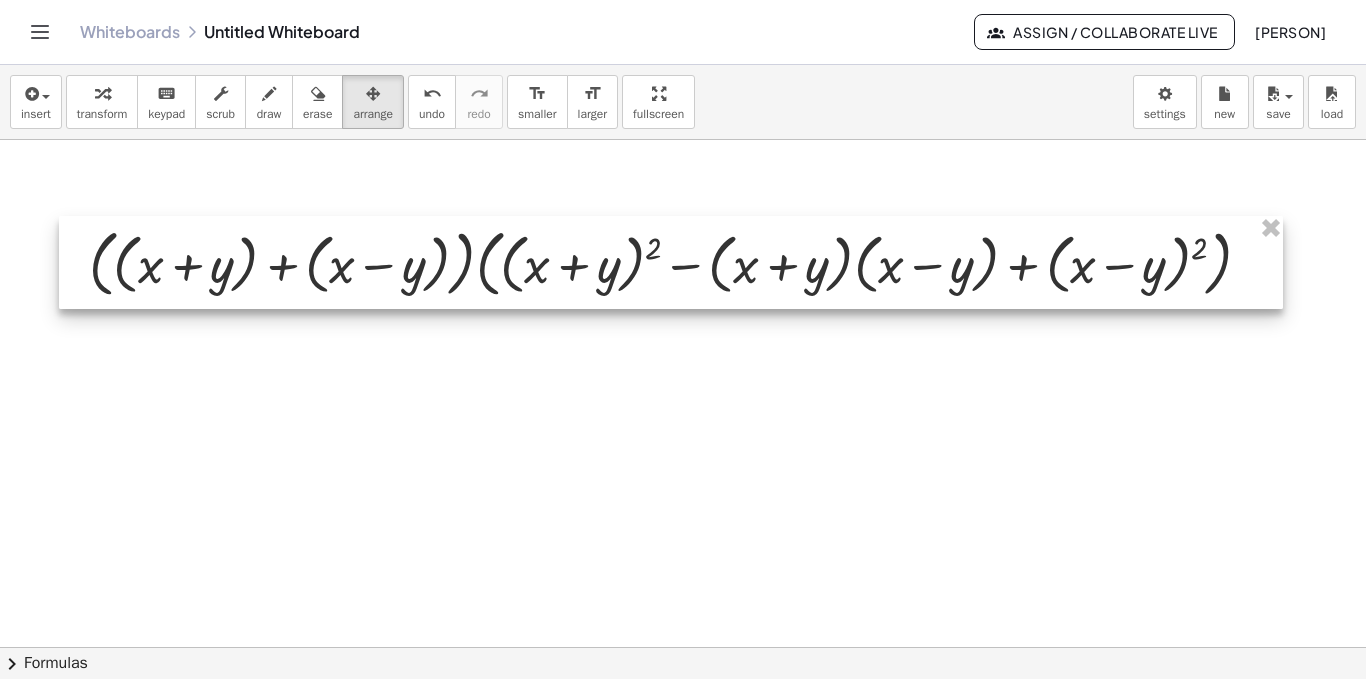 click at bounding box center (671, 262) 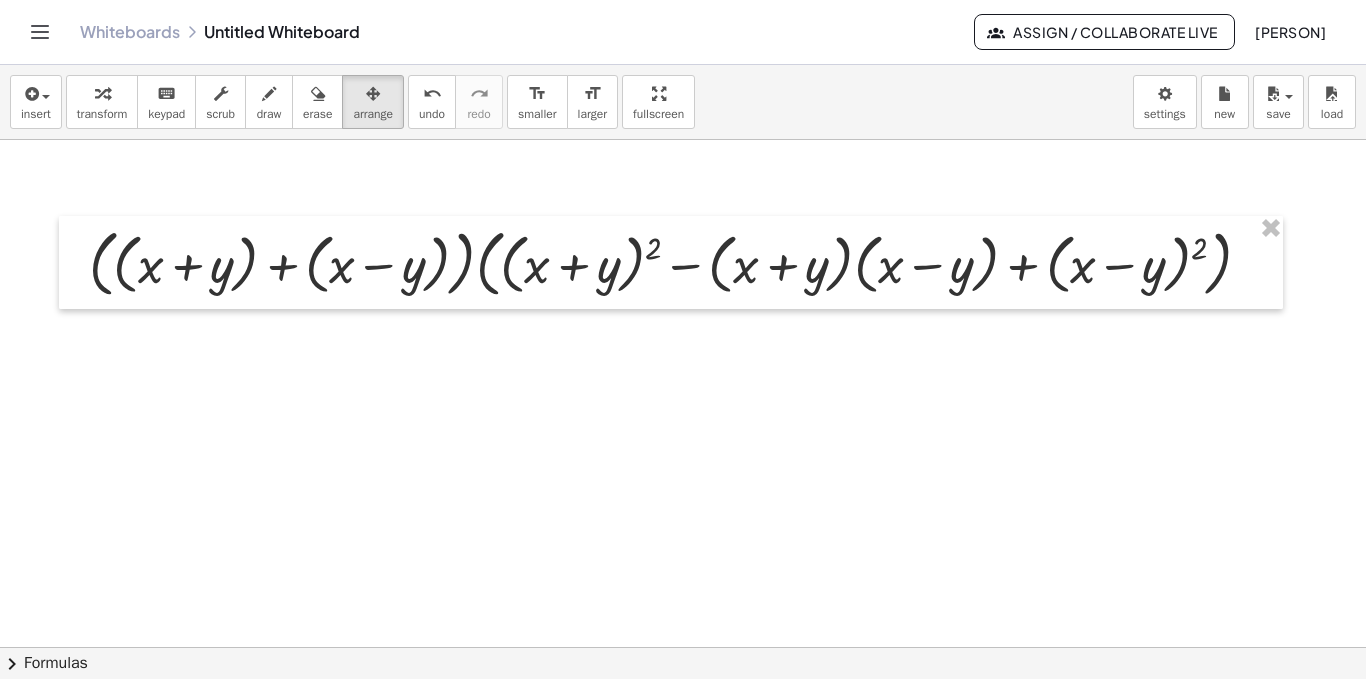 drag, startPoint x: 1286, startPoint y: 2, endPoint x: 901, endPoint y: 124, distance: 403.86755 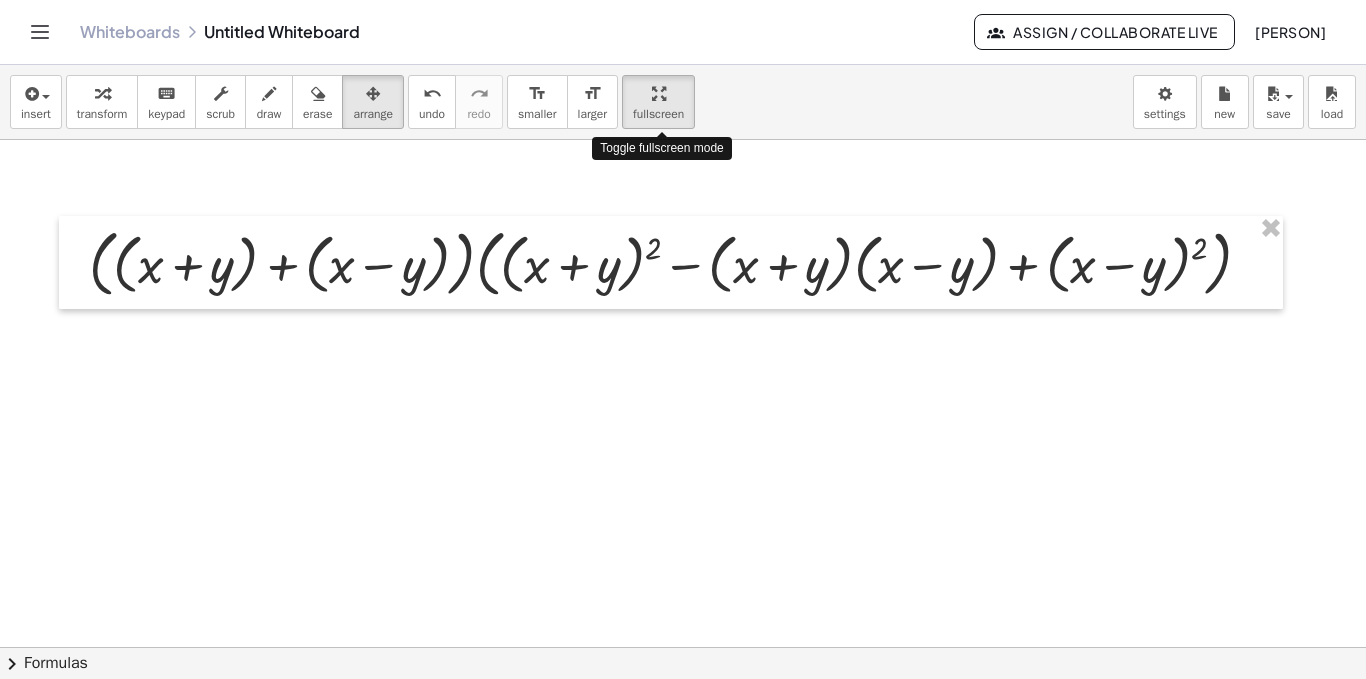drag, startPoint x: 683, startPoint y: 112, endPoint x: 683, endPoint y: 199, distance: 87 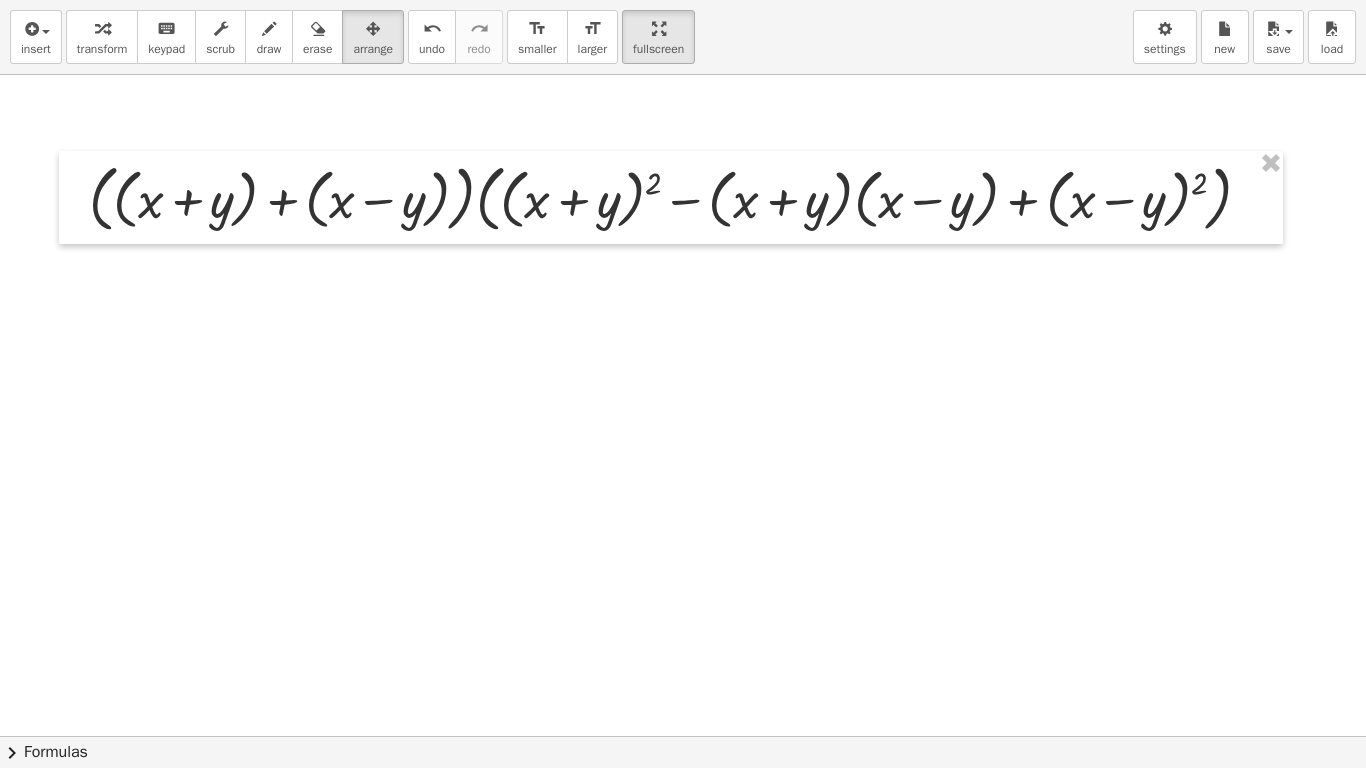 click at bounding box center [715, 736] 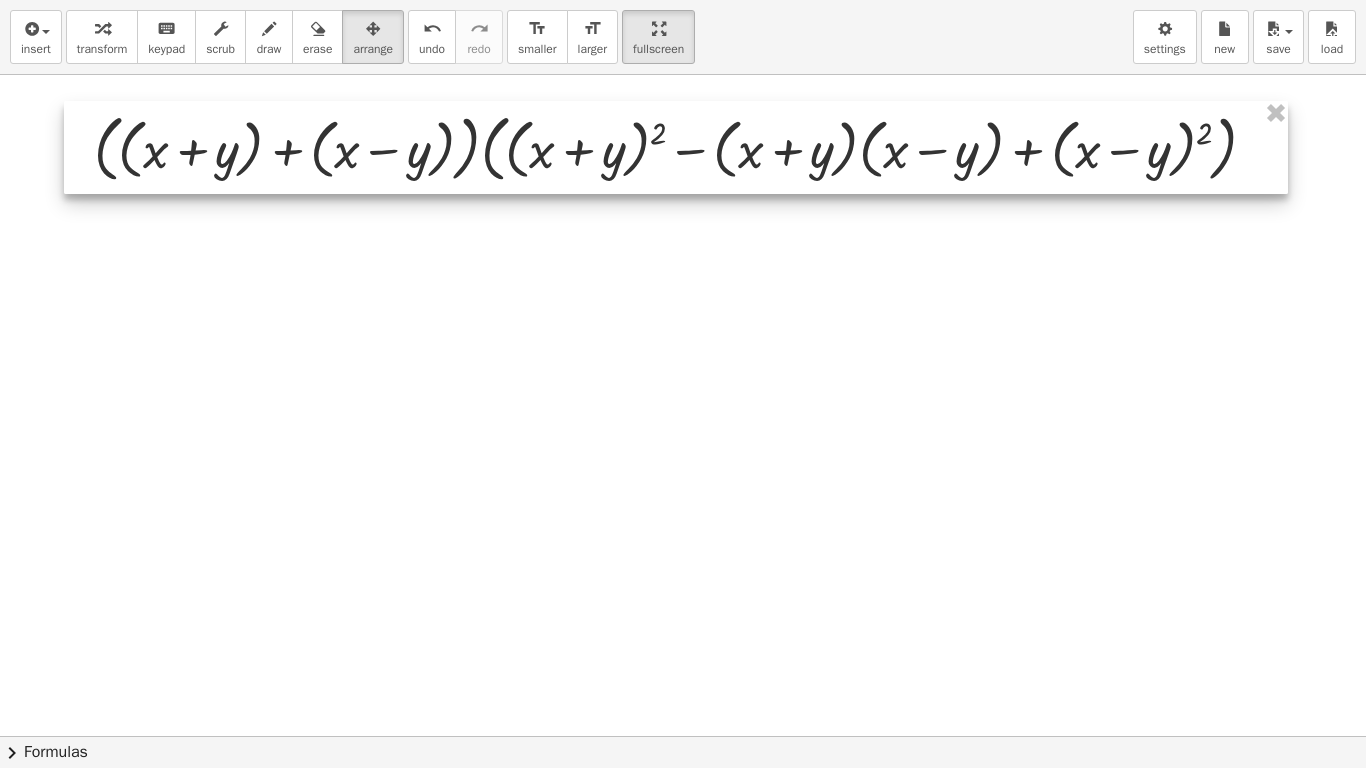 drag, startPoint x: 1067, startPoint y: 204, endPoint x: 1071, endPoint y: 155, distance: 49.162994 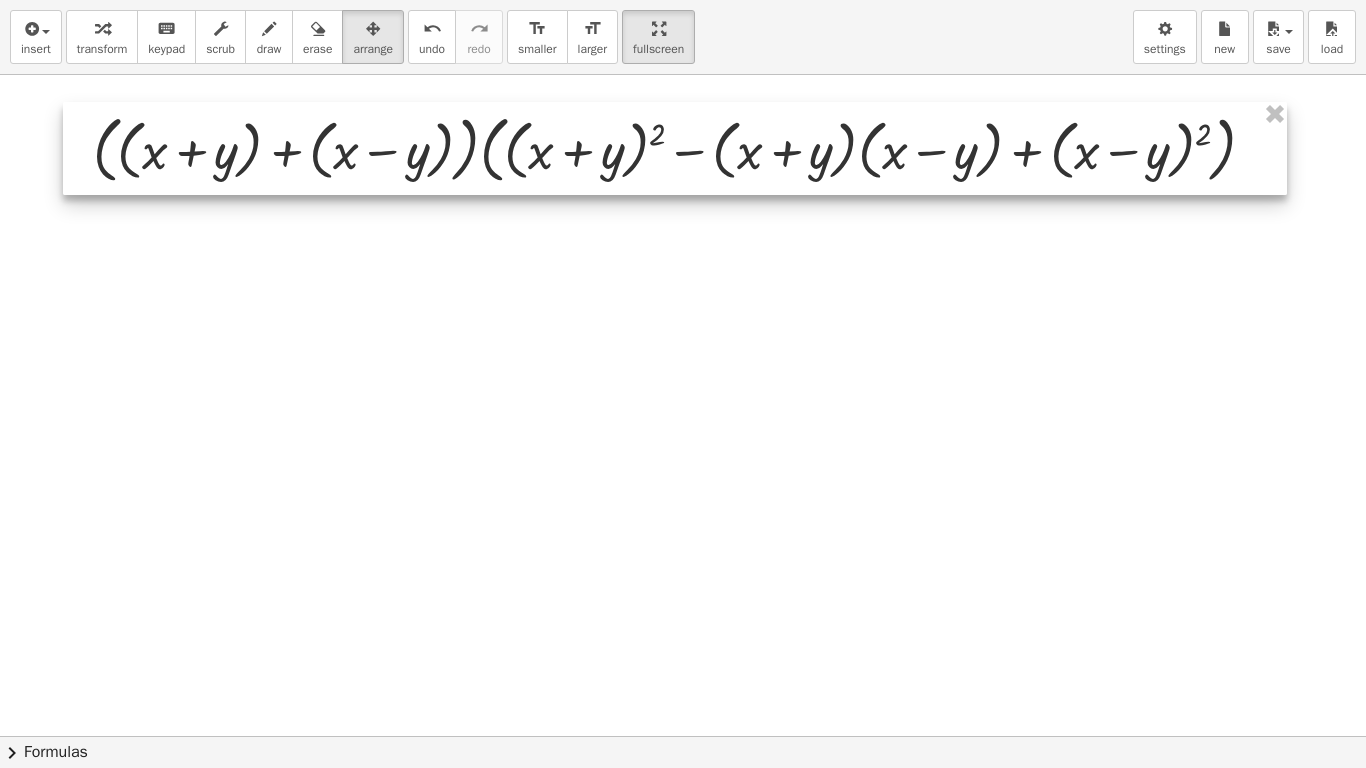 click at bounding box center [675, 148] 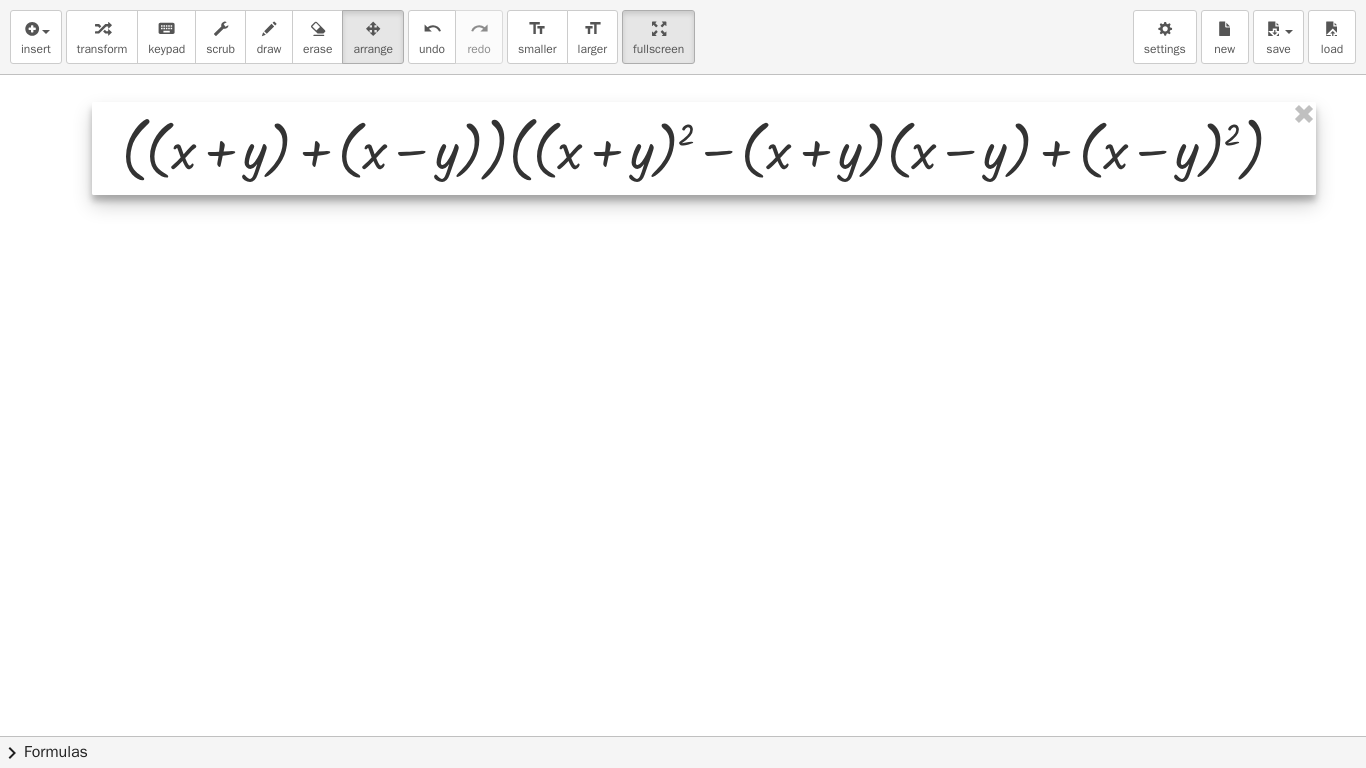 drag, startPoint x: 253, startPoint y: 147, endPoint x: 283, endPoint y: 148, distance: 30.016663 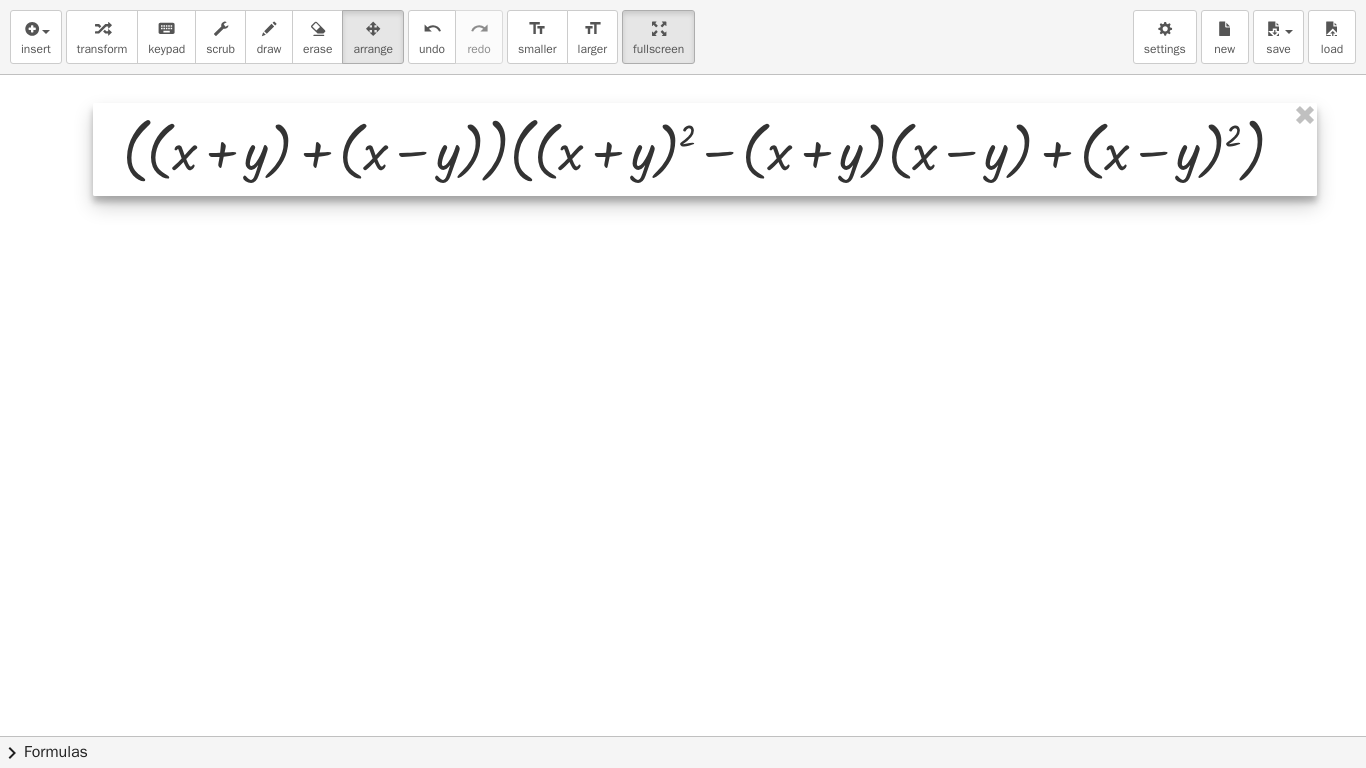 click at bounding box center (705, 149) 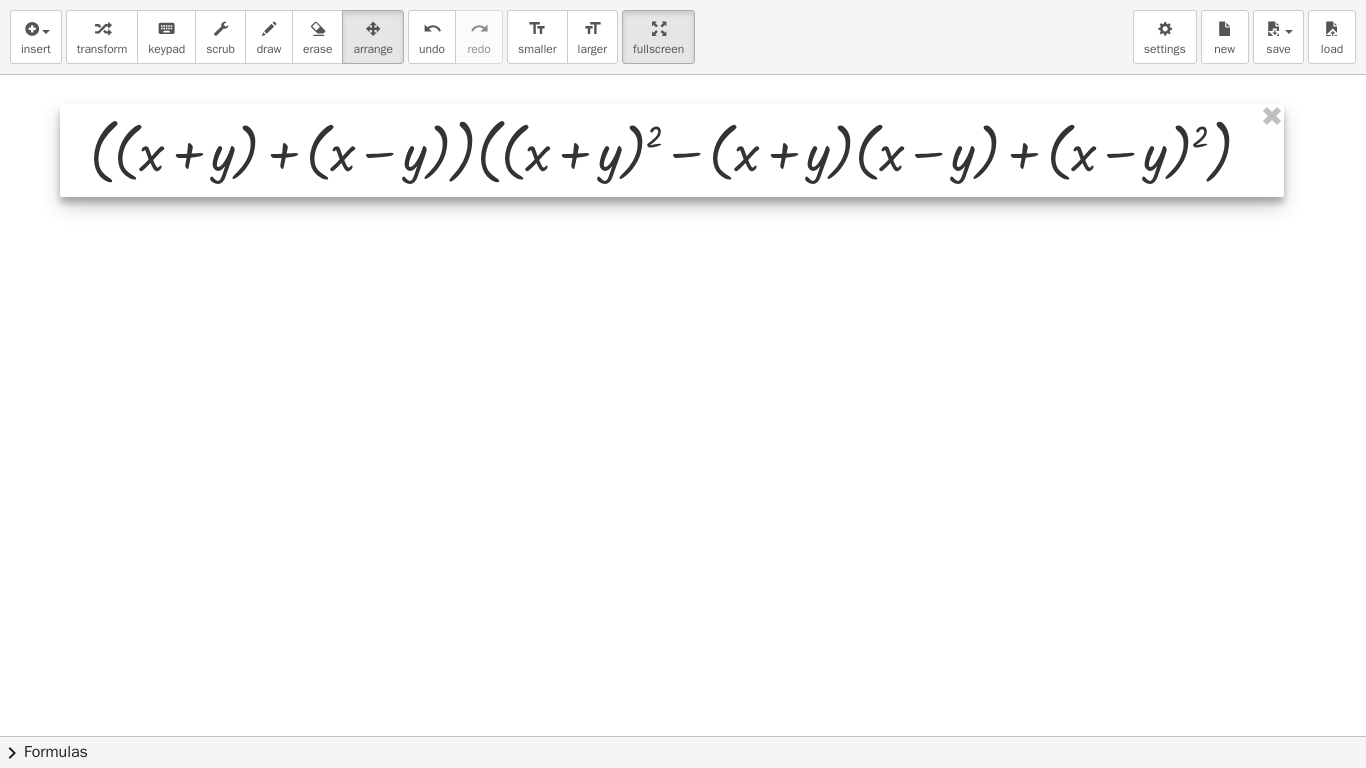 drag, startPoint x: 229, startPoint y: 149, endPoint x: 195, endPoint y: 150, distance: 34.0147 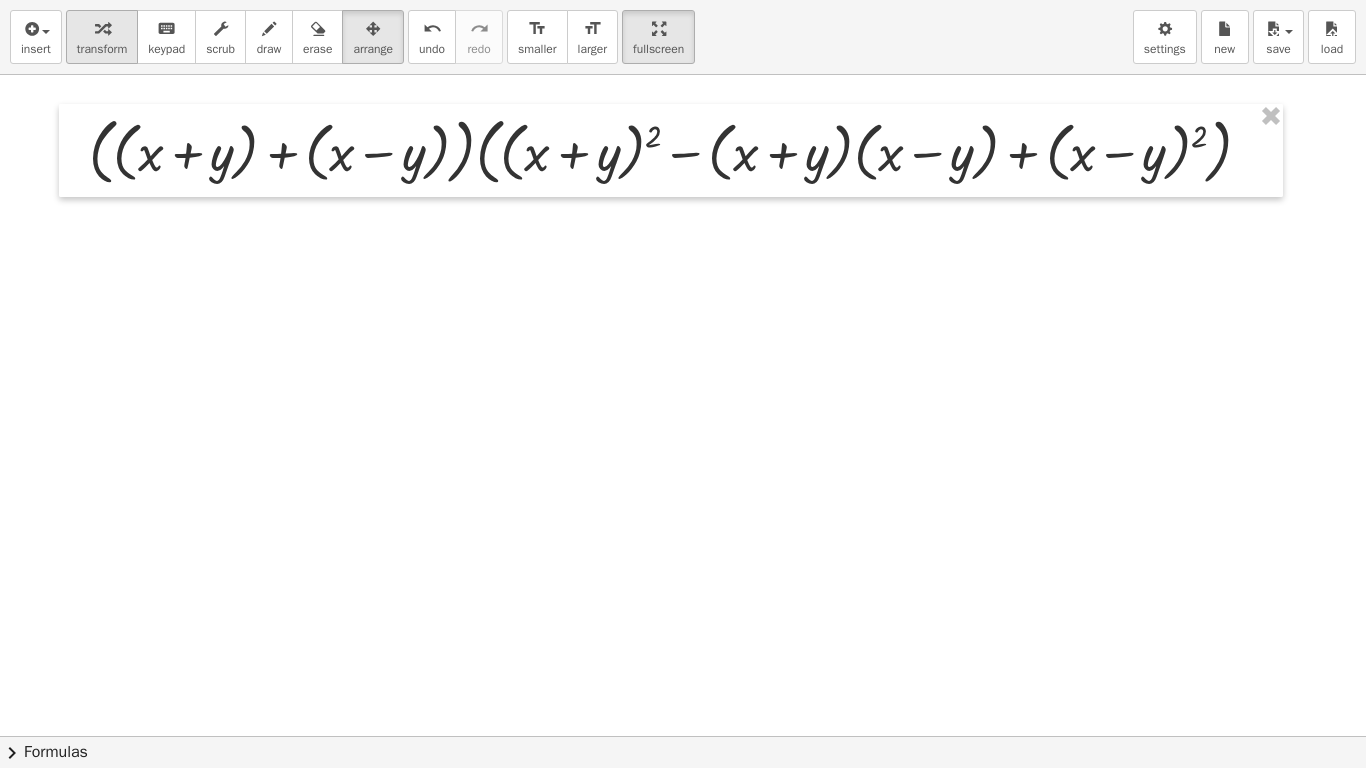 click on "transform" at bounding box center (102, 49) 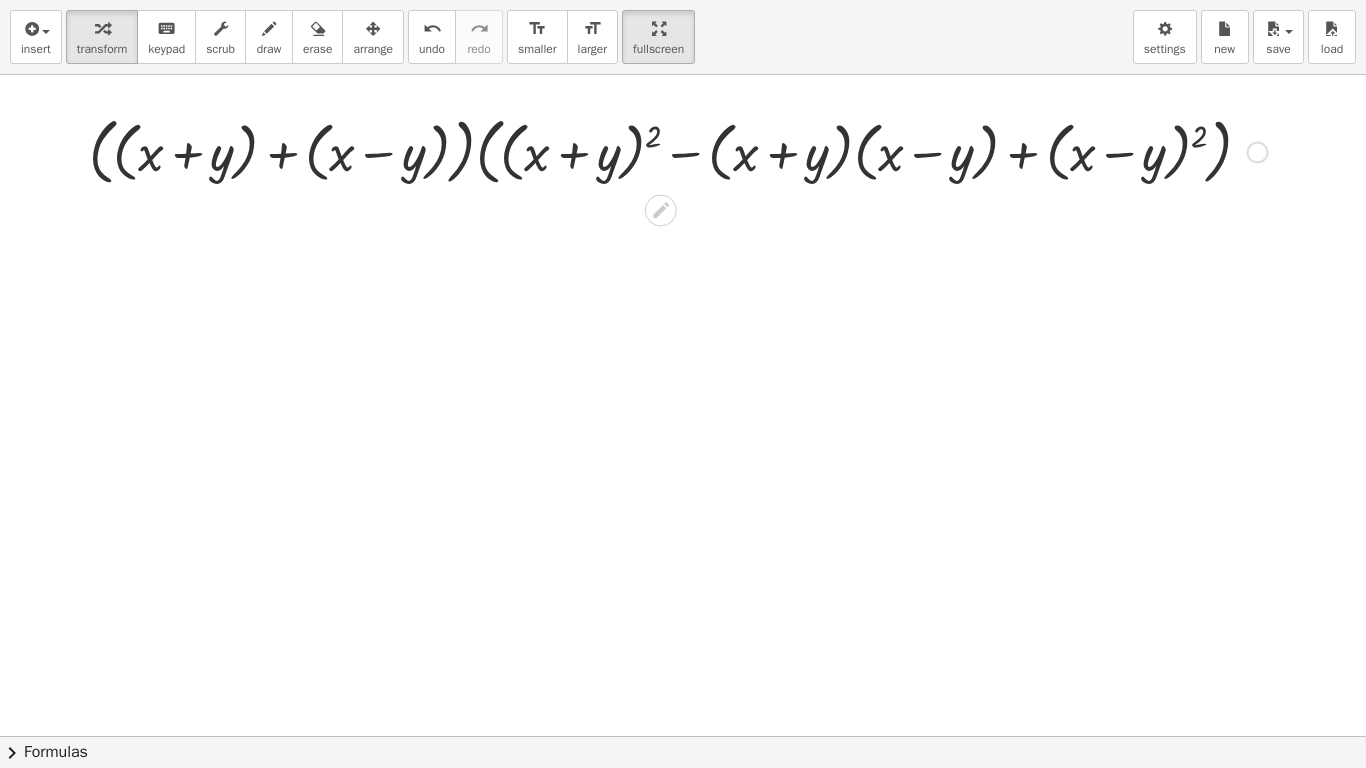 click at bounding box center [678, 150] 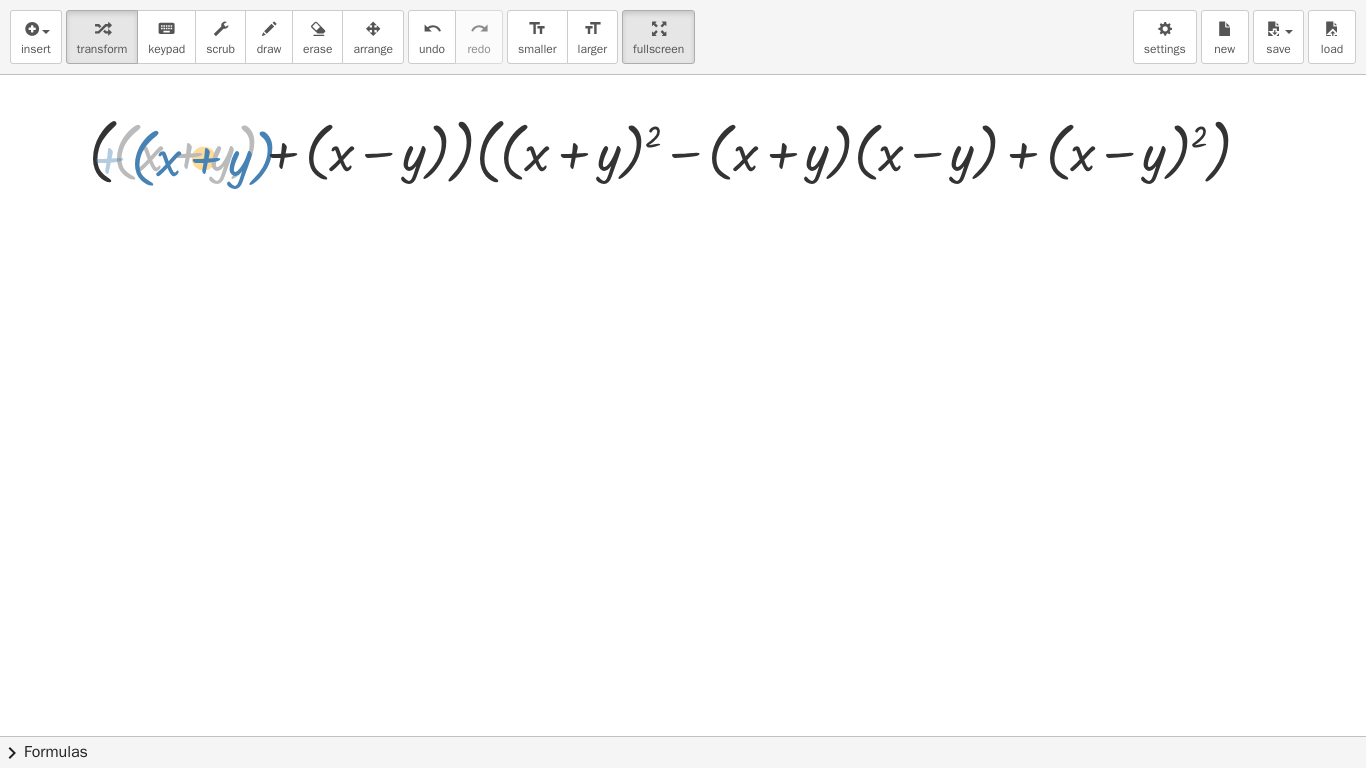 drag, startPoint x: 256, startPoint y: 149, endPoint x: 274, endPoint y: 154, distance: 18.681541 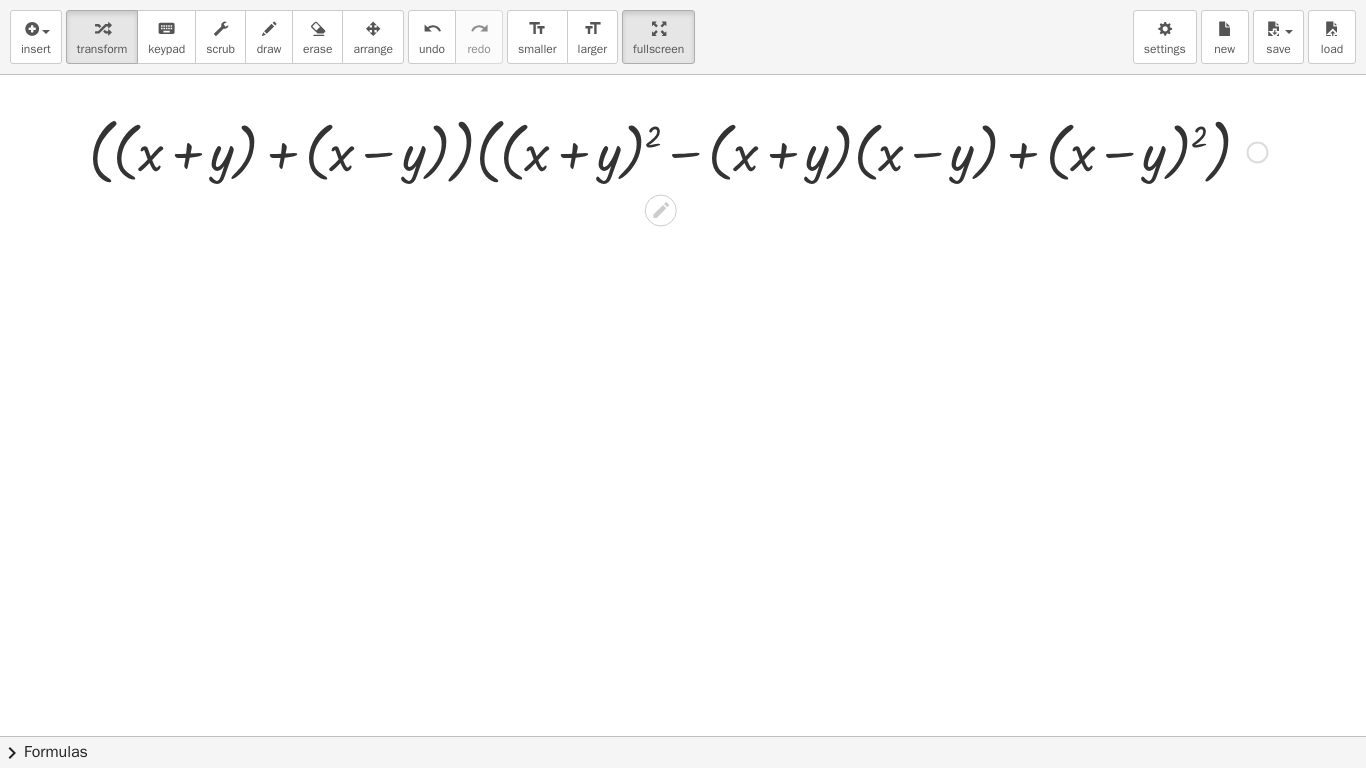 click at bounding box center [678, 150] 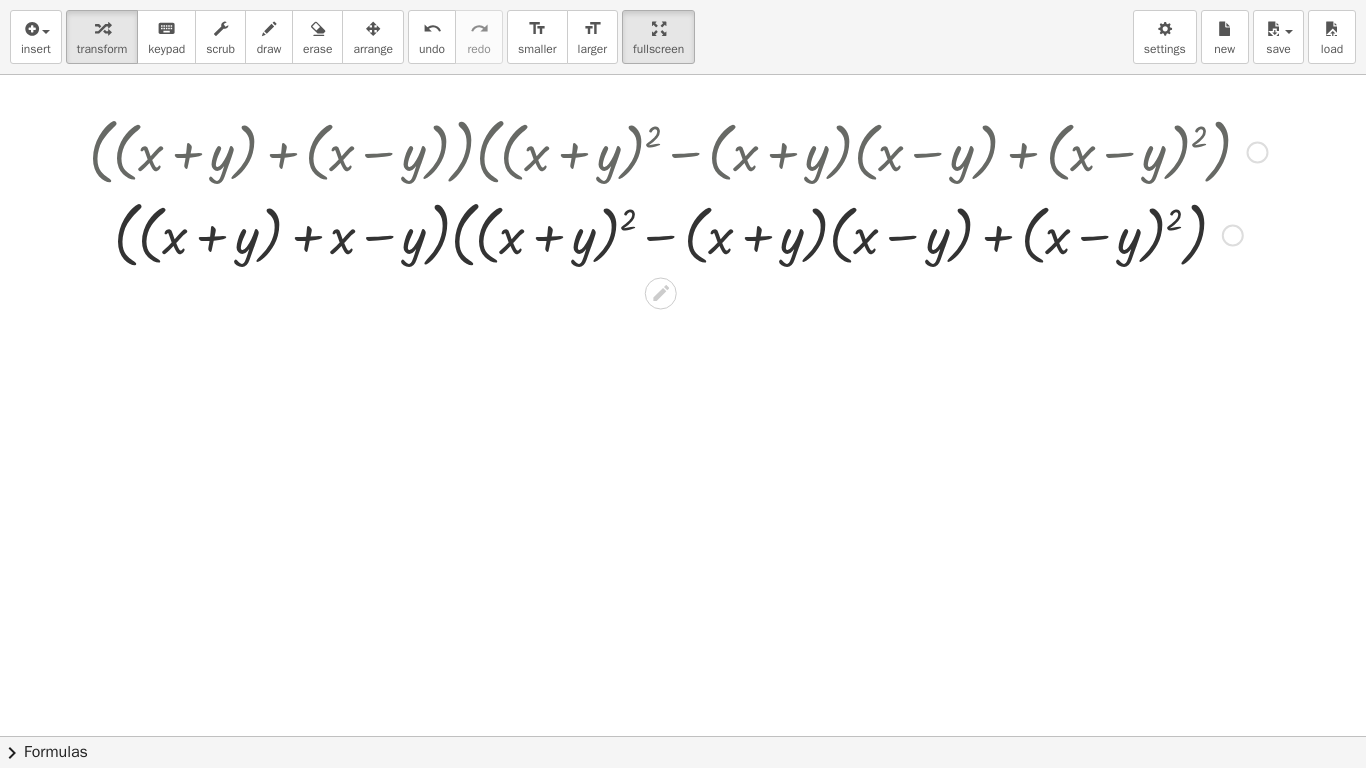 click at bounding box center (678, 233) 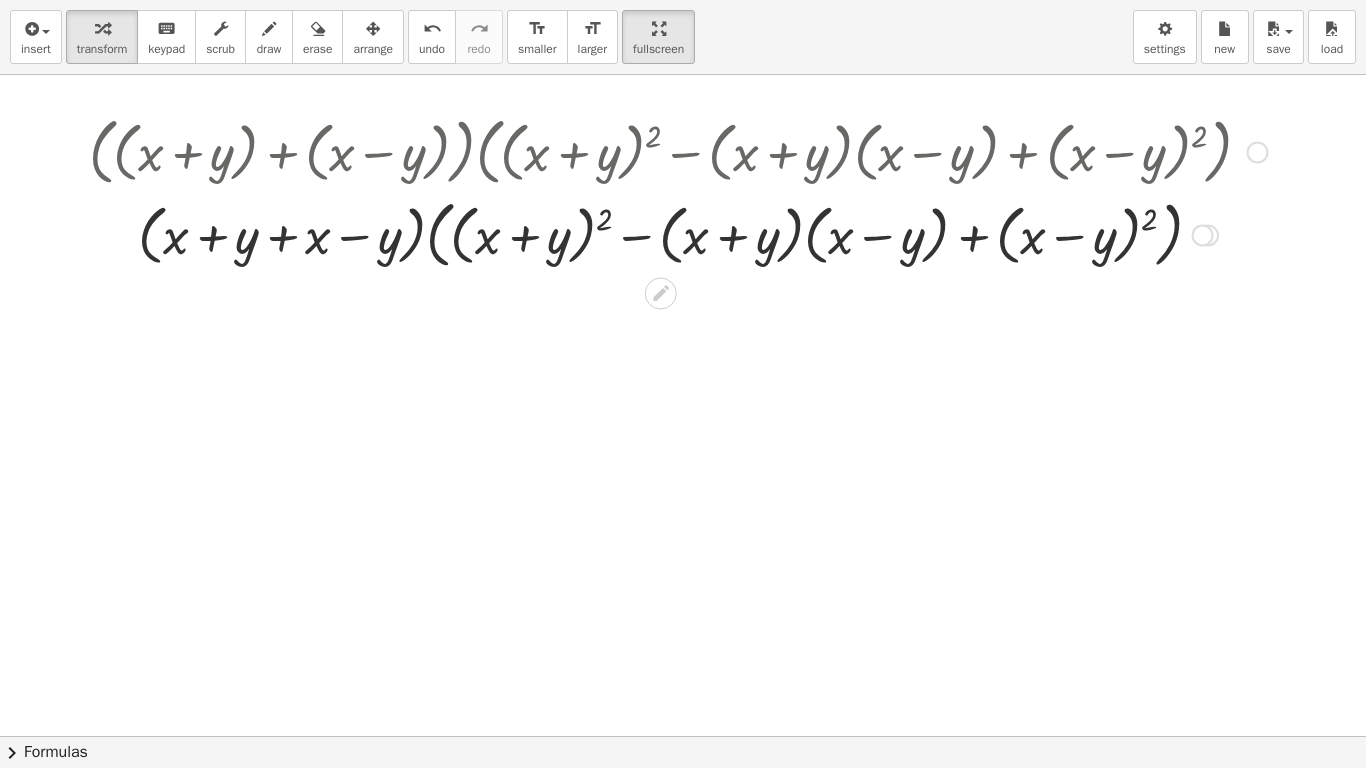 click at bounding box center (678, 233) 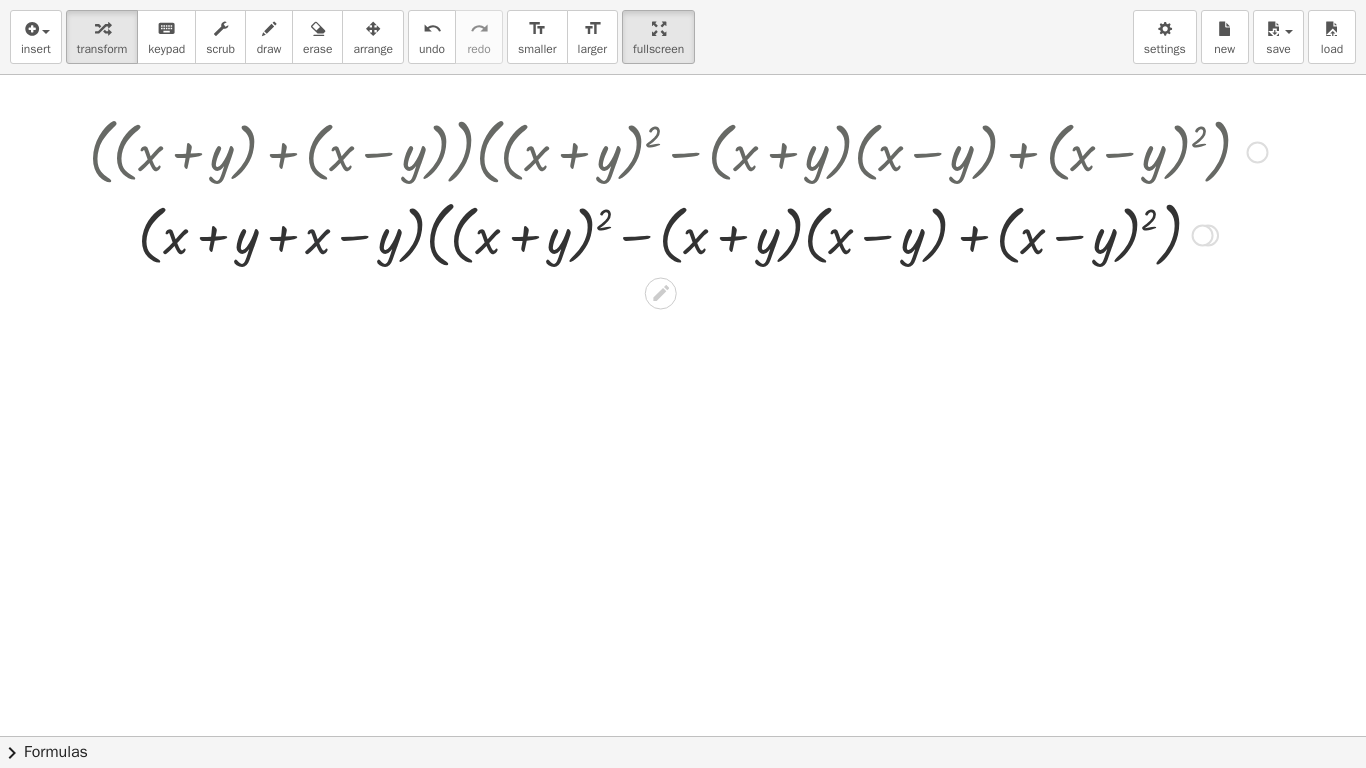 click at bounding box center (678, 233) 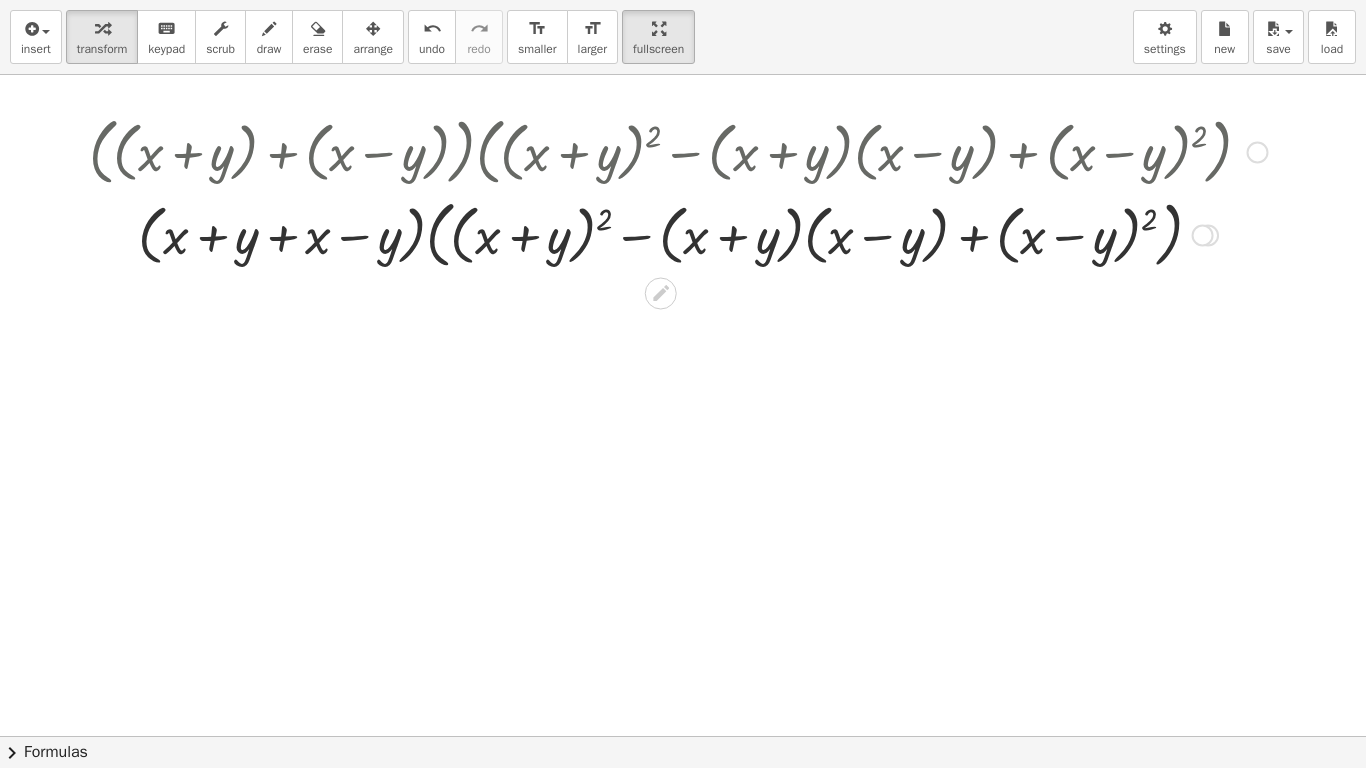 click at bounding box center (678, 233) 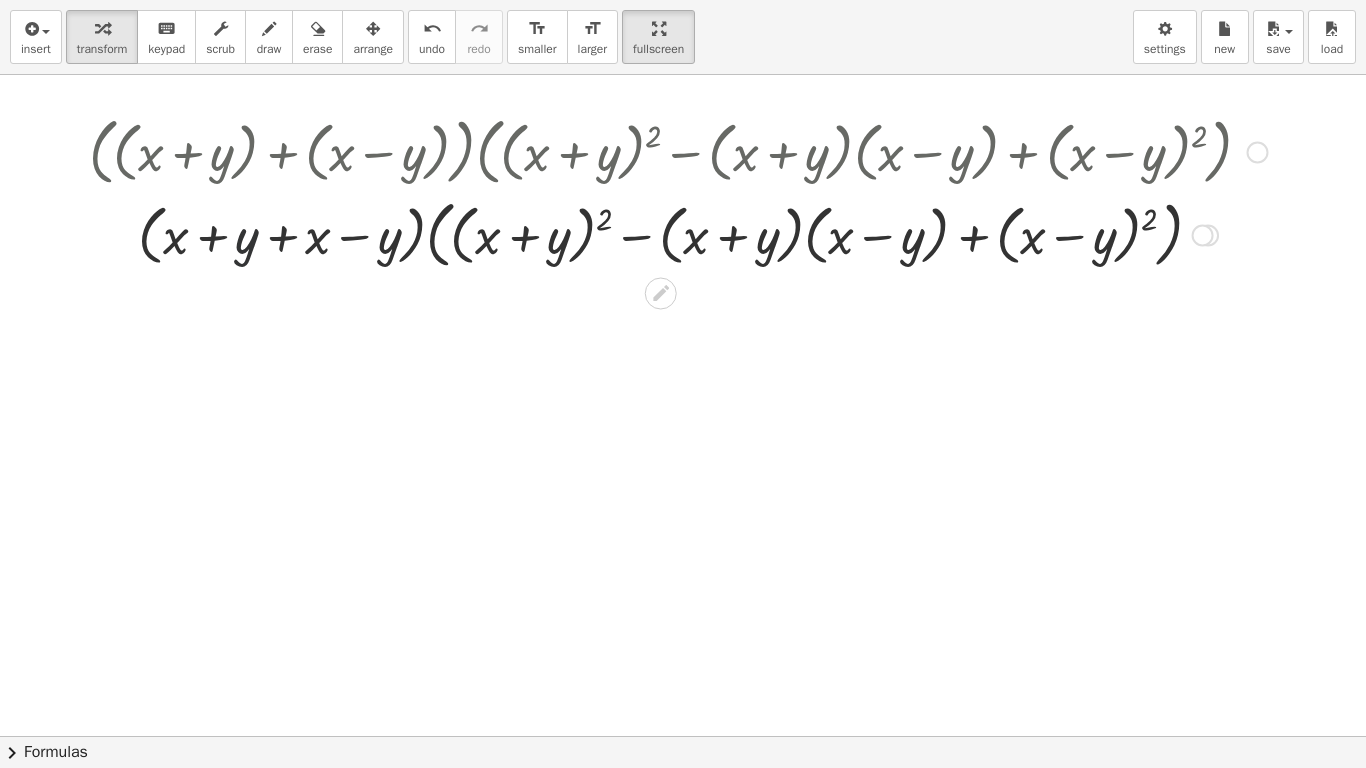 click at bounding box center [678, 233] 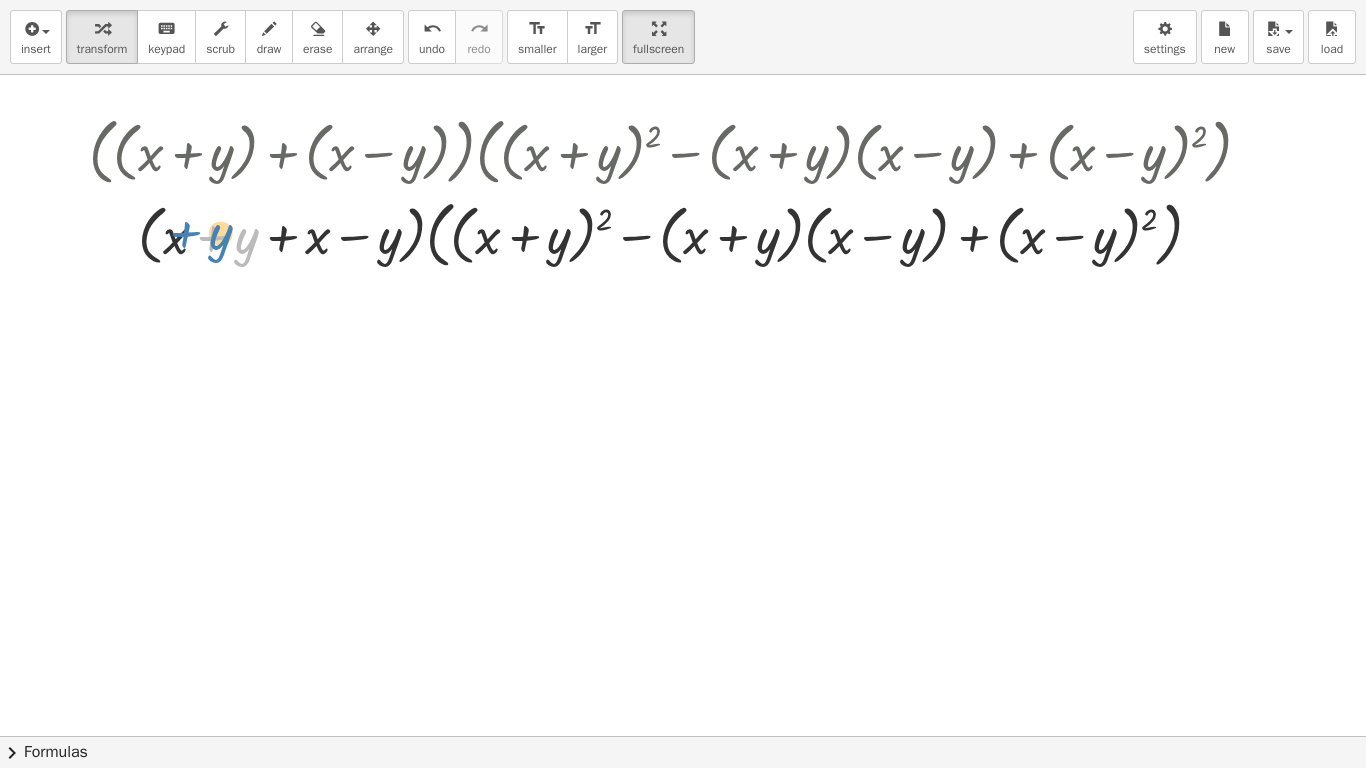 drag, startPoint x: 209, startPoint y: 240, endPoint x: 183, endPoint y: 236, distance: 26.305893 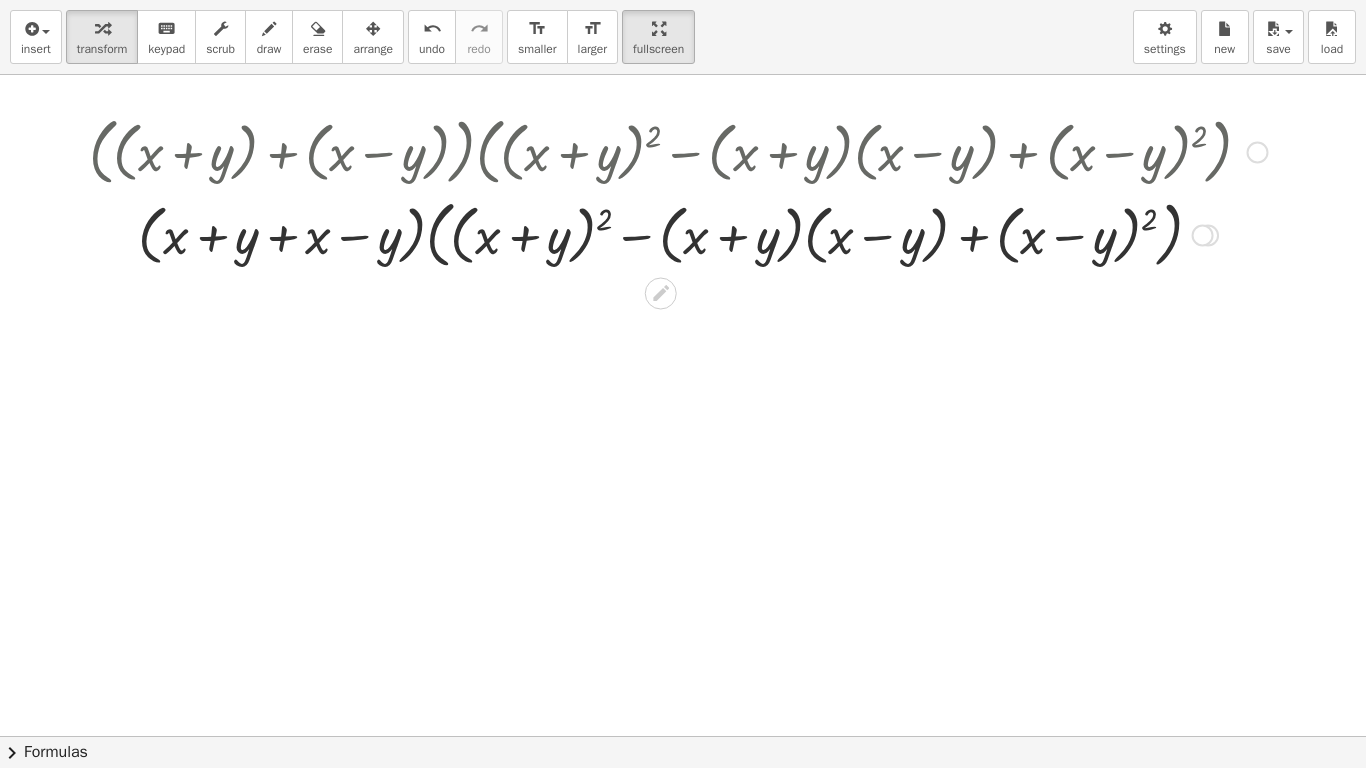 click at bounding box center (678, 233) 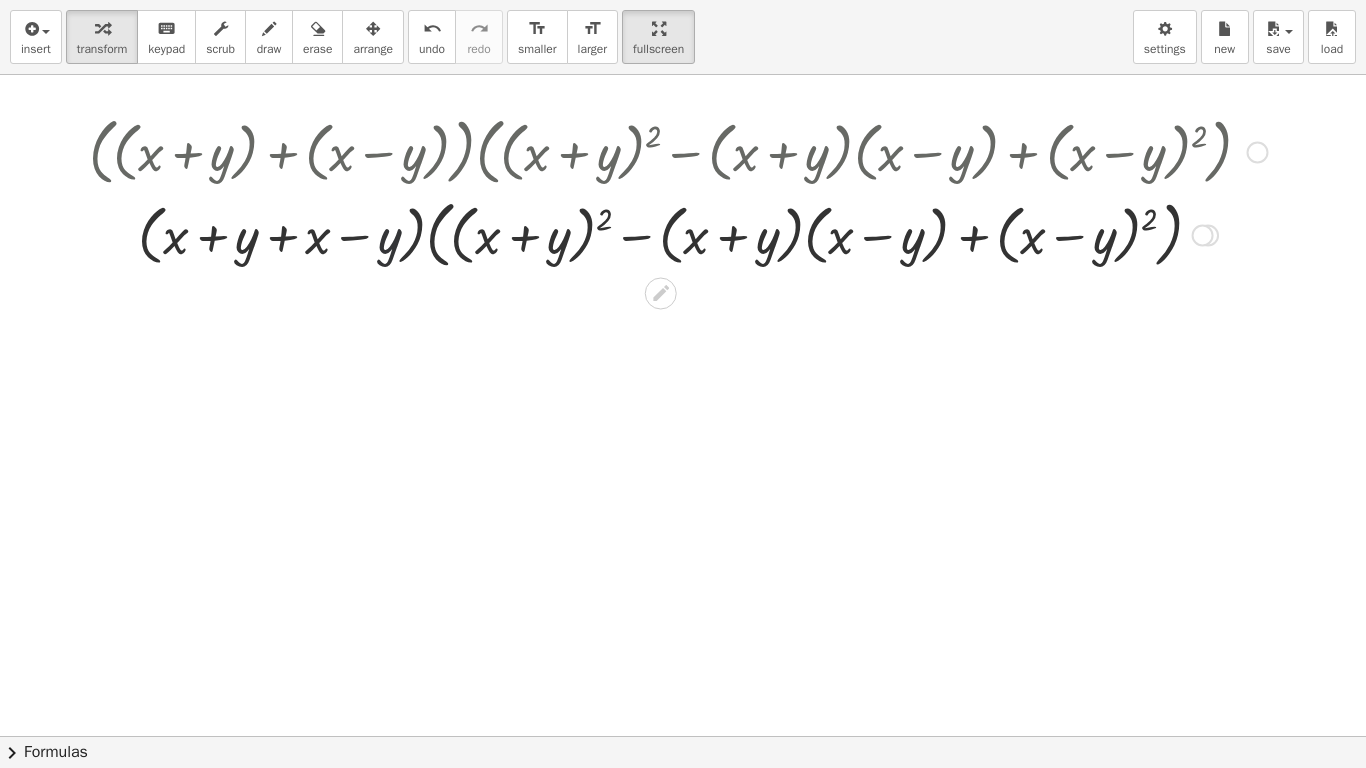 click at bounding box center (678, 233) 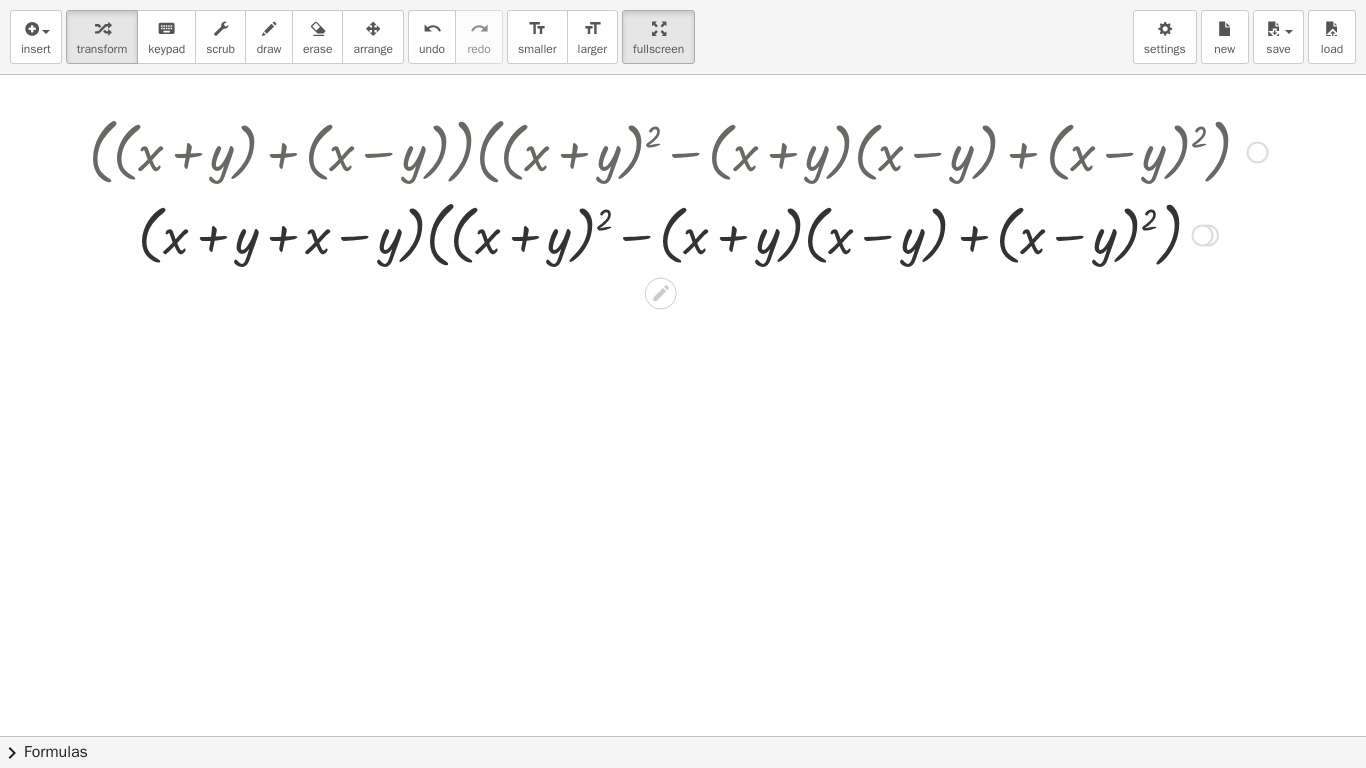 click at bounding box center (678, 233) 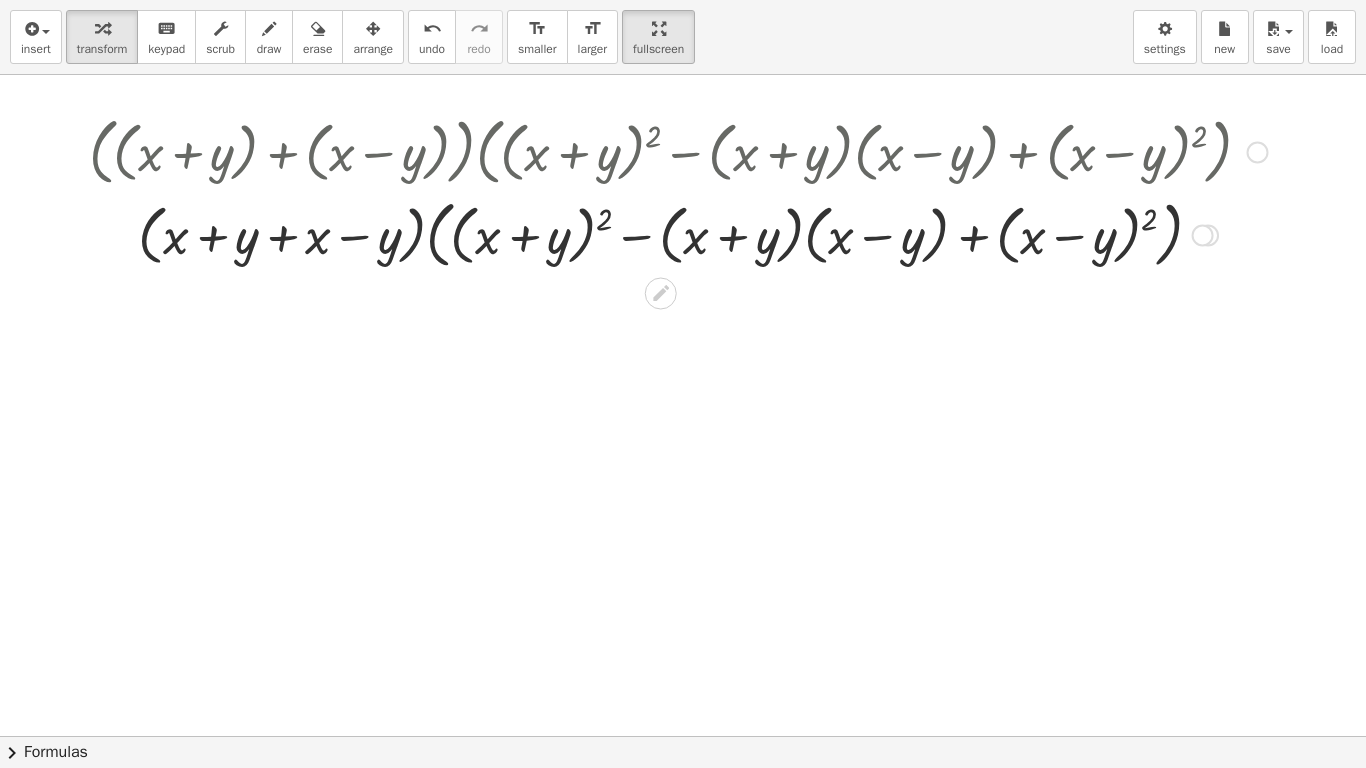 click at bounding box center [678, 233] 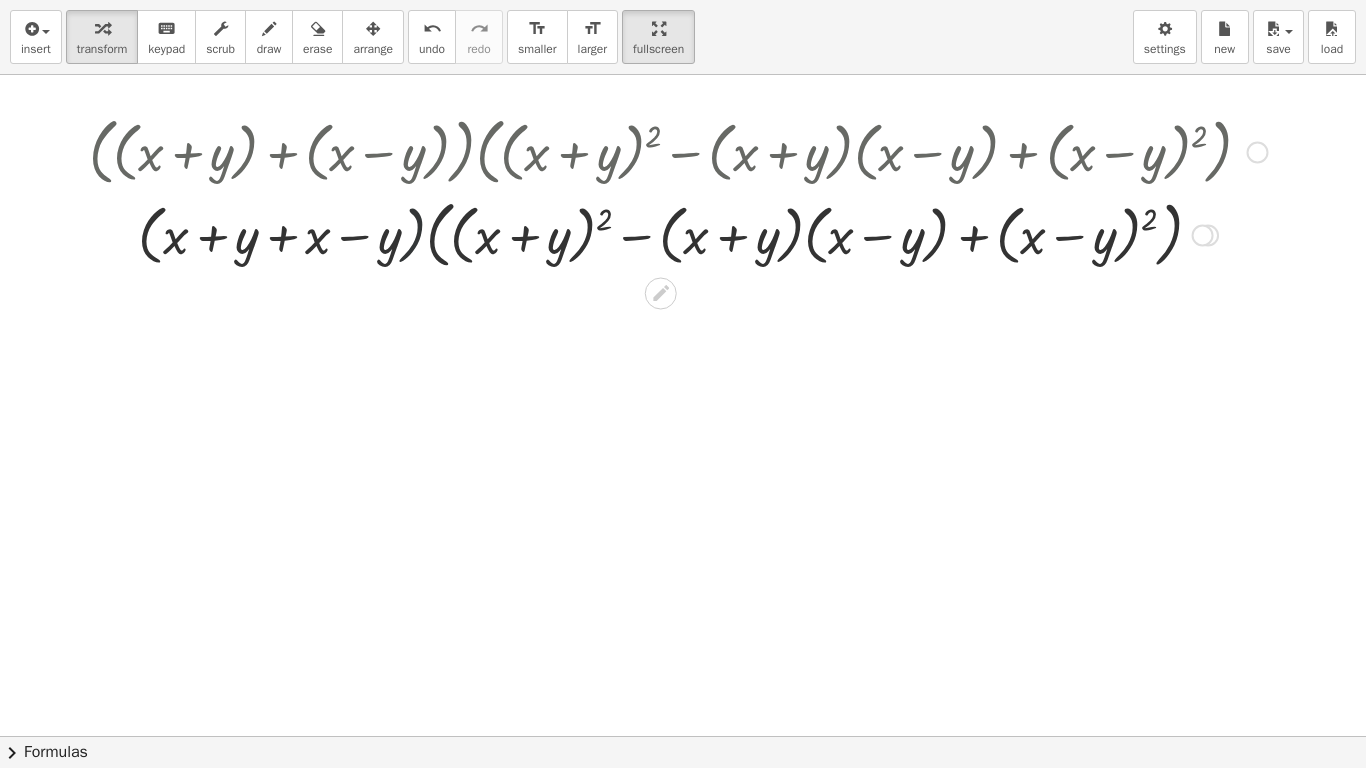 click at bounding box center [678, 233] 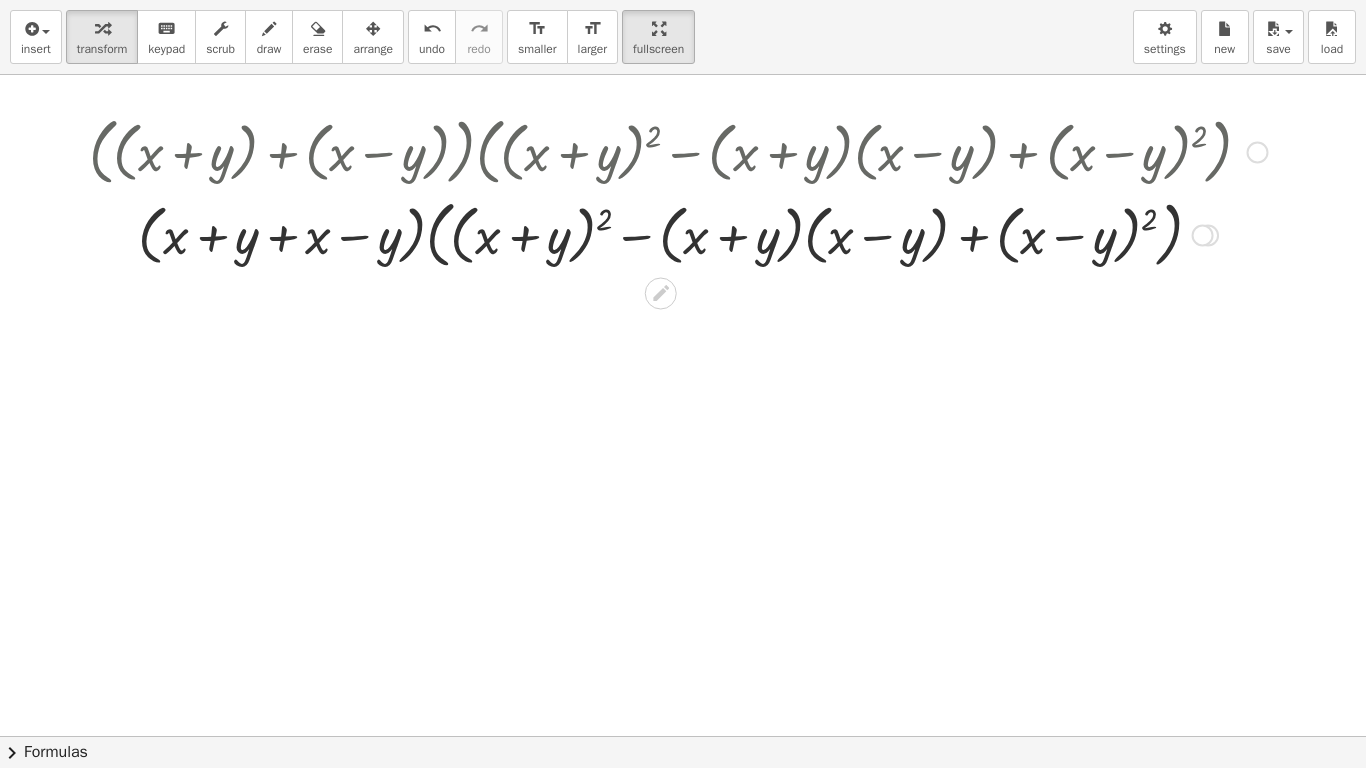 click at bounding box center (678, 233) 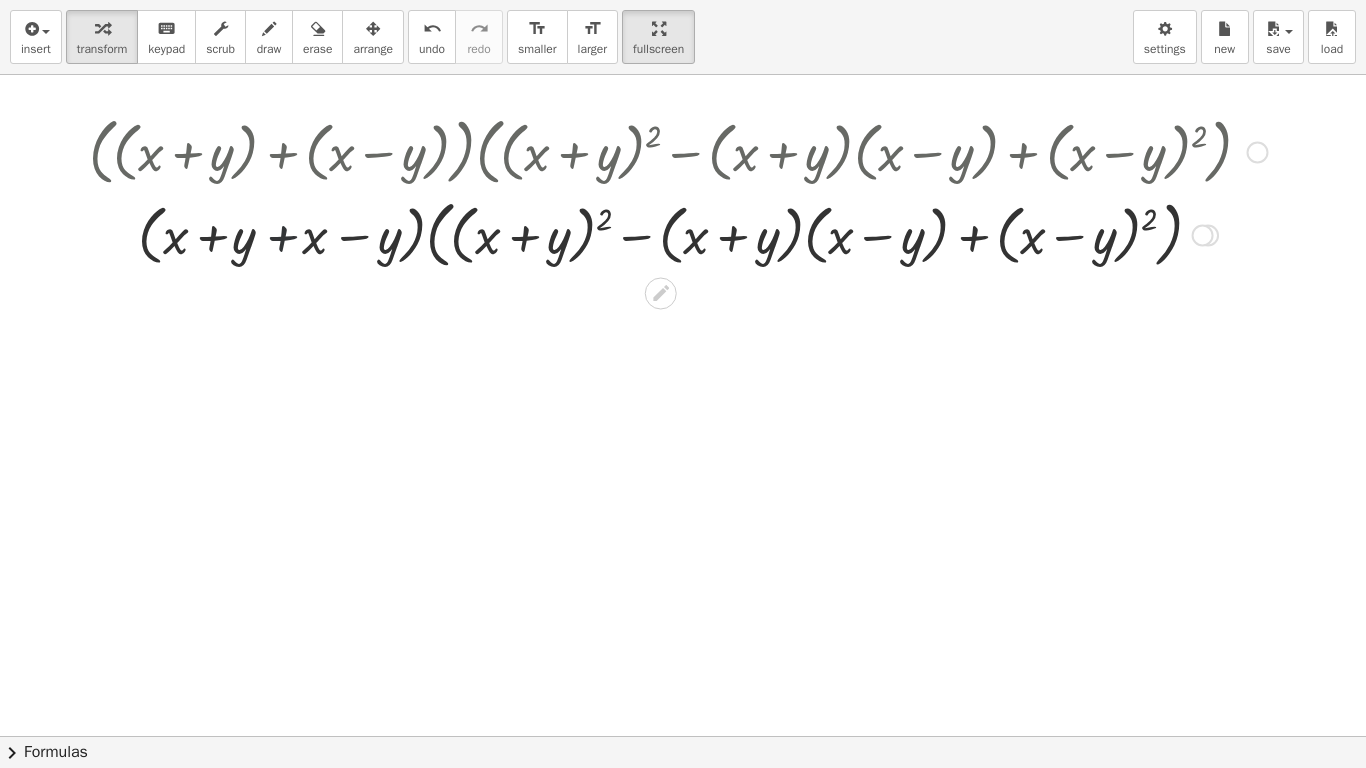 click at bounding box center [678, 233] 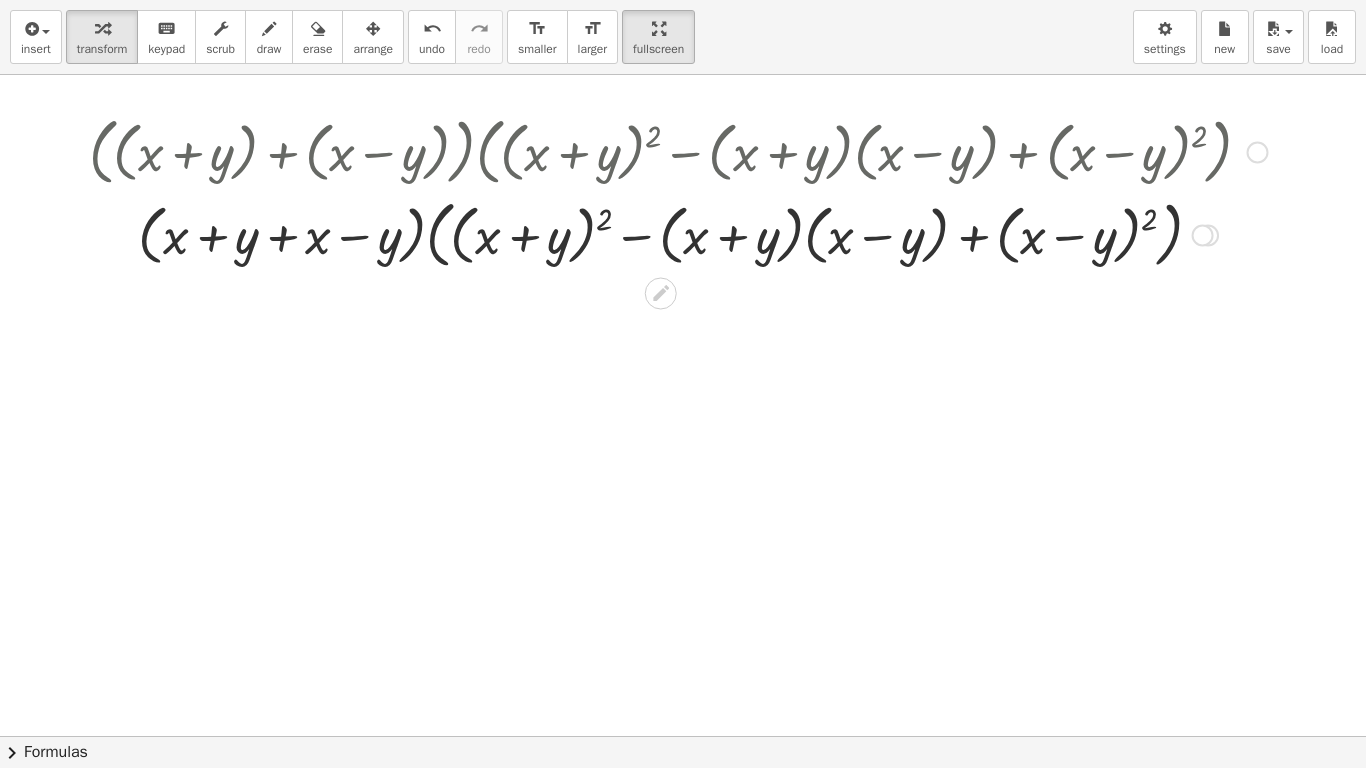 click at bounding box center [678, 233] 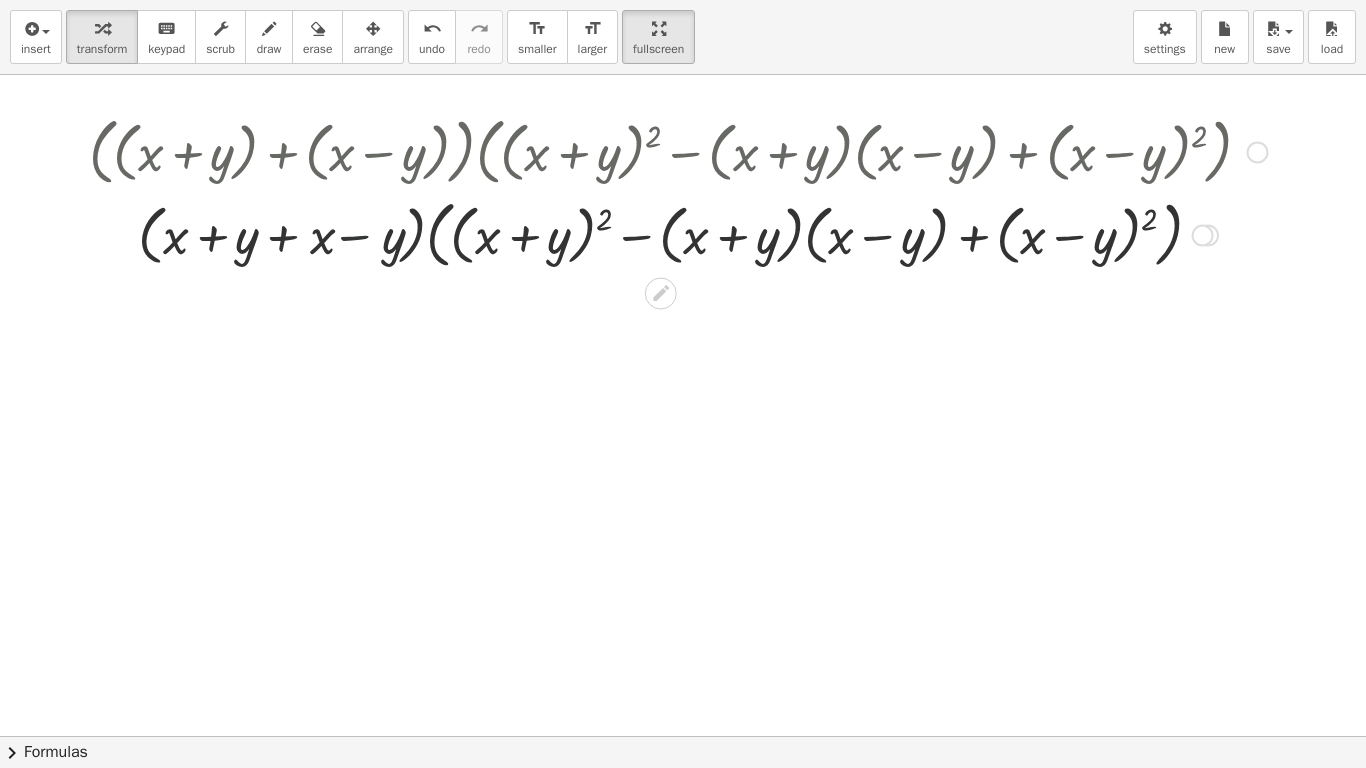 click at bounding box center (678, 233) 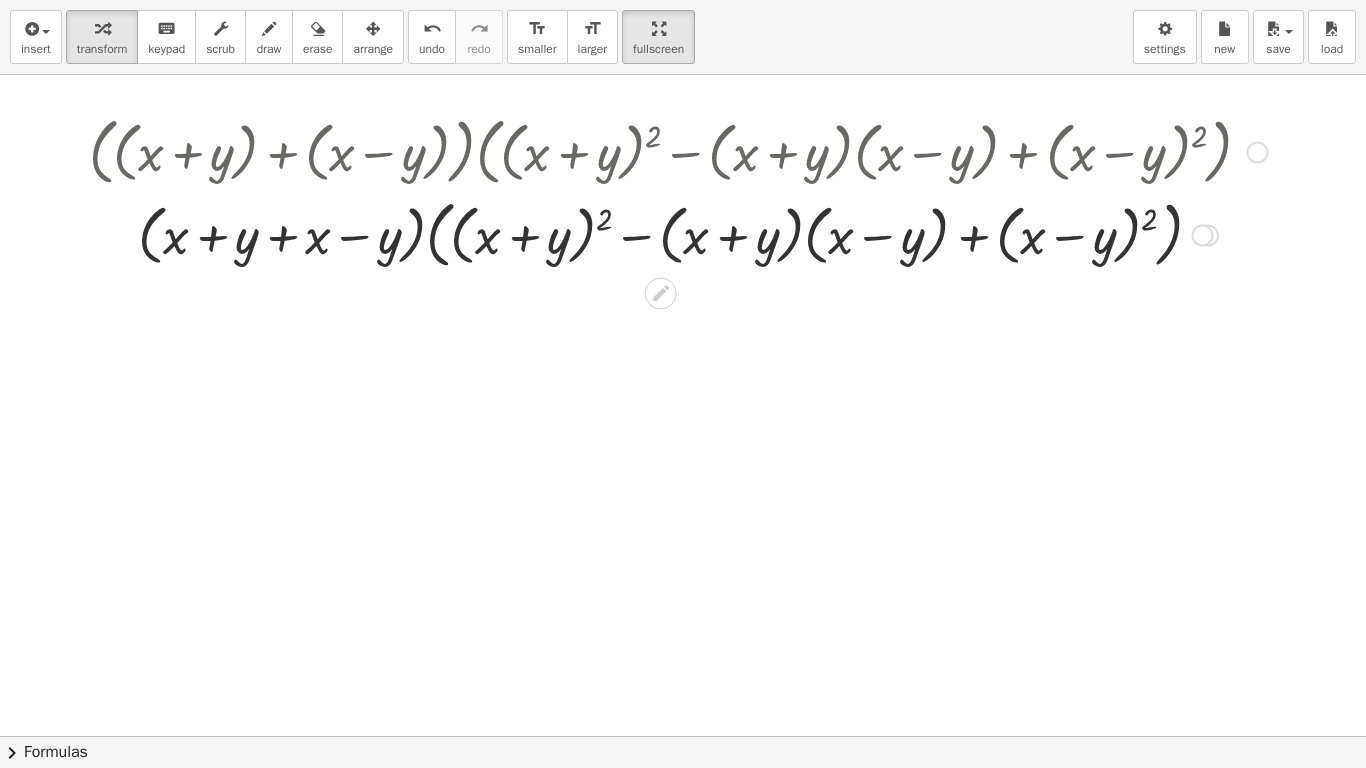 click at bounding box center [678, 233] 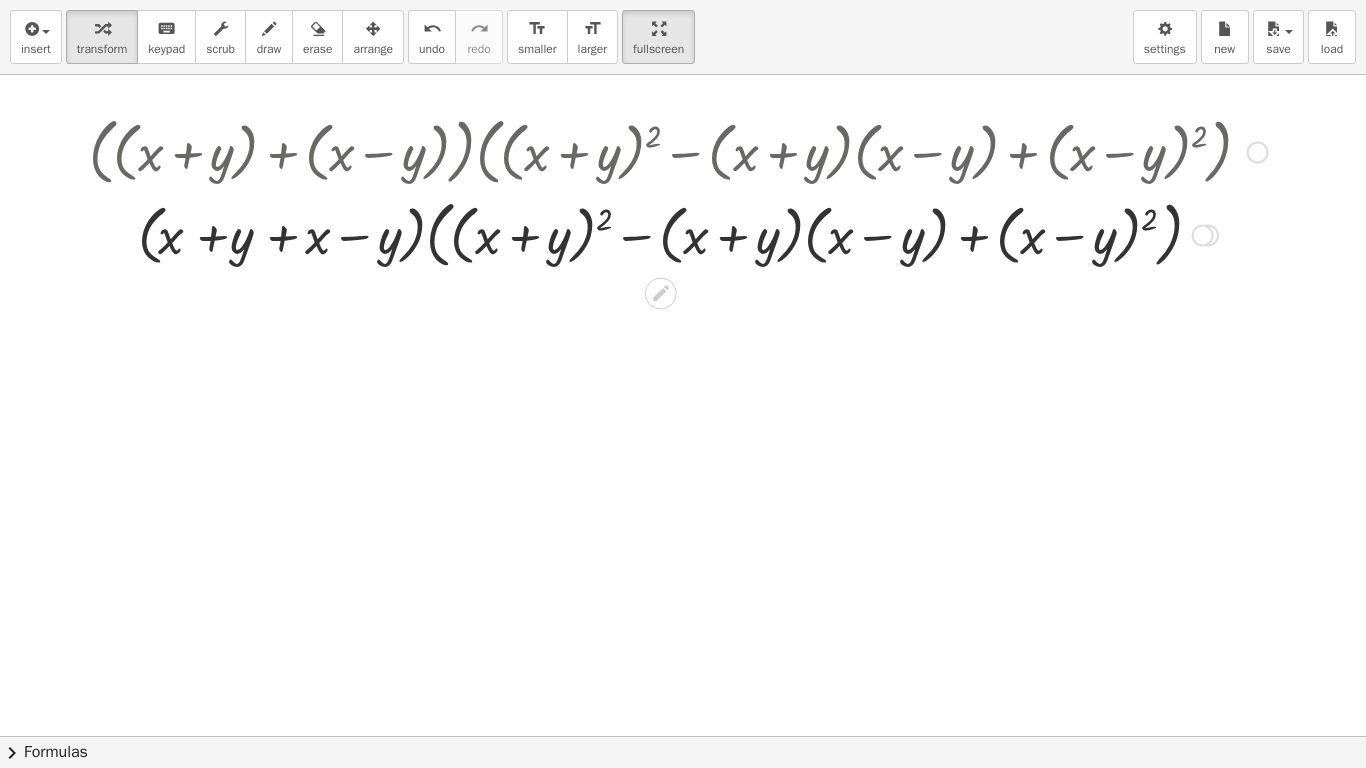 click at bounding box center (678, 233) 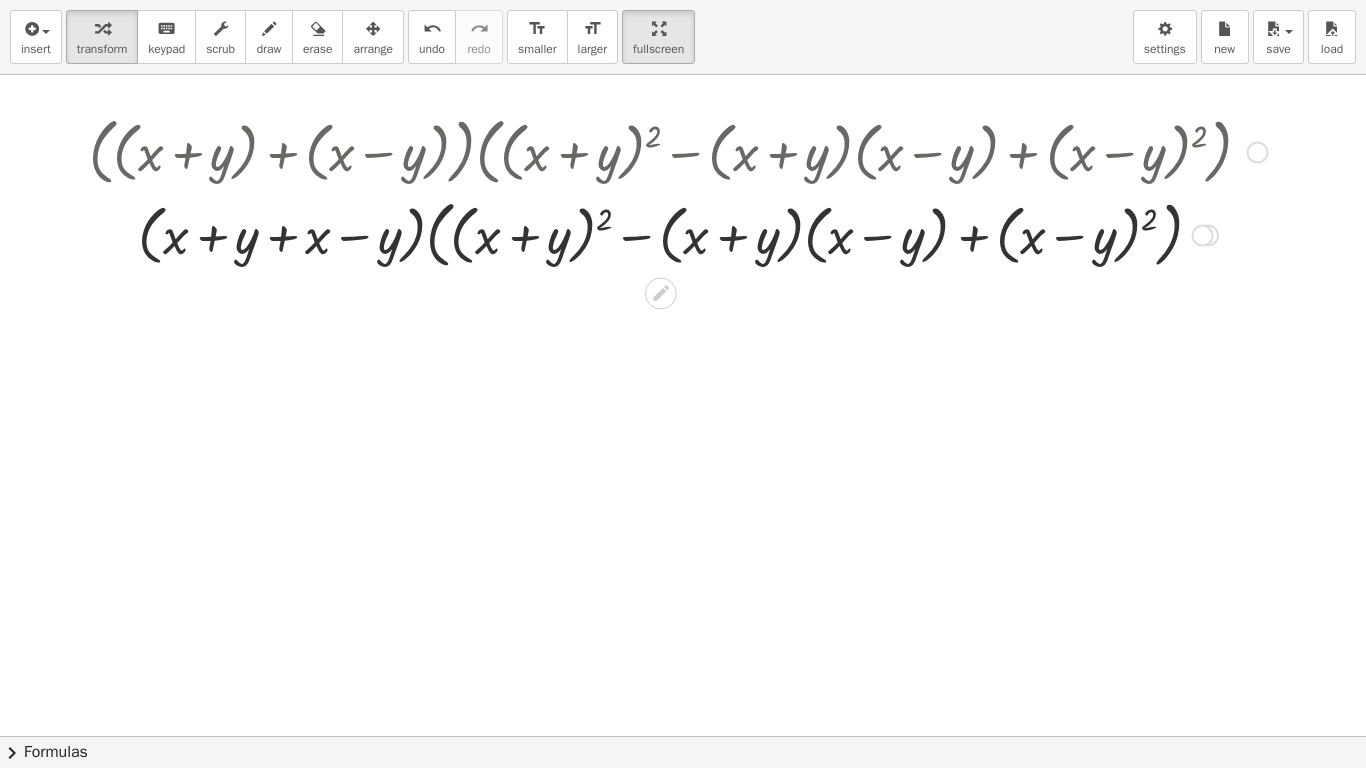 click at bounding box center [678, 233] 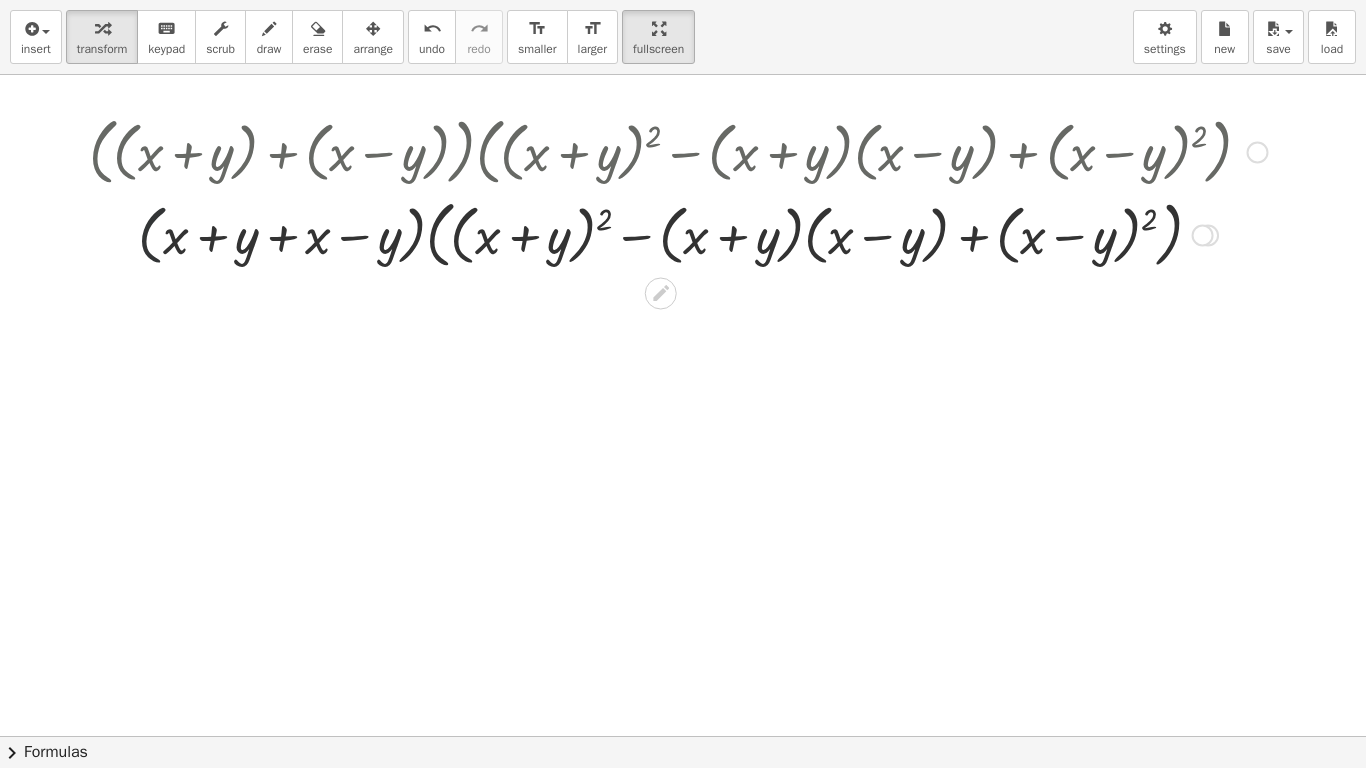 click at bounding box center (678, 233) 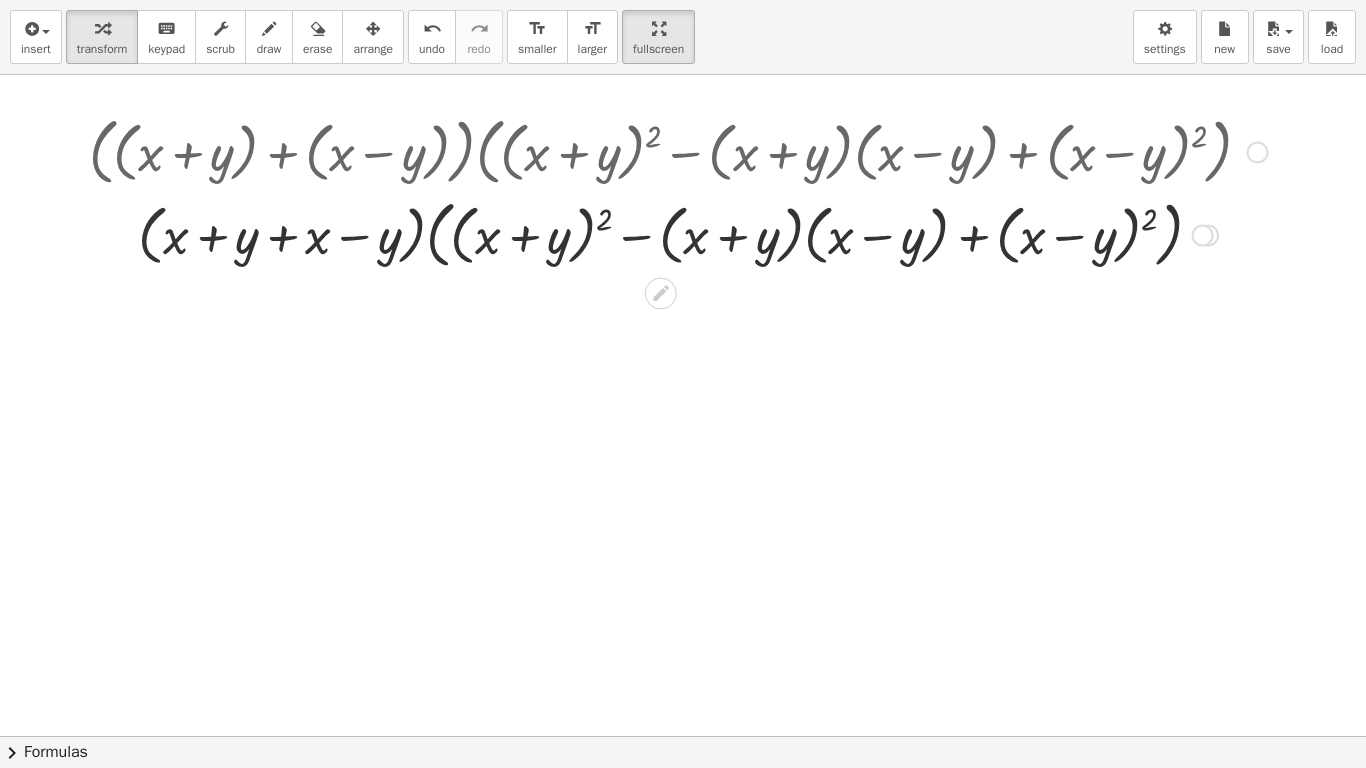 click at bounding box center (678, 233) 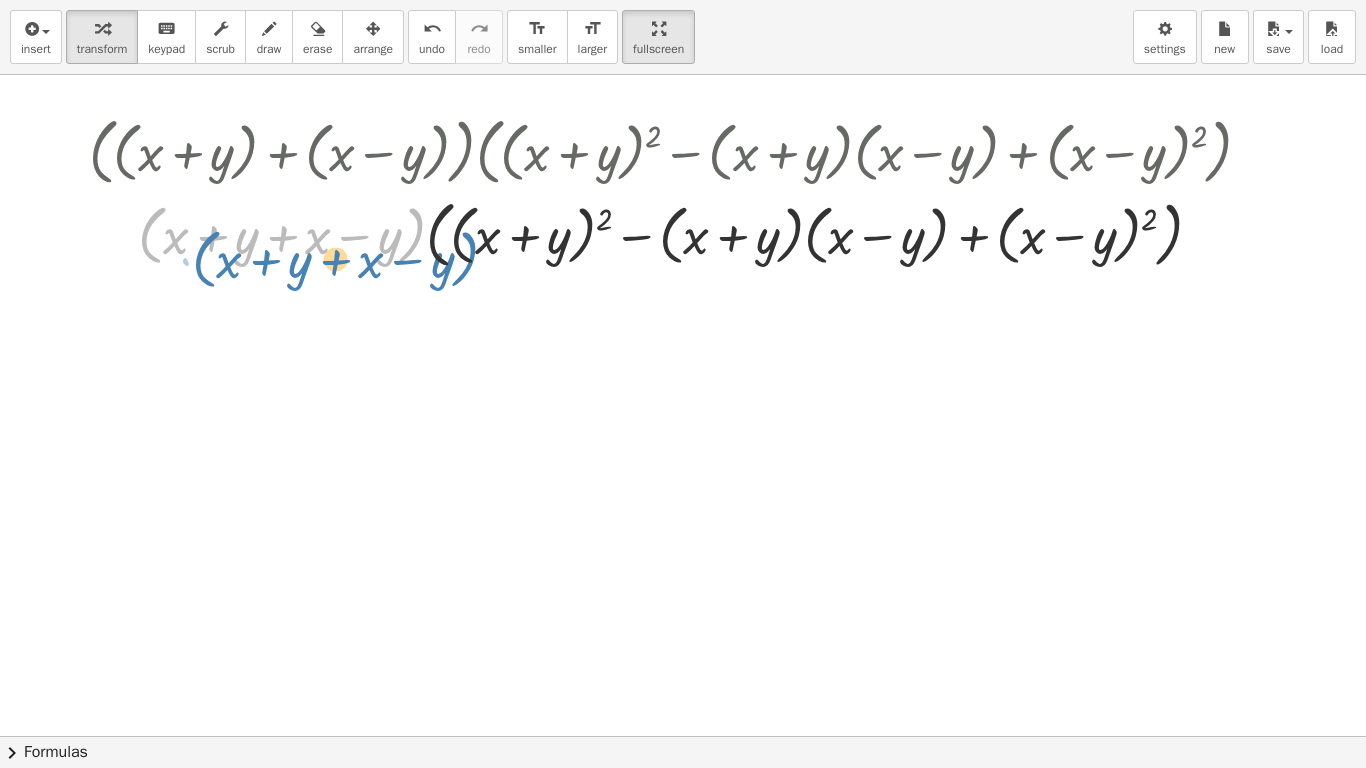 drag, startPoint x: 145, startPoint y: 230, endPoint x: 193, endPoint y: 243, distance: 49.729267 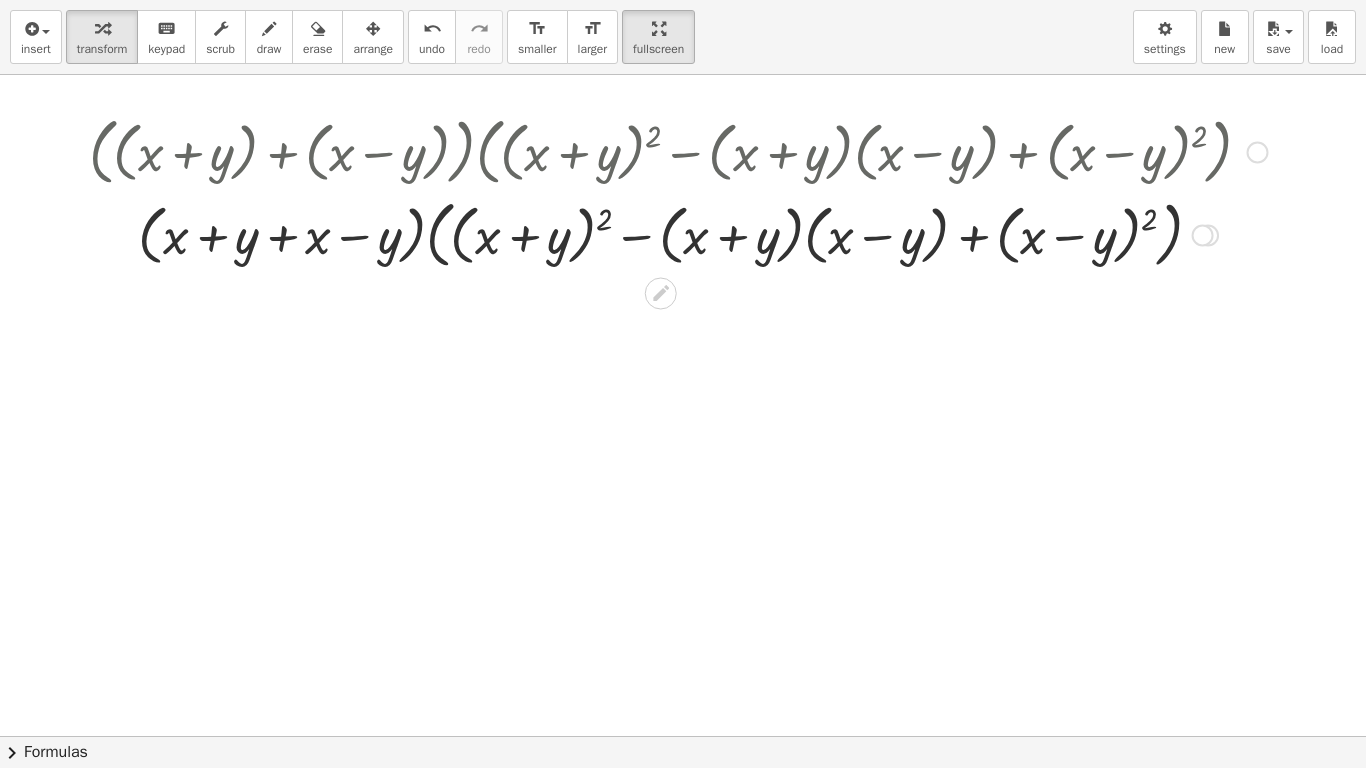 click at bounding box center (678, 233) 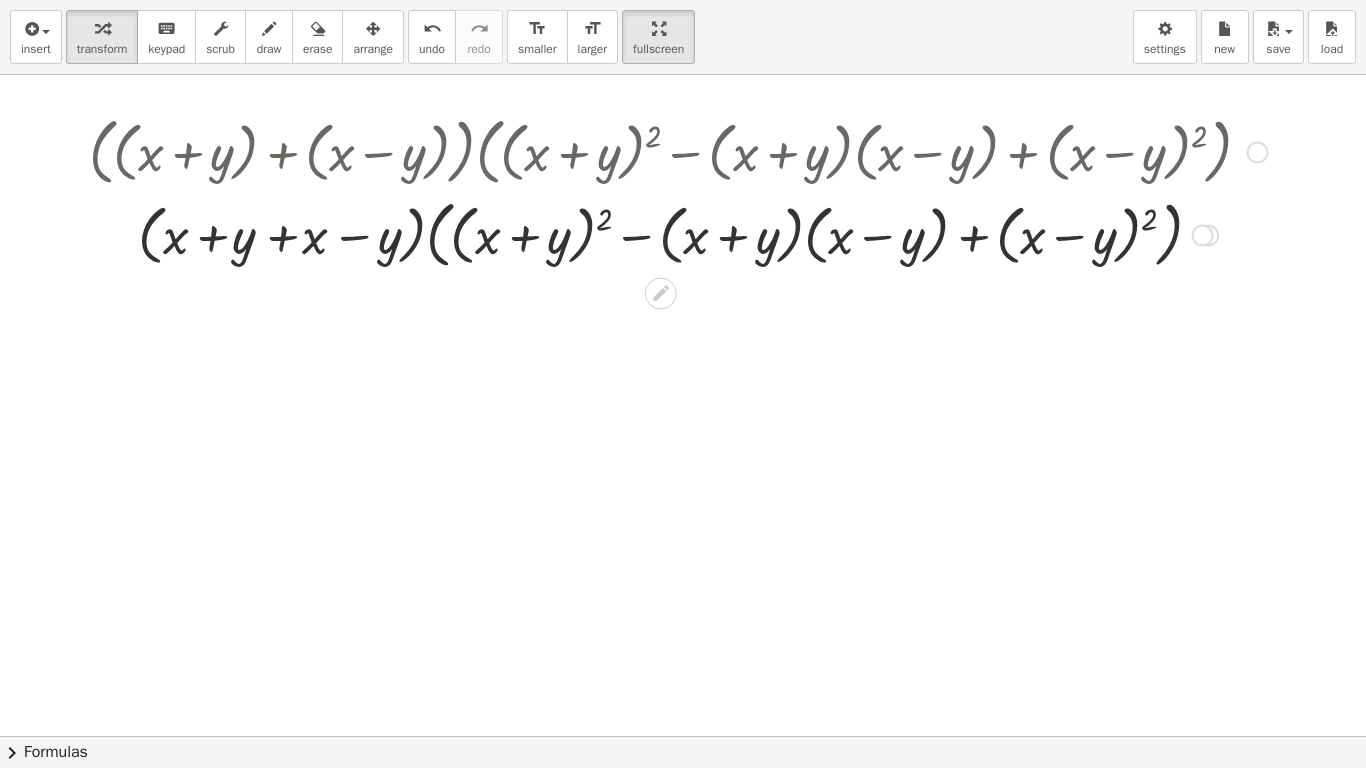 click at bounding box center (678, 233) 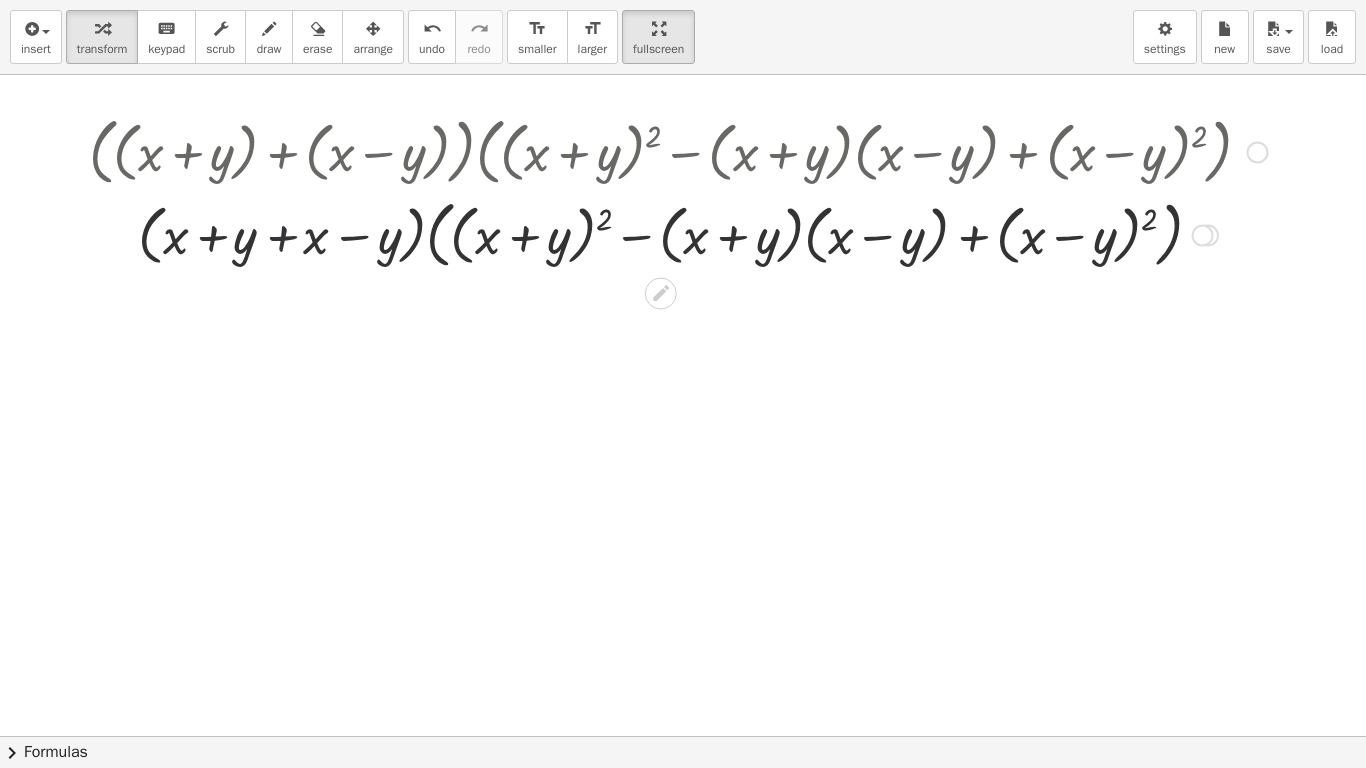 click at bounding box center [678, 233] 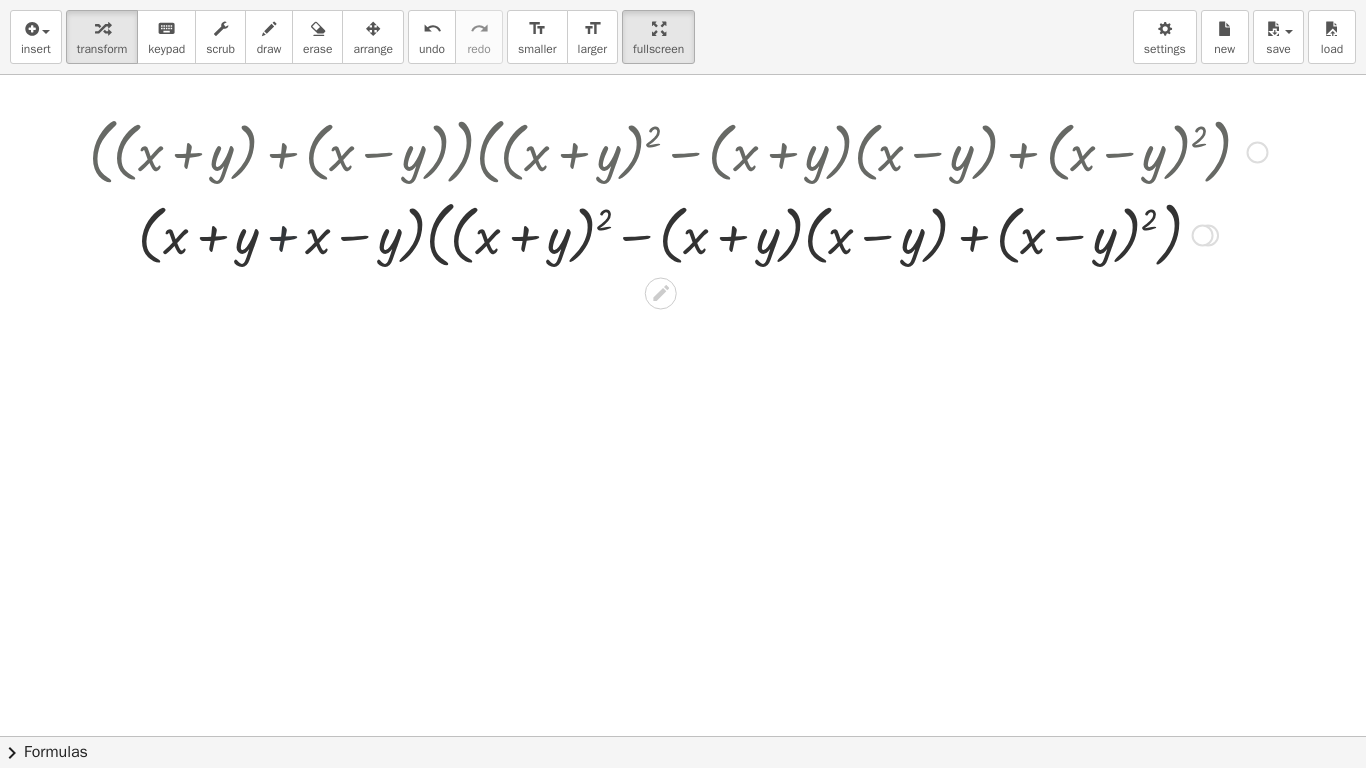 click at bounding box center (678, 233) 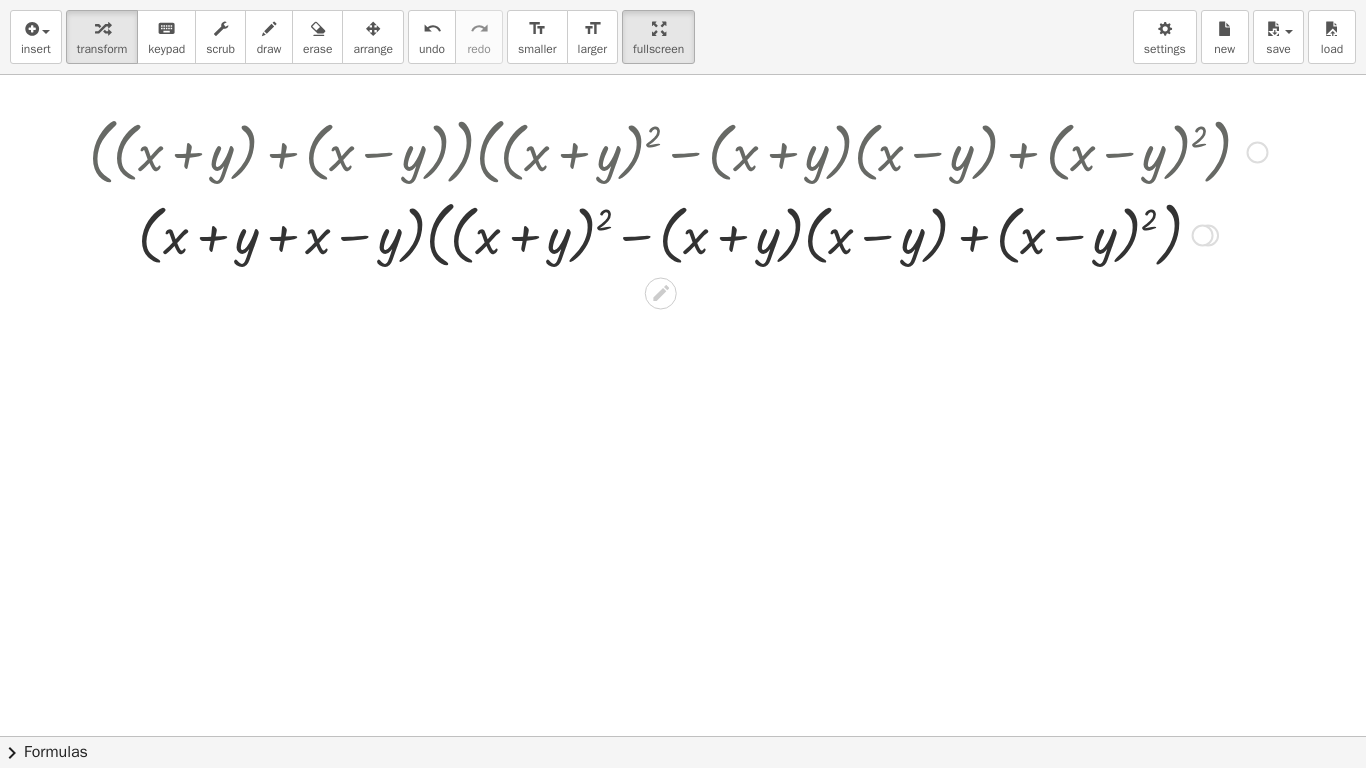 click at bounding box center [678, 233] 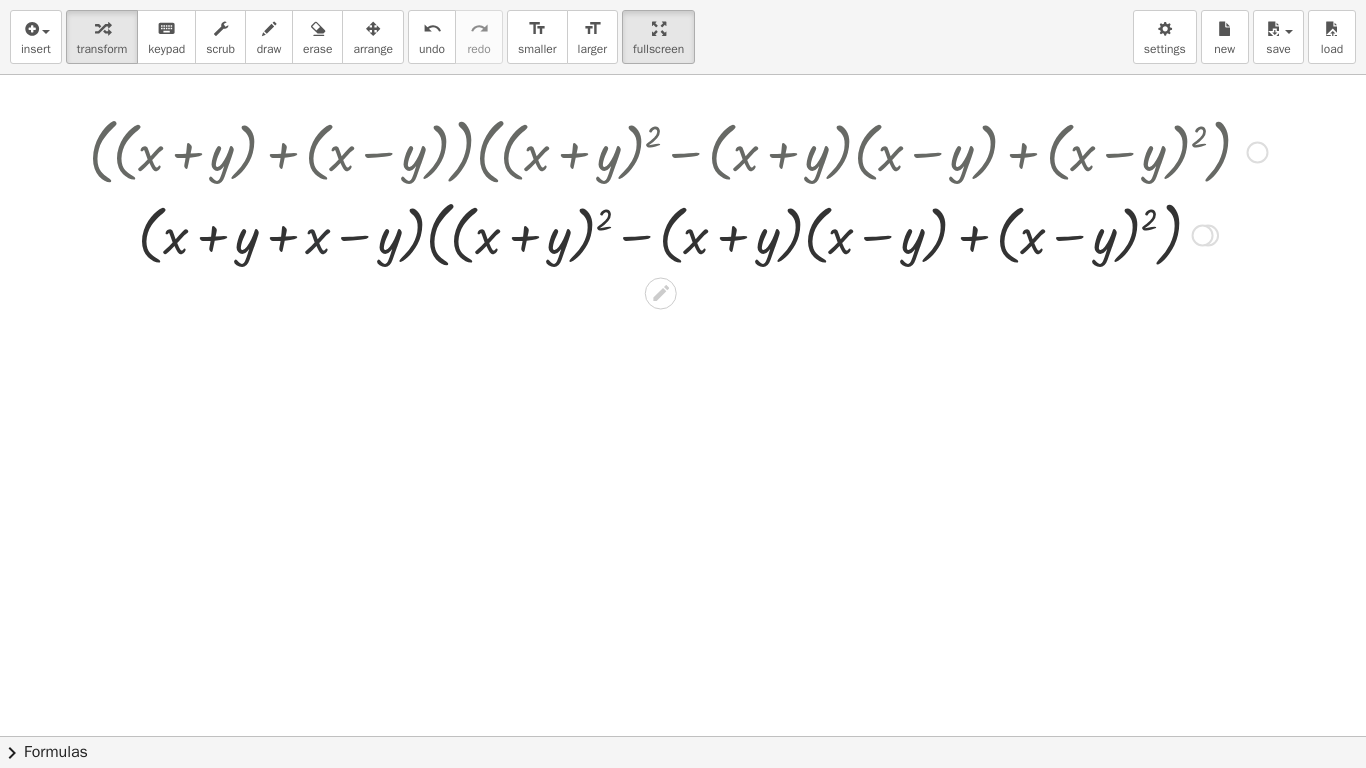 click at bounding box center (678, 233) 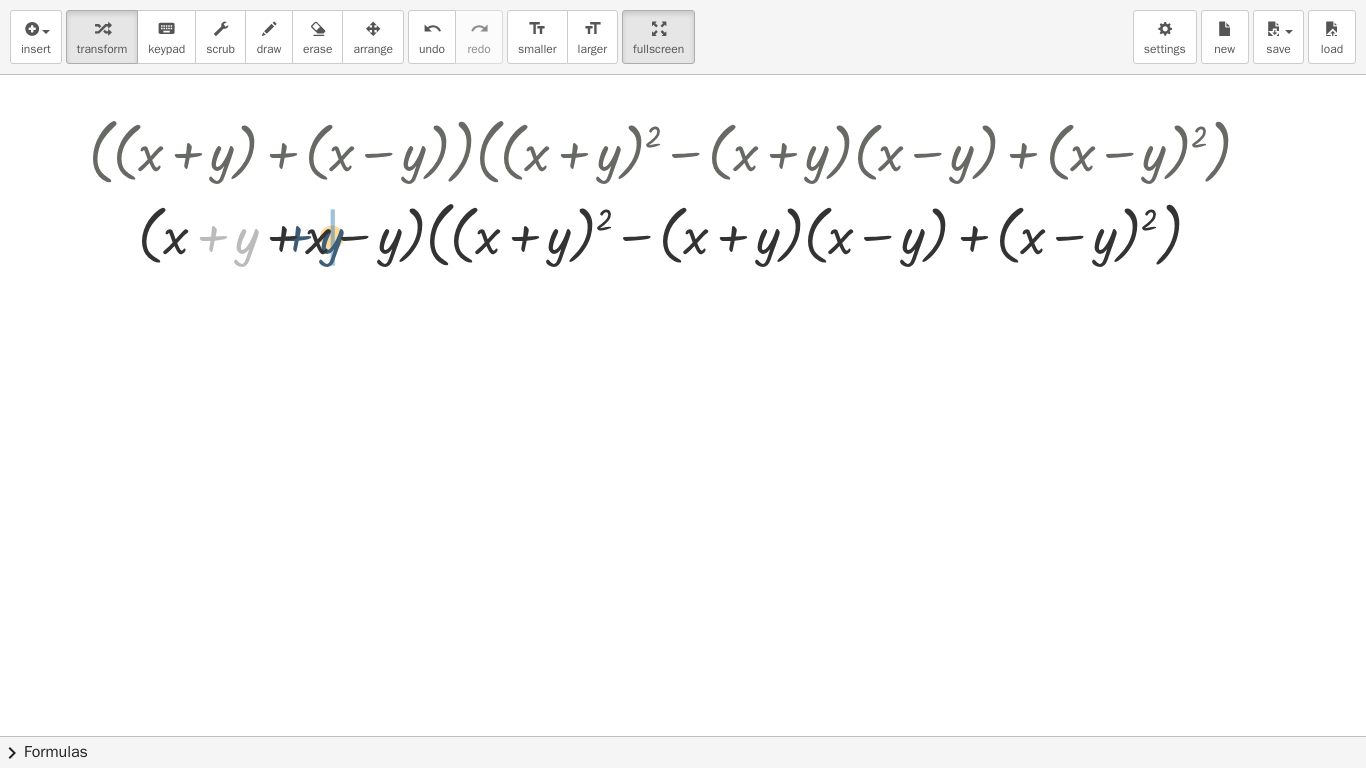 drag, startPoint x: 254, startPoint y: 241, endPoint x: 339, endPoint y: 241, distance: 85 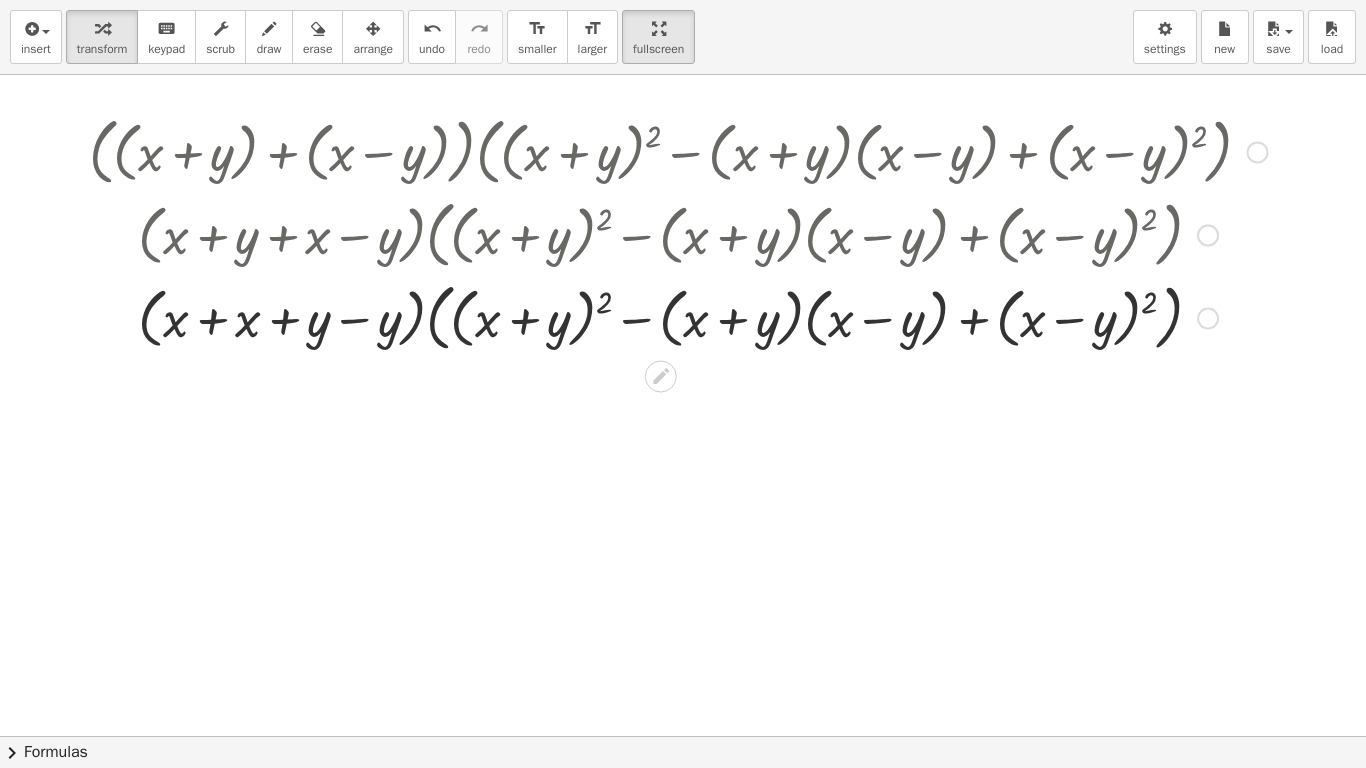 click at bounding box center (678, 316) 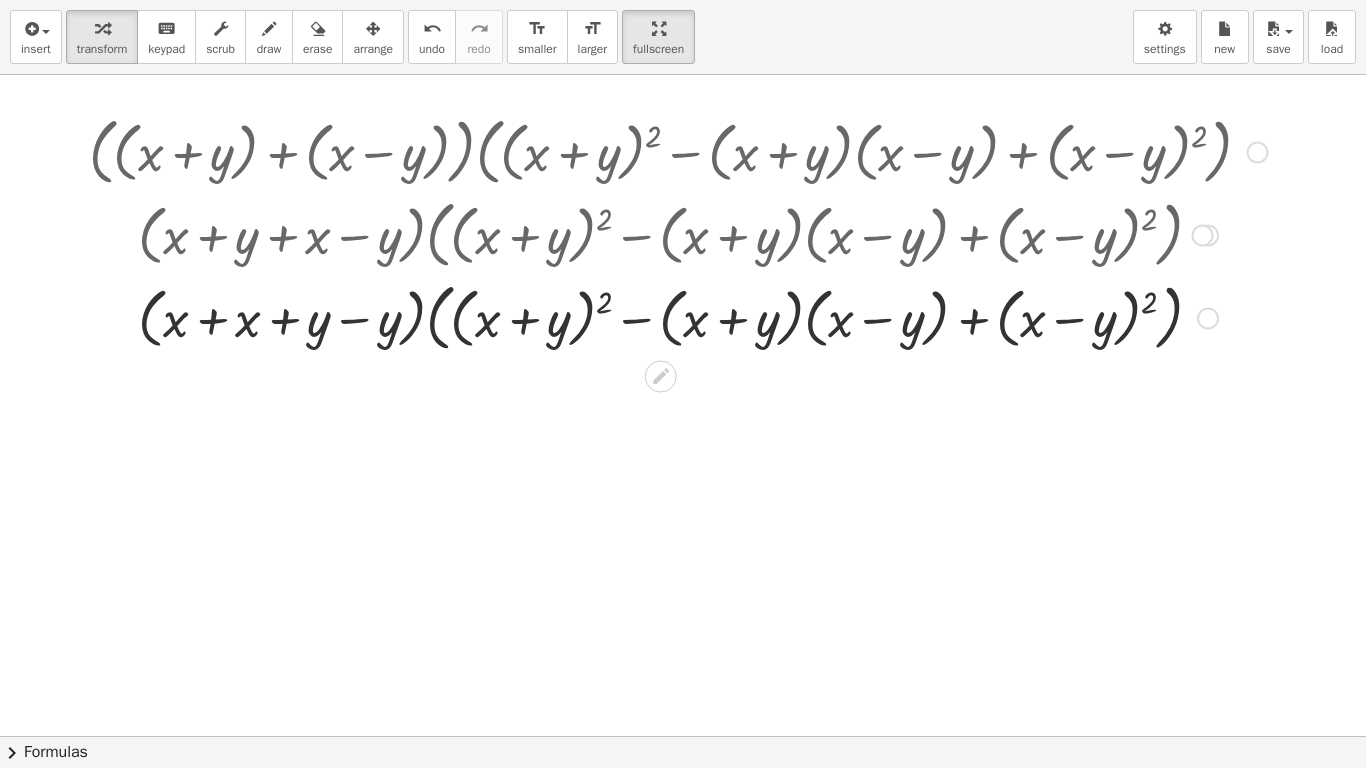 click at bounding box center (678, 316) 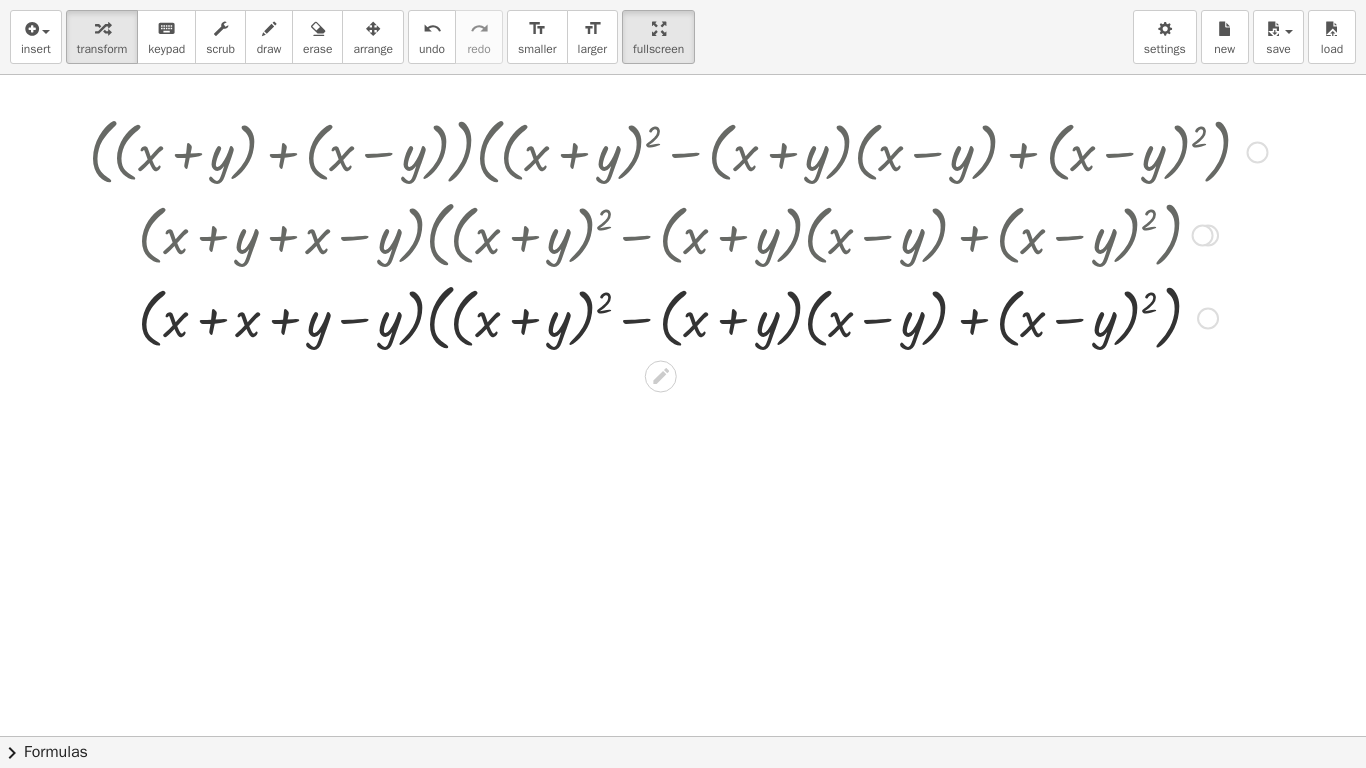 click at bounding box center (678, 316) 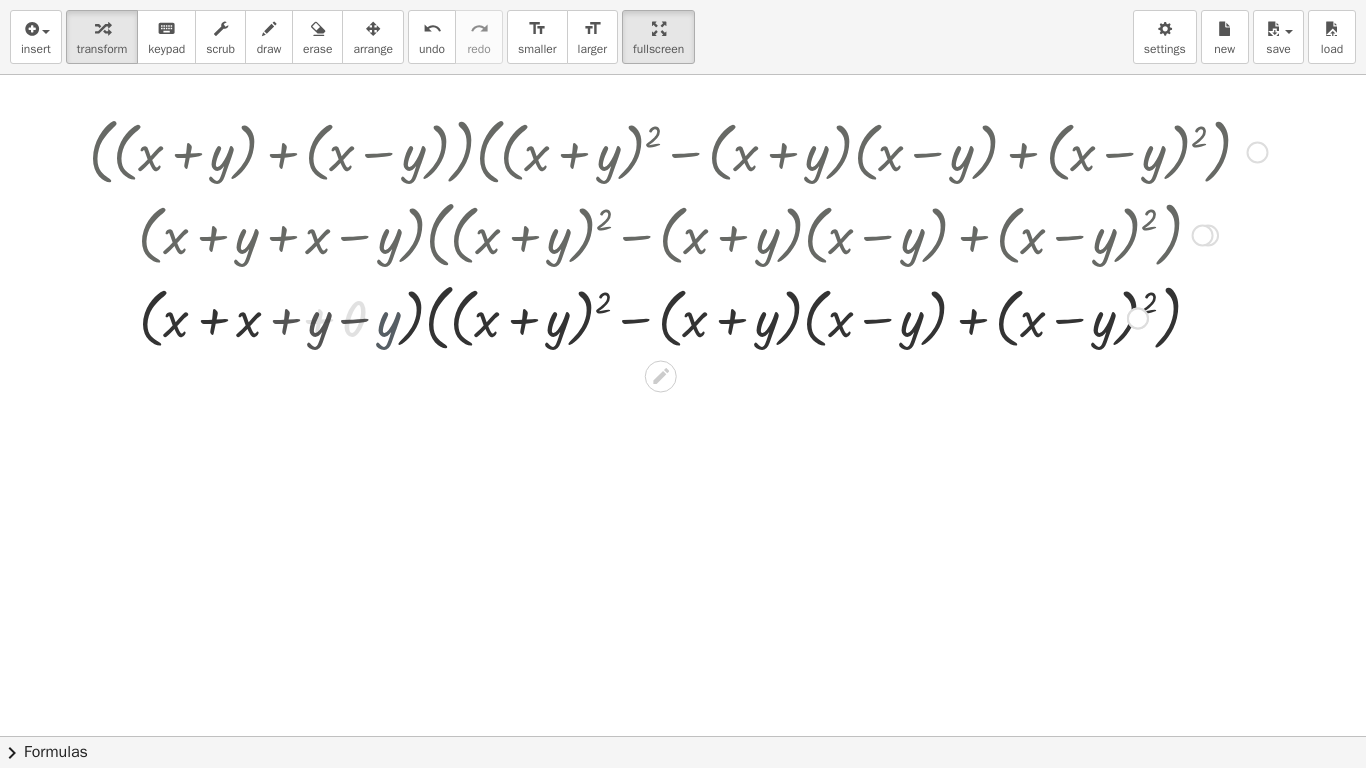 click at bounding box center (678, 316) 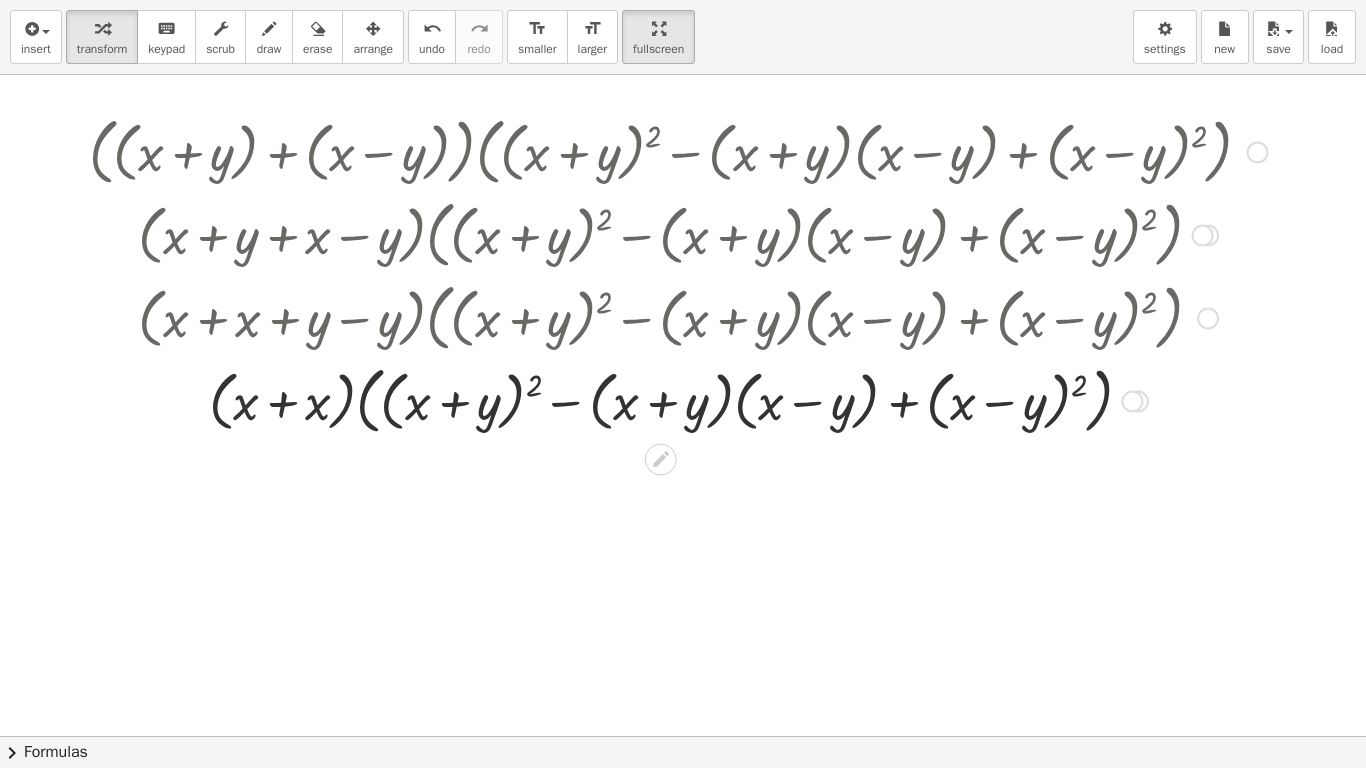 drag, startPoint x: 238, startPoint y: 401, endPoint x: 303, endPoint y: 401, distance: 65 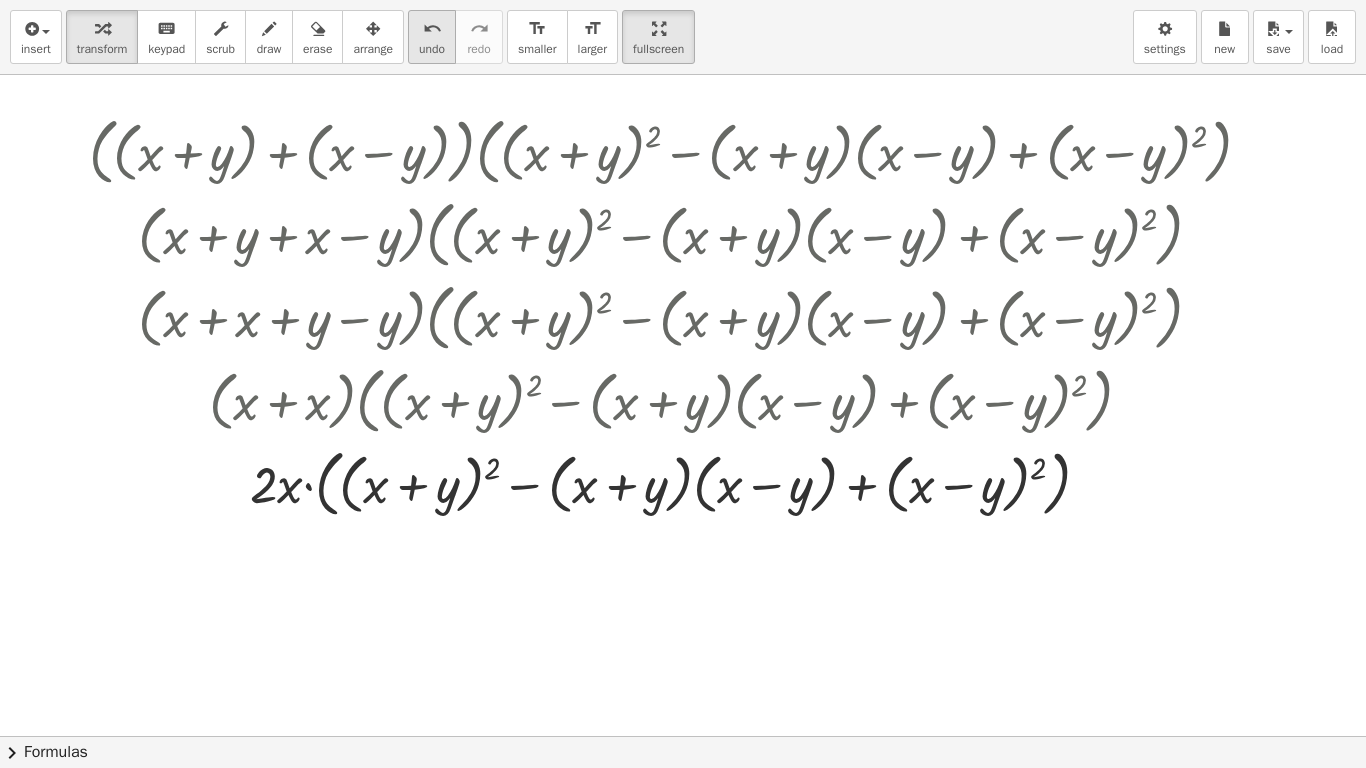 click on "undo" at bounding box center (432, 49) 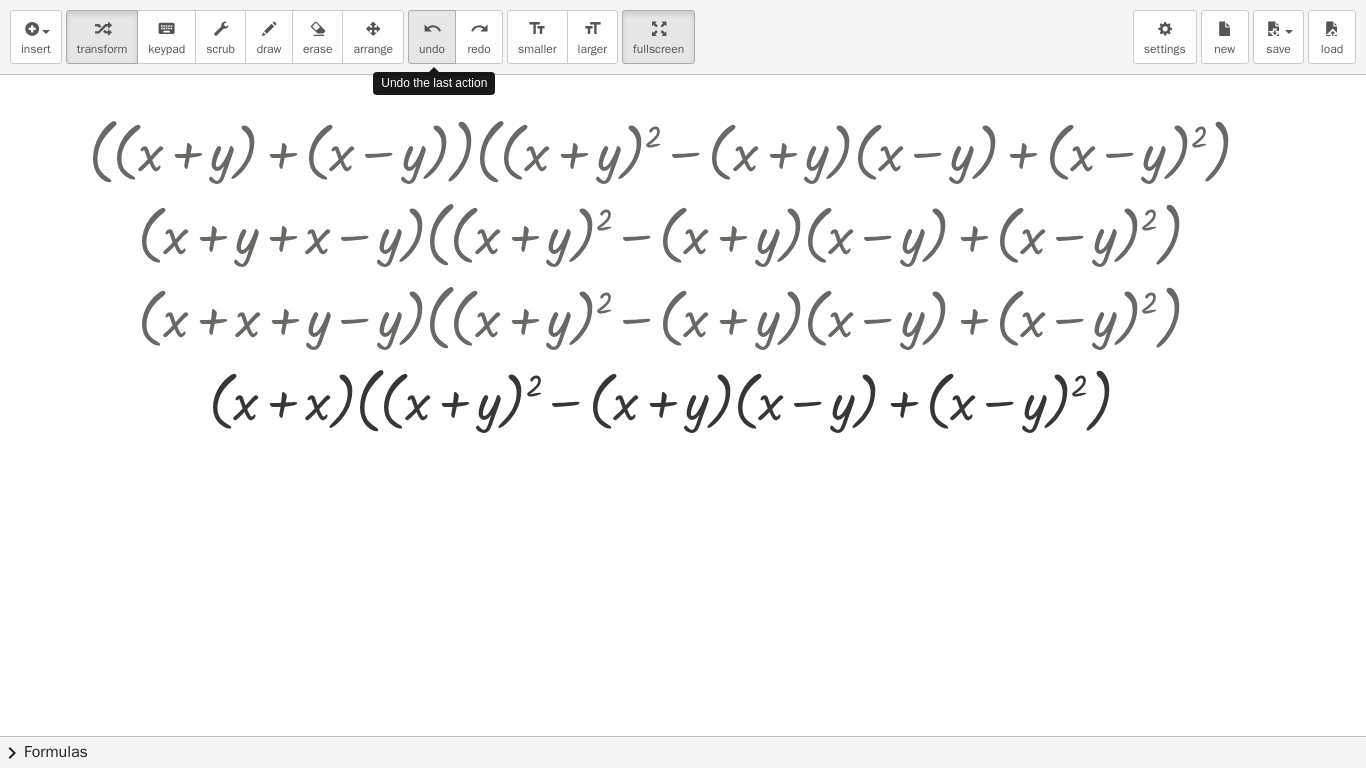 click on "undo" at bounding box center (432, 49) 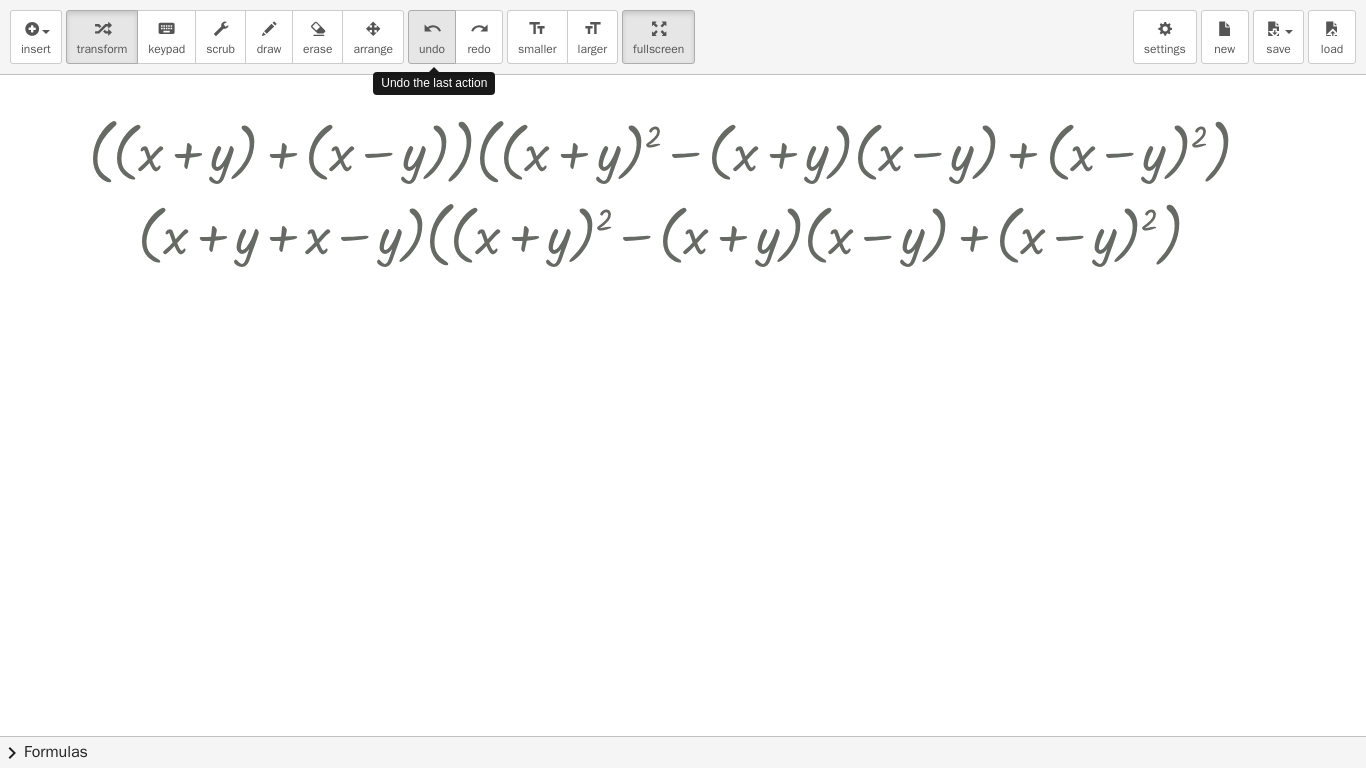click on "undo" at bounding box center (432, 49) 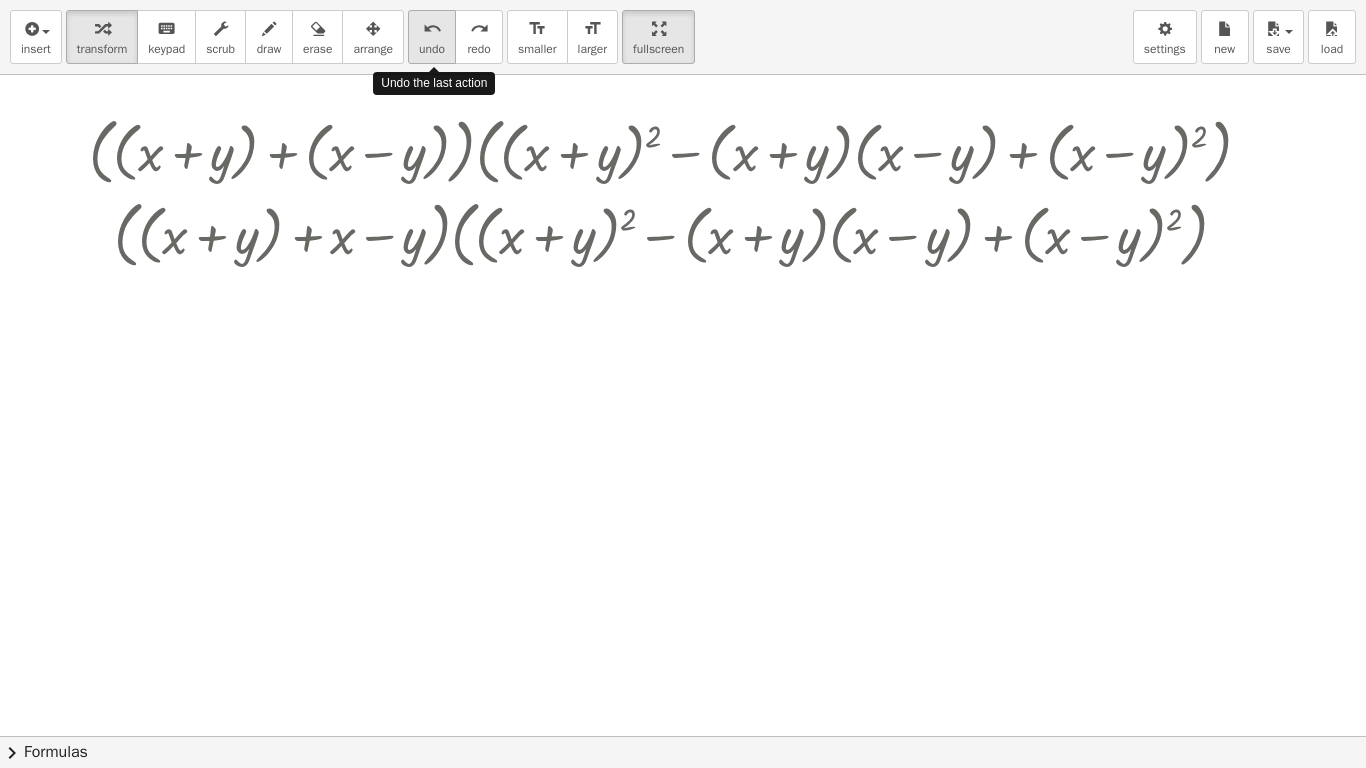 click on "undo" at bounding box center (432, 49) 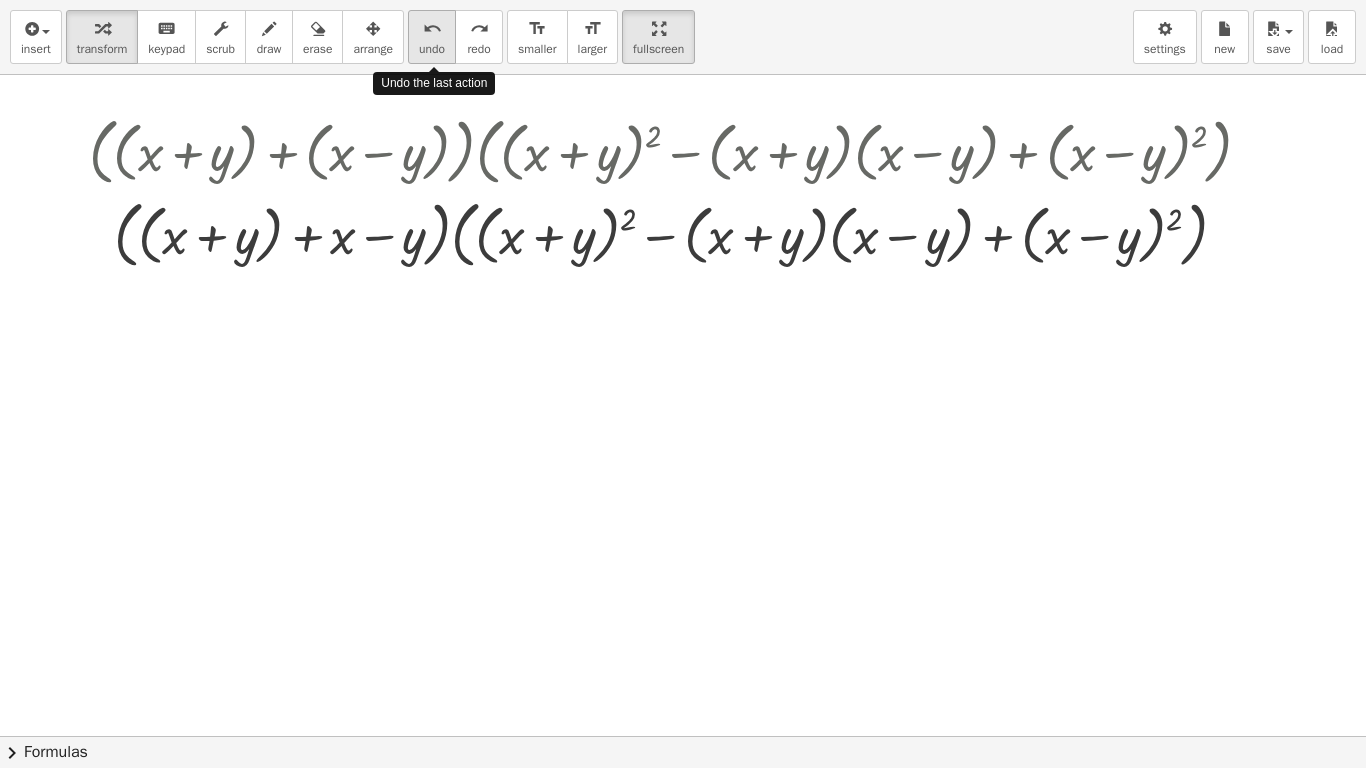 click on "undo" at bounding box center (432, 49) 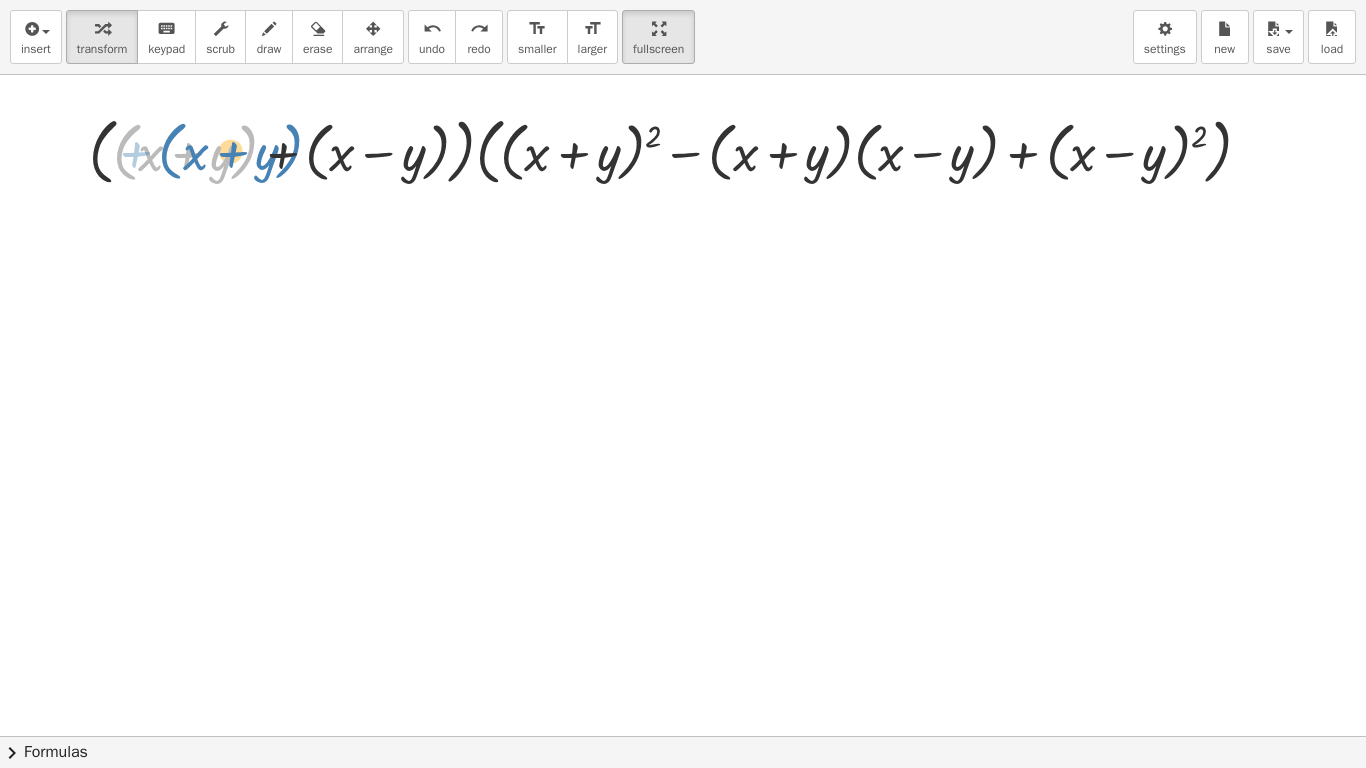 drag, startPoint x: 241, startPoint y: 150, endPoint x: 286, endPoint y: 149, distance: 45.01111 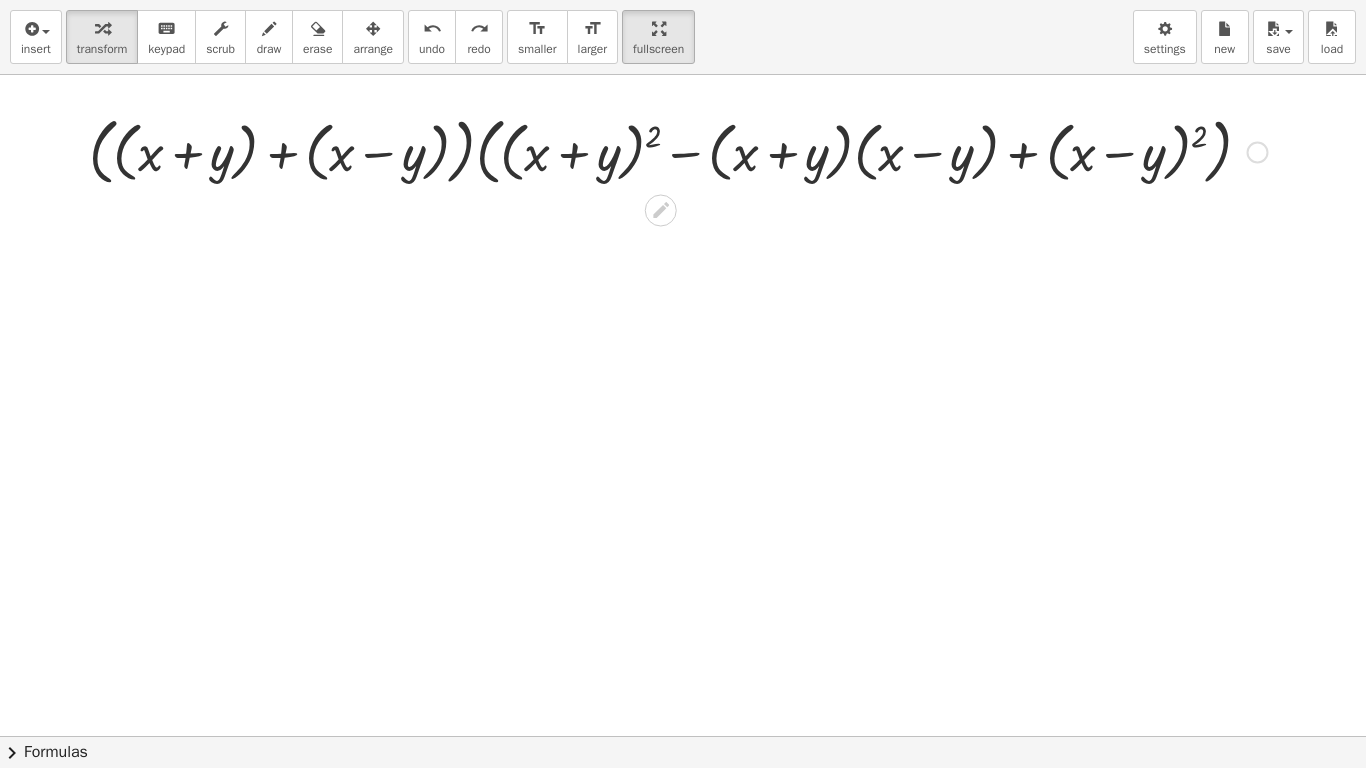 click at bounding box center [678, 150] 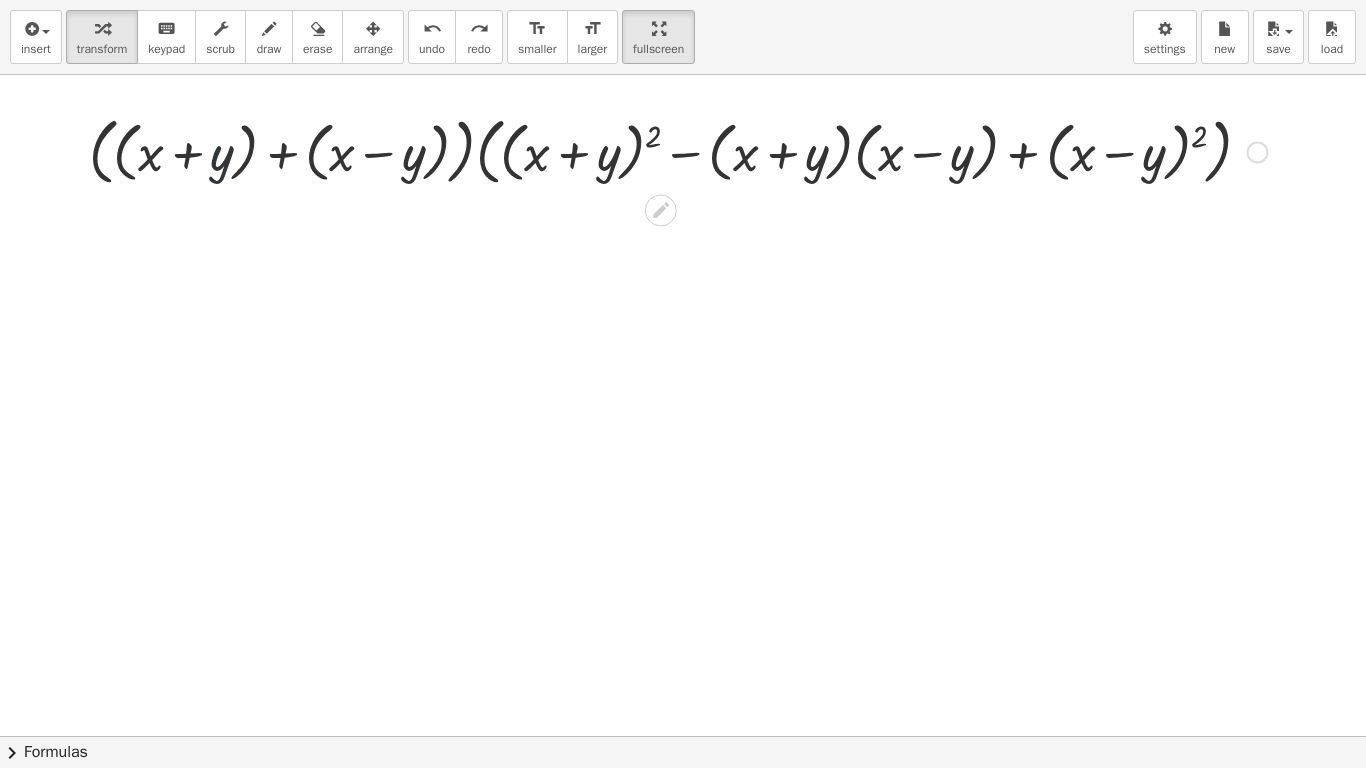 click at bounding box center (678, 150) 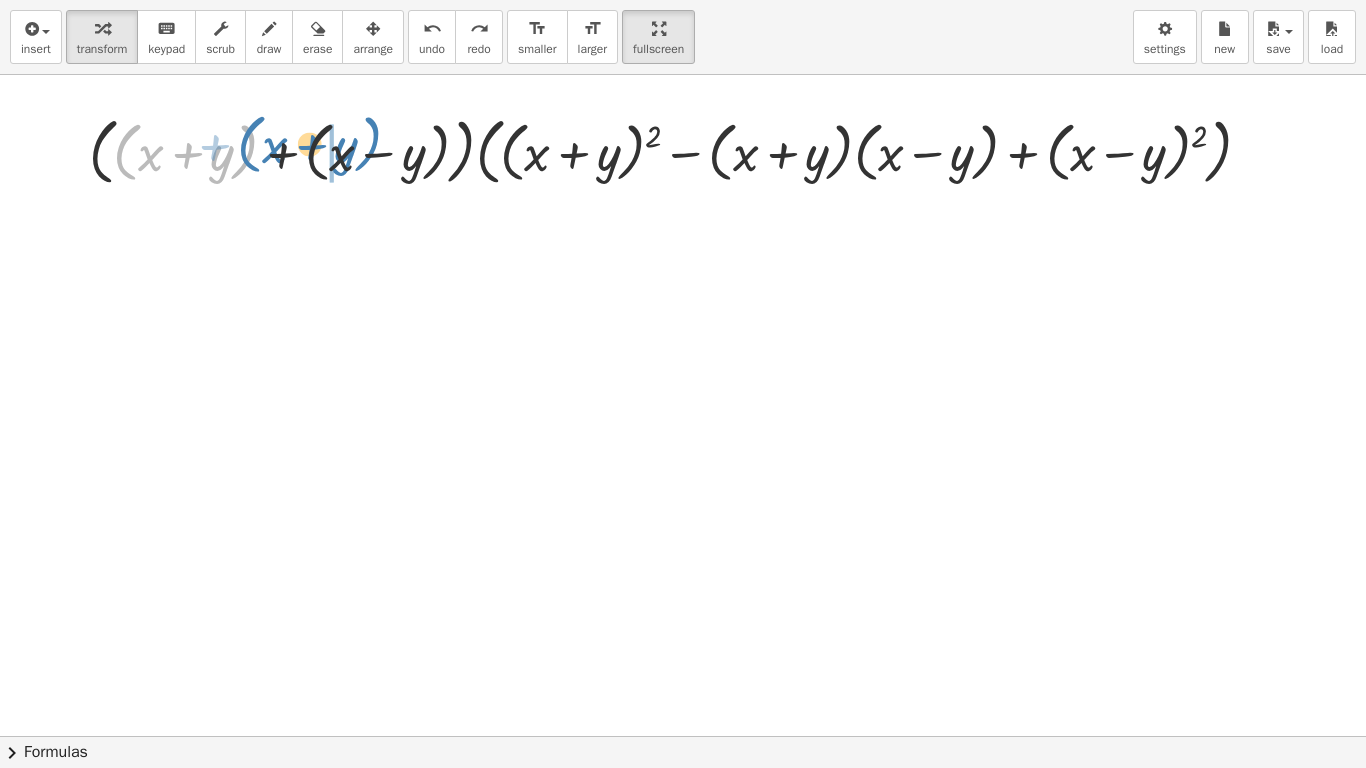 drag, startPoint x: 247, startPoint y: 150, endPoint x: 371, endPoint y: 142, distance: 124.2578 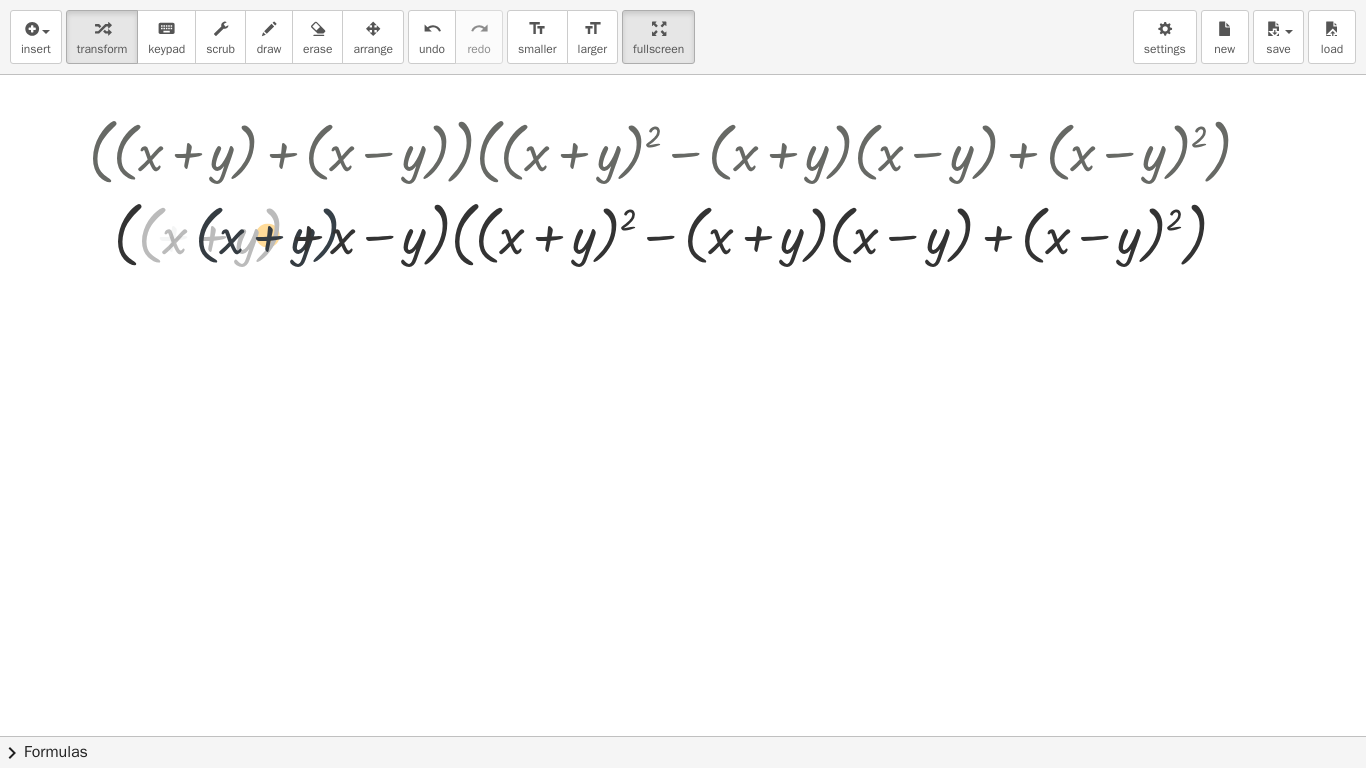 drag, startPoint x: 272, startPoint y: 232, endPoint x: 340, endPoint y: 233, distance: 68.007355 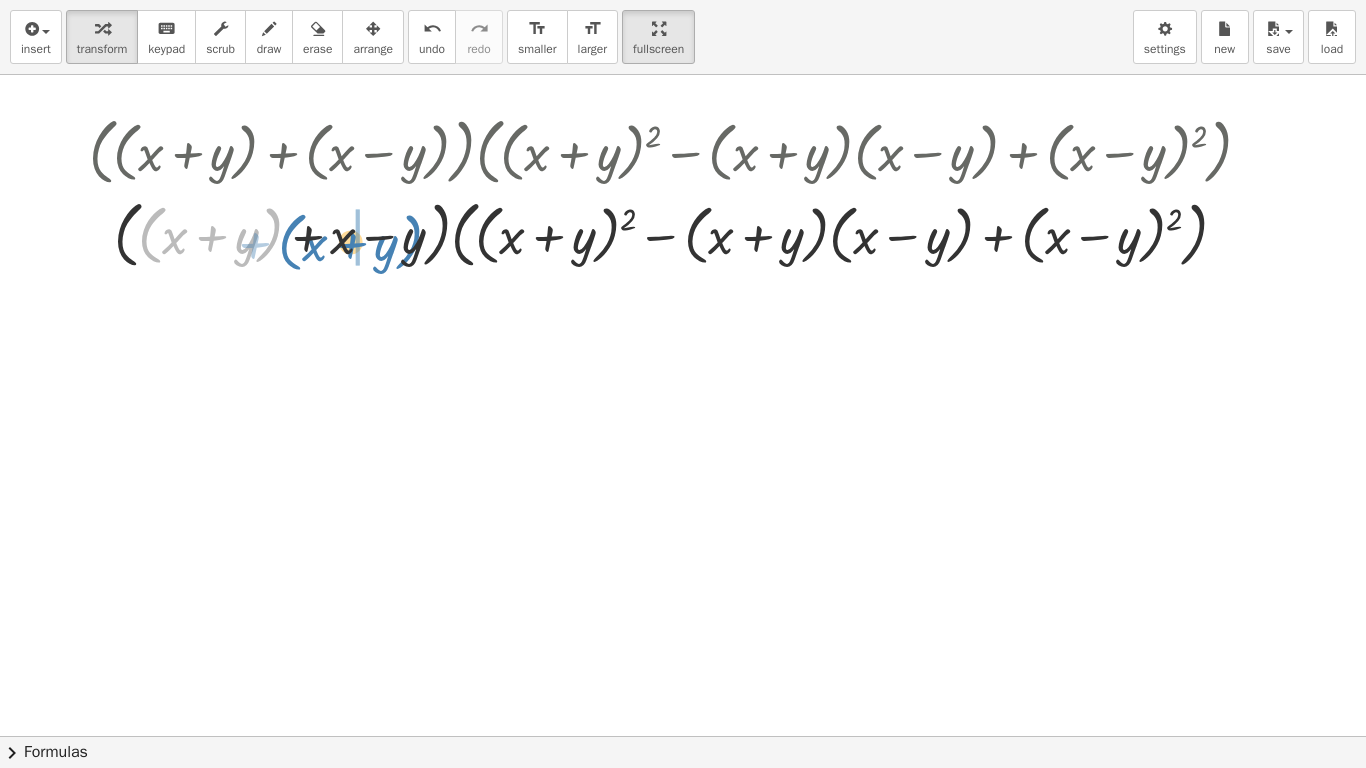 drag, startPoint x: 274, startPoint y: 221, endPoint x: 425, endPoint y: 223, distance: 151.01324 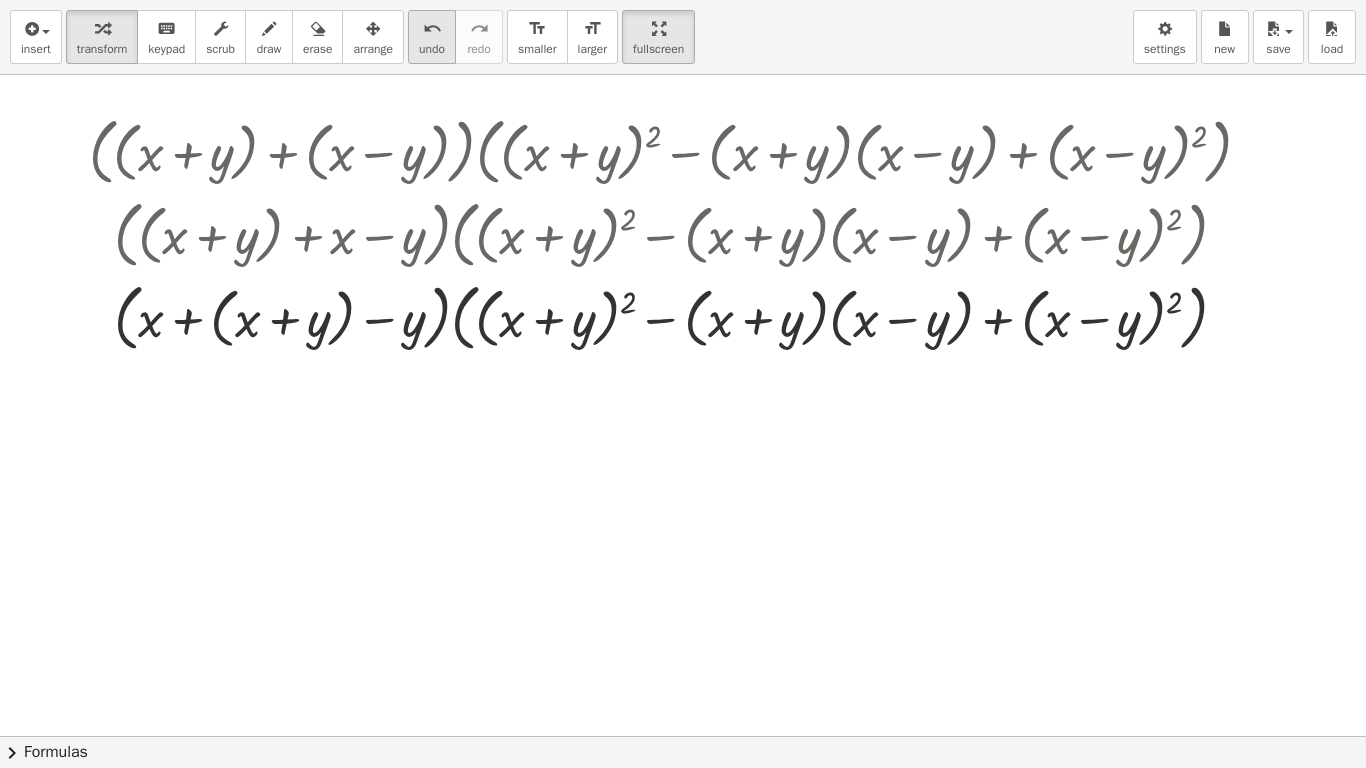 click on "undo" at bounding box center [432, 29] 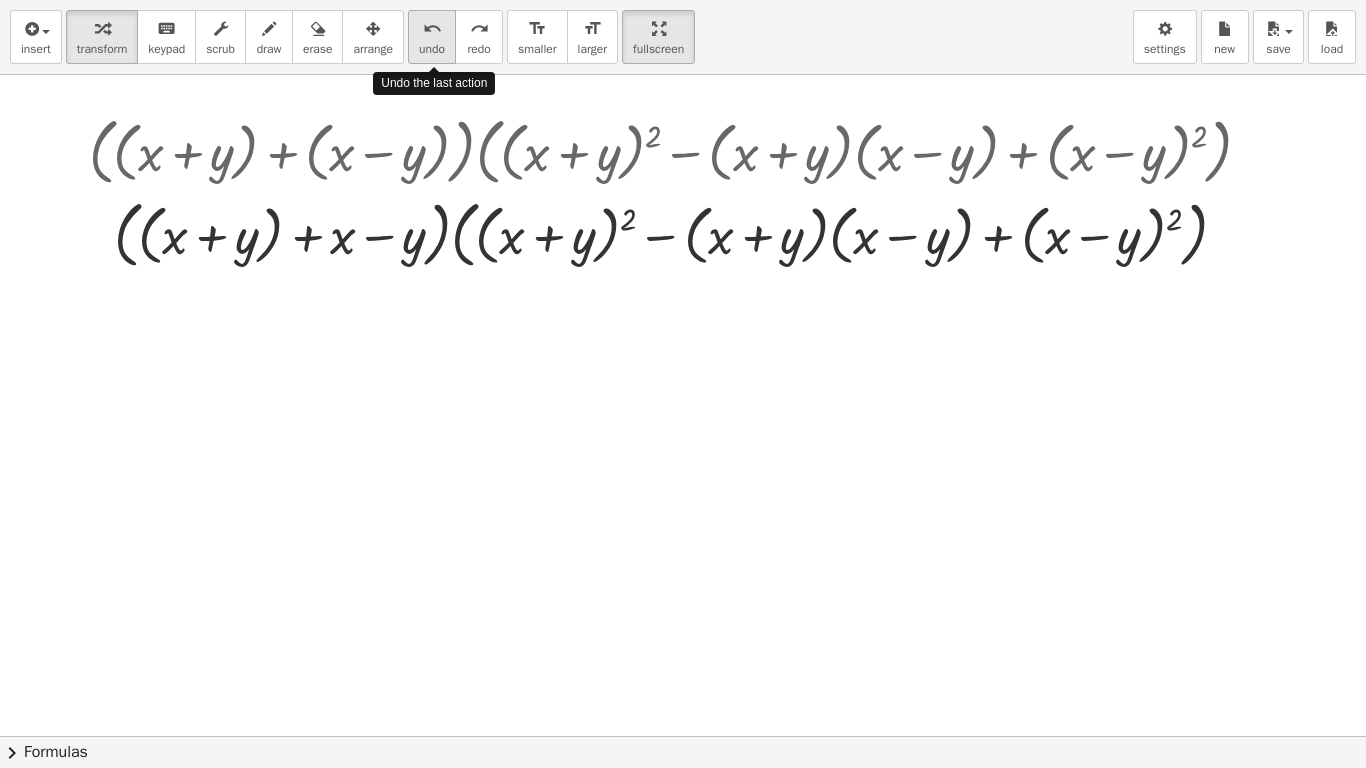 click on "undo" at bounding box center (432, 29) 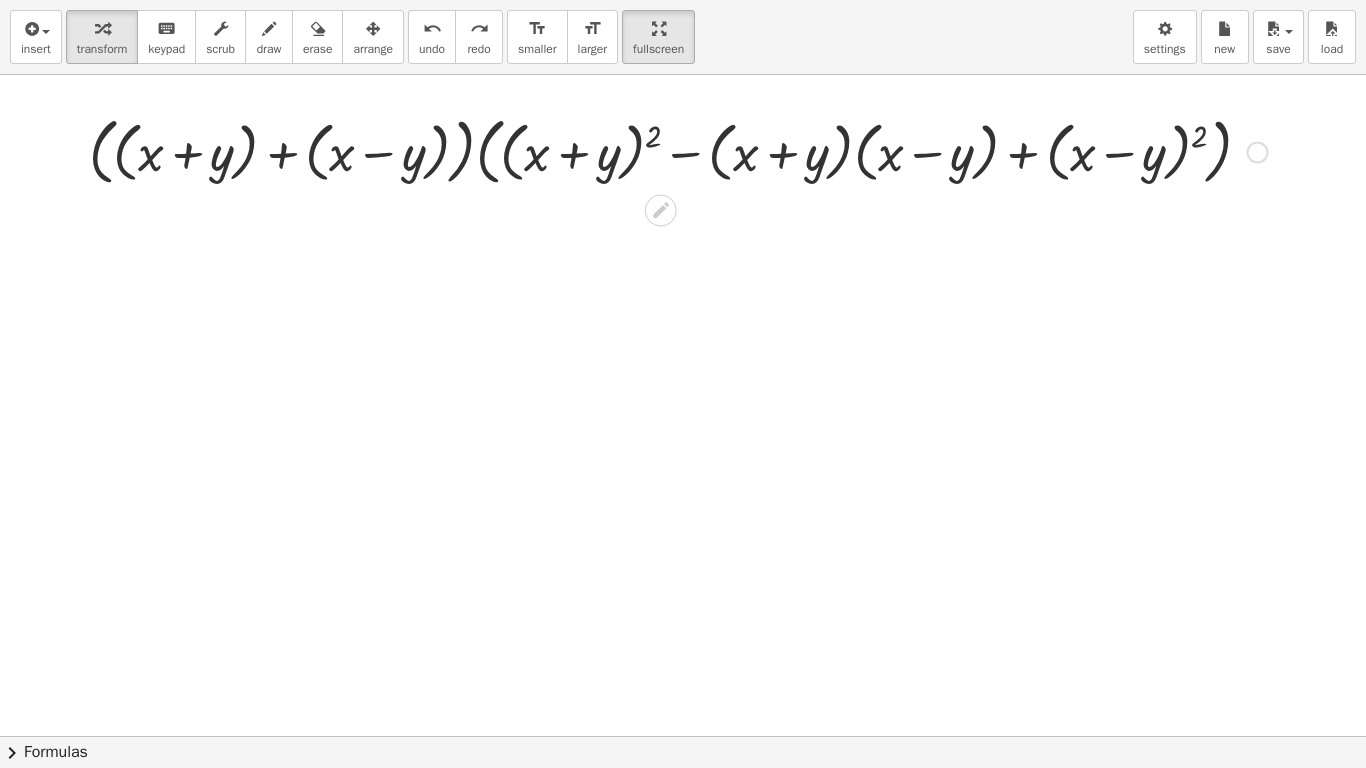 click at bounding box center [678, 150] 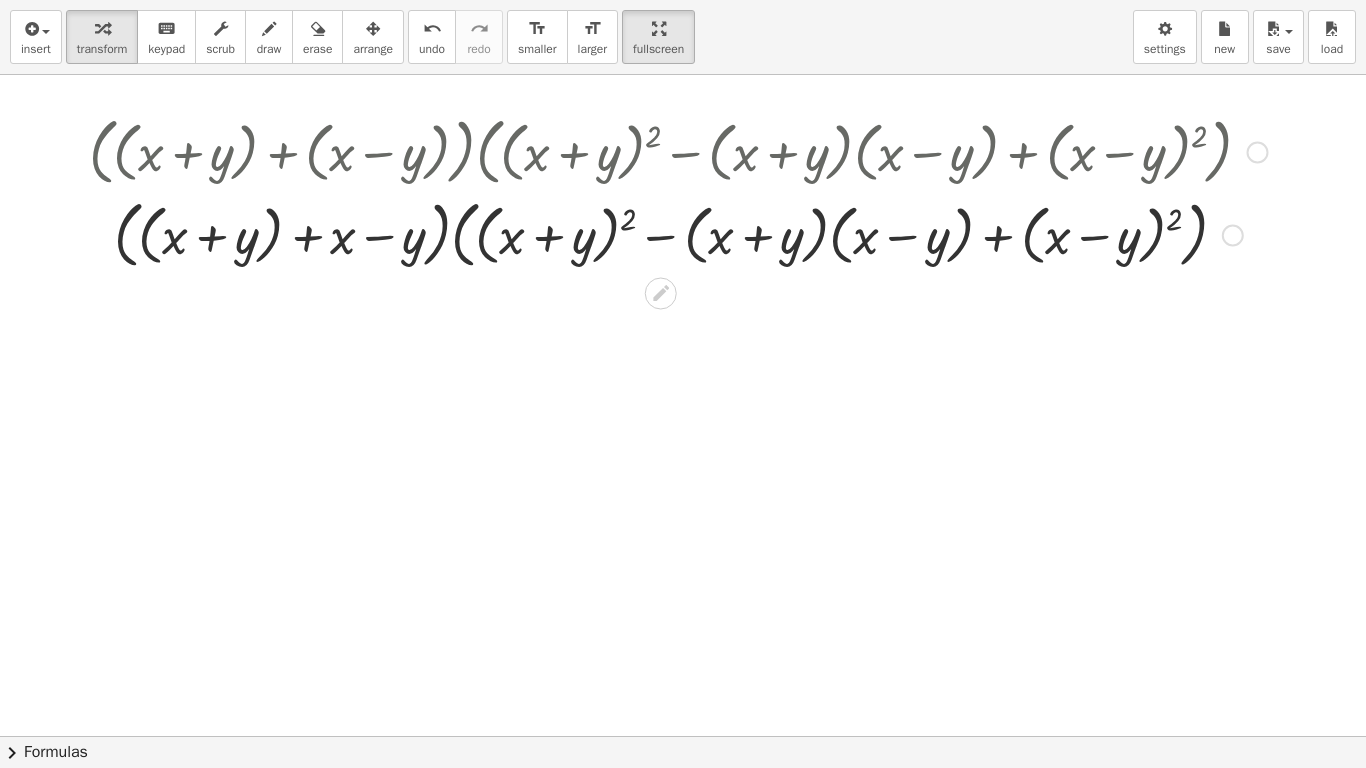 click at bounding box center (678, 233) 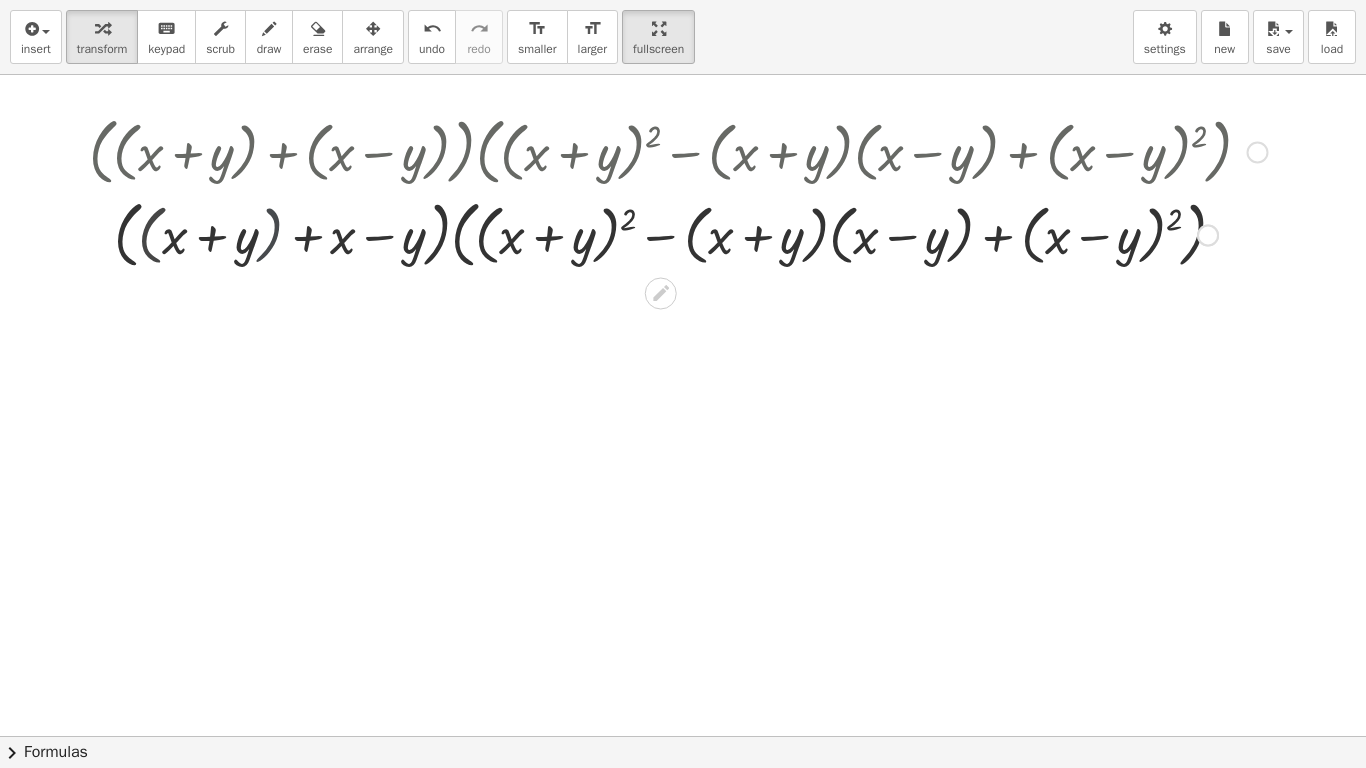 click at bounding box center (678, 233) 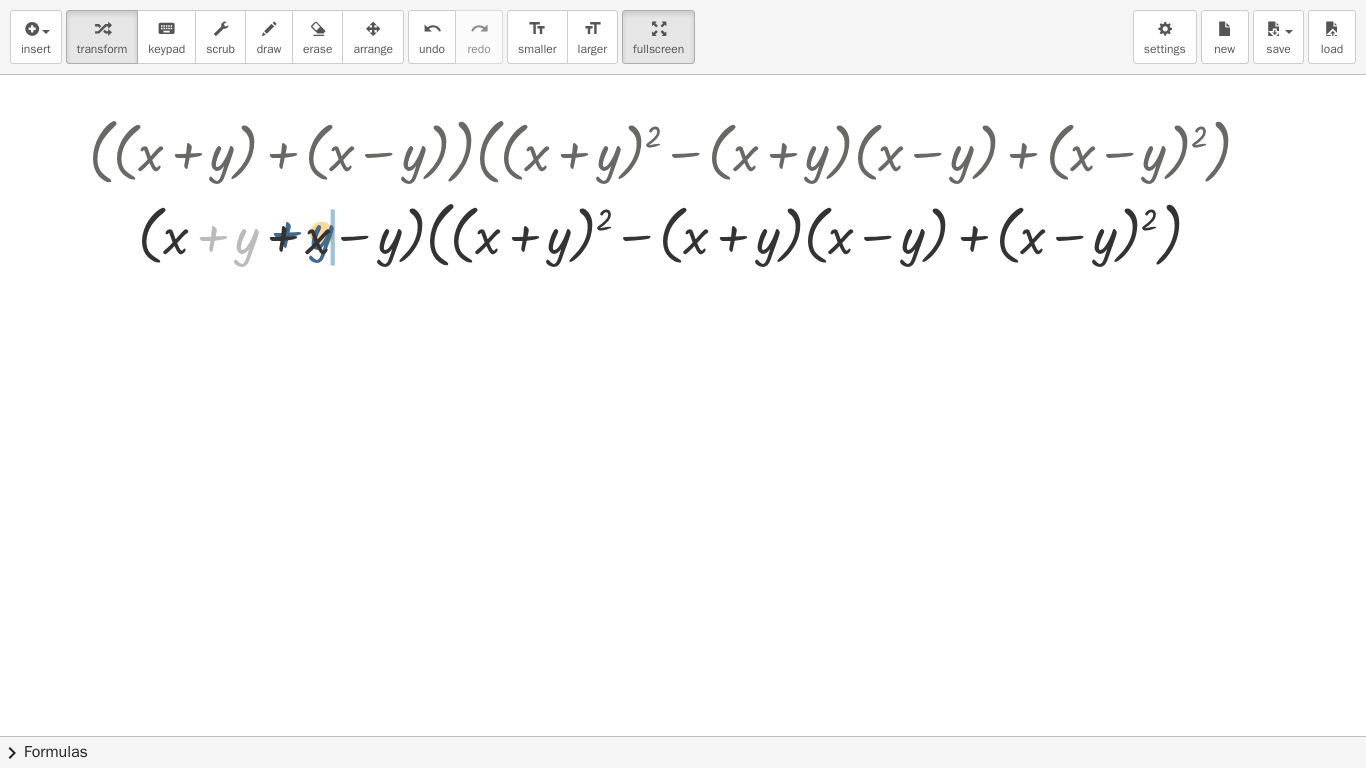 drag, startPoint x: 247, startPoint y: 242, endPoint x: 329, endPoint y: 236, distance: 82.219215 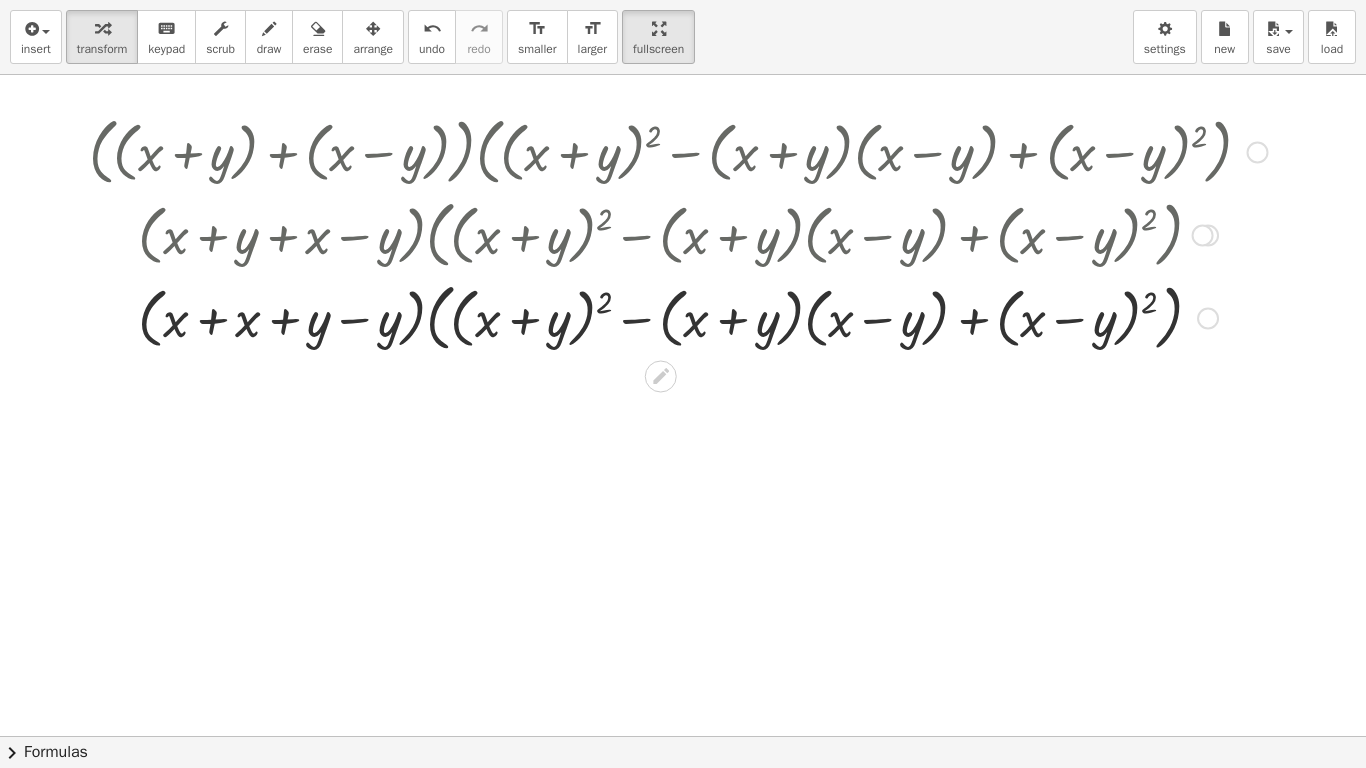 click at bounding box center [678, 316] 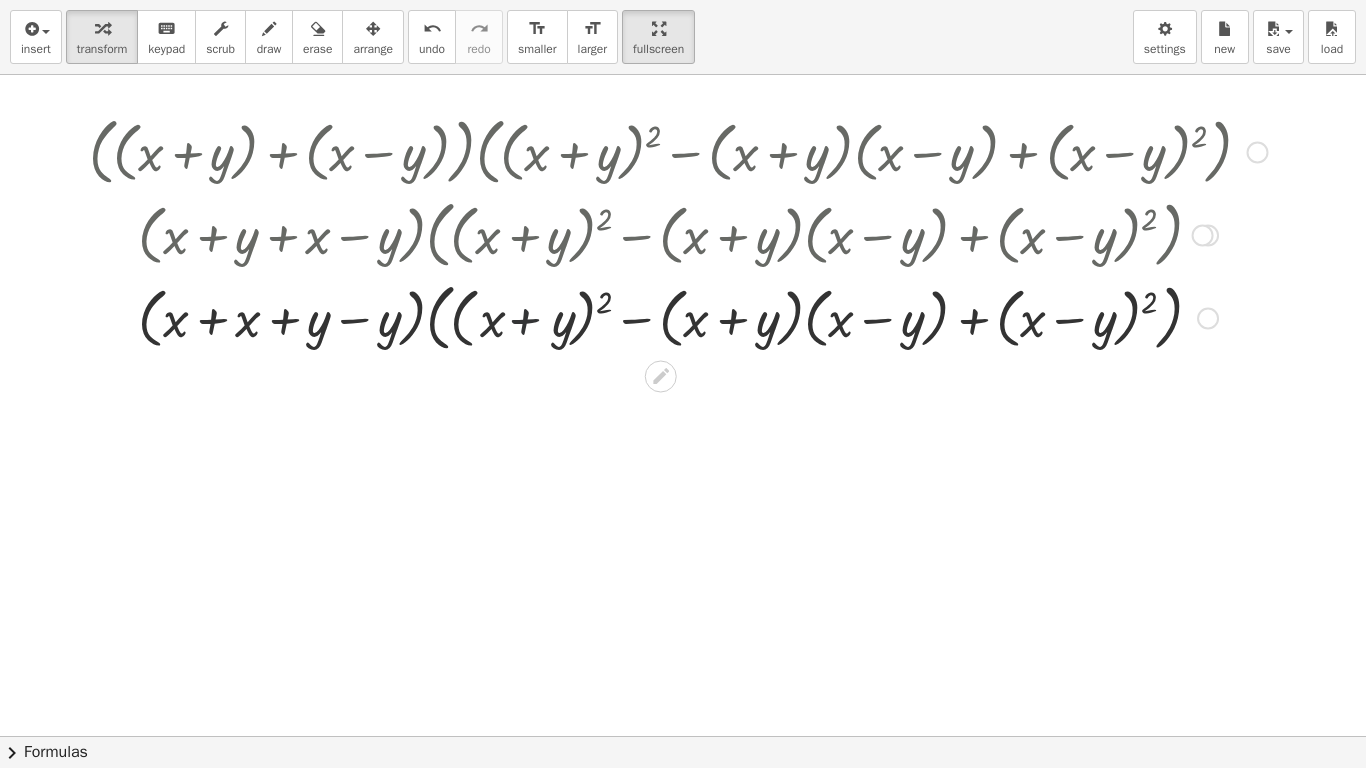 click at bounding box center [678, 316] 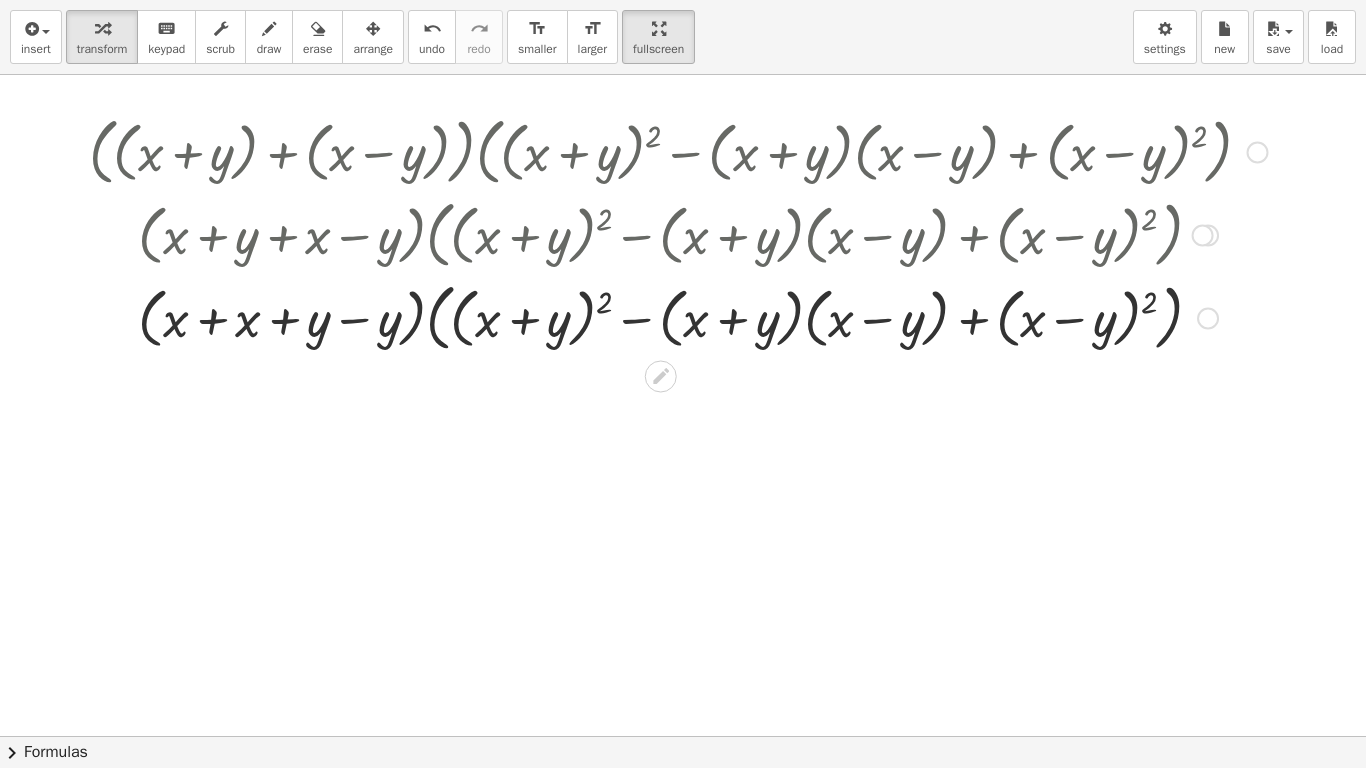 click at bounding box center [678, 316] 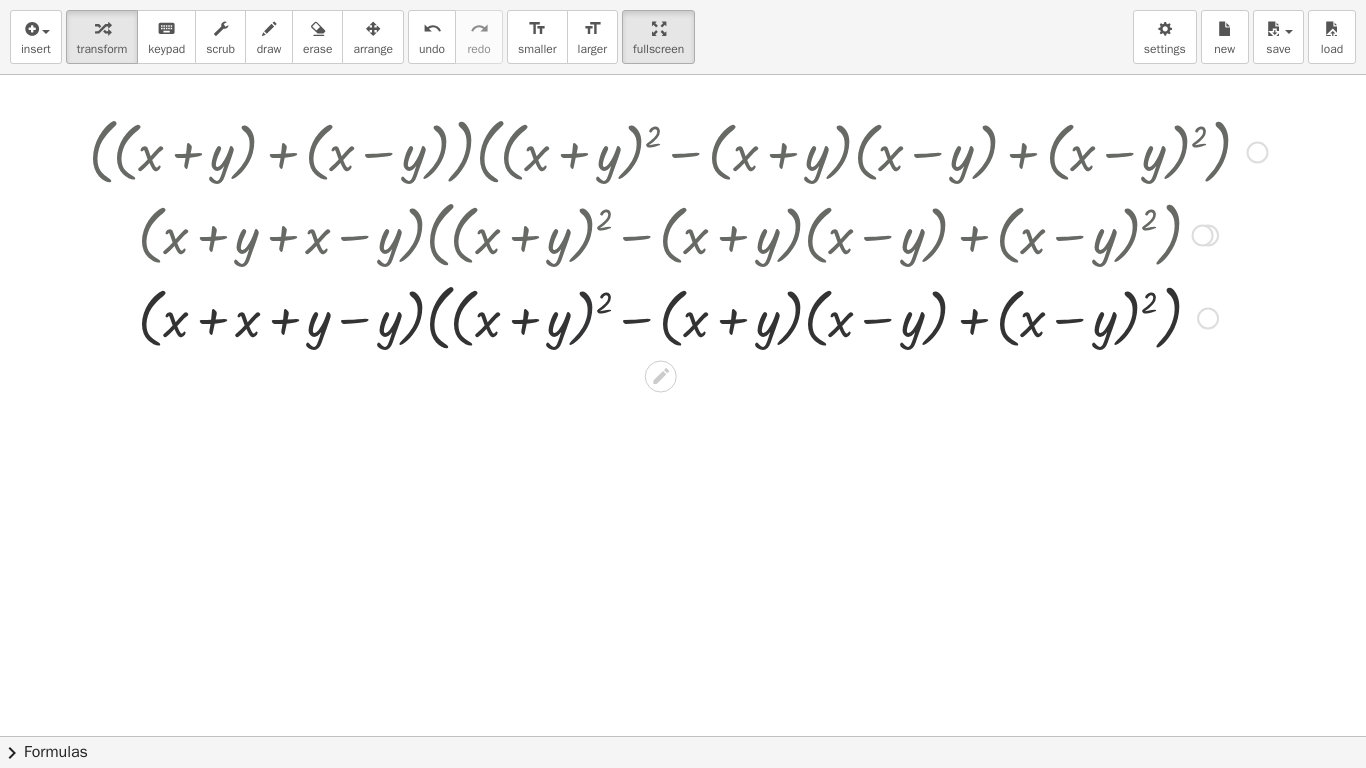 click at bounding box center [678, 316] 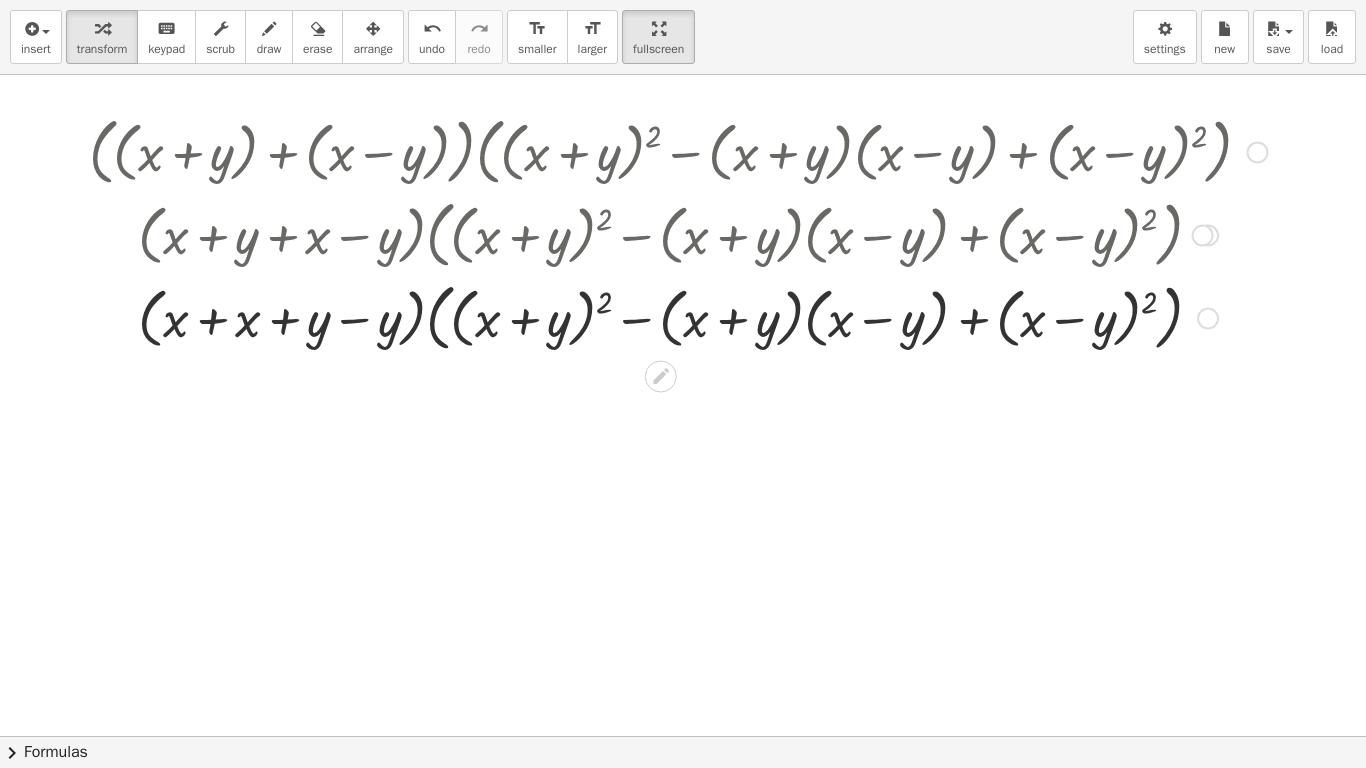 click at bounding box center [678, 316] 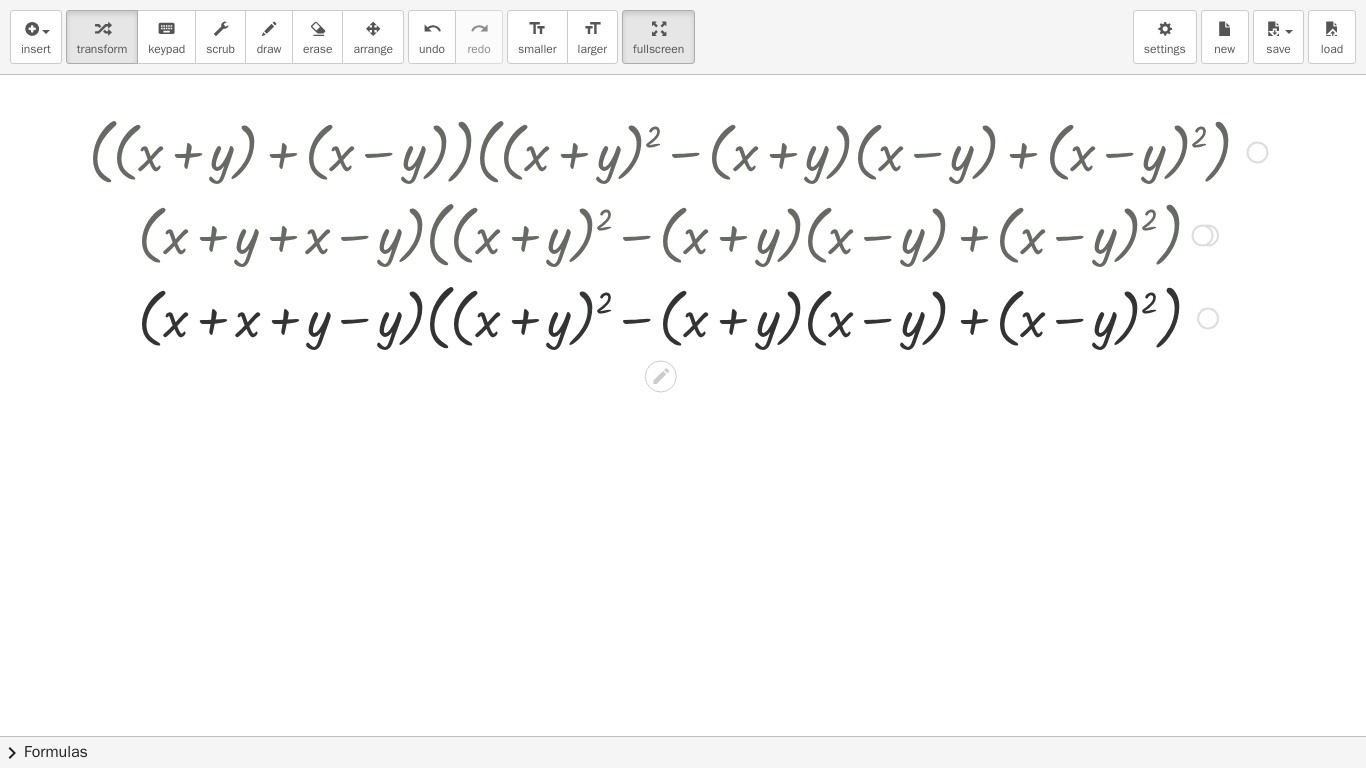 click at bounding box center [678, 316] 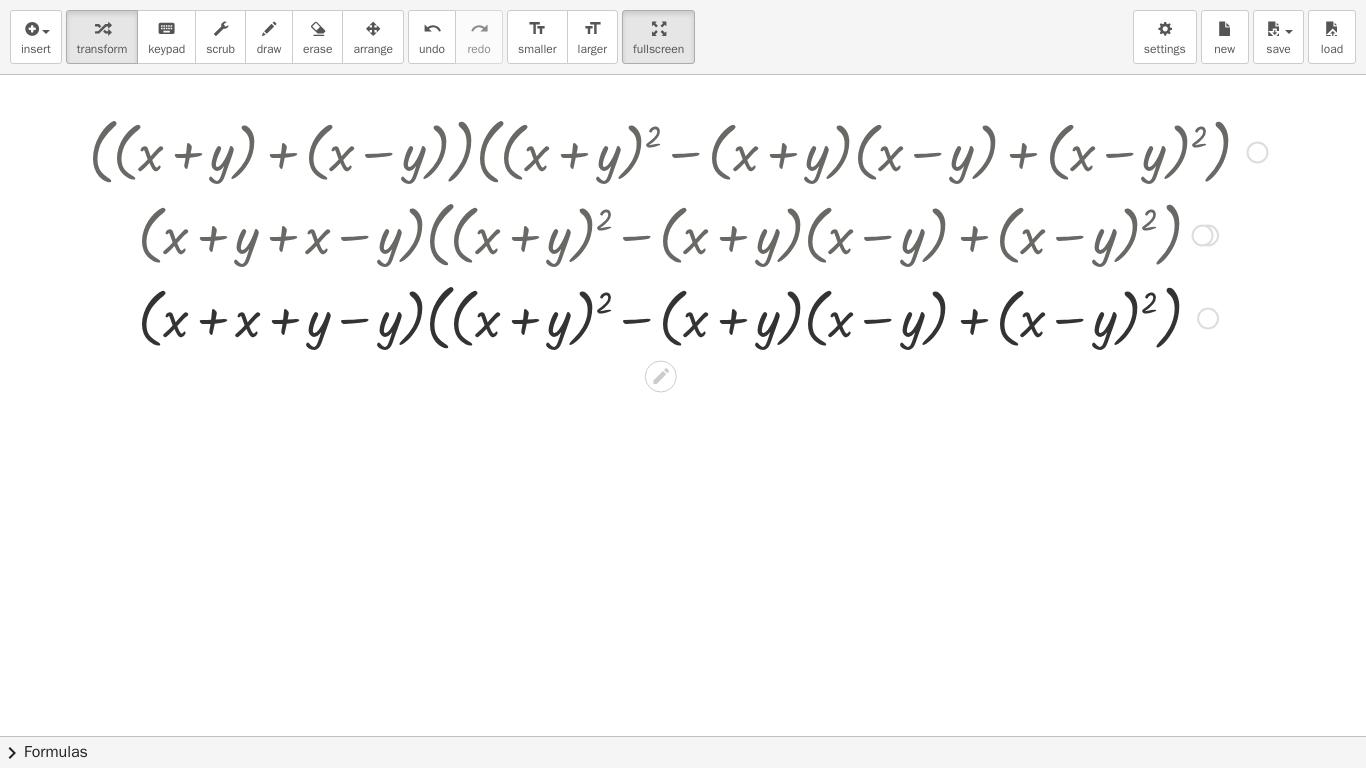 click at bounding box center [678, 316] 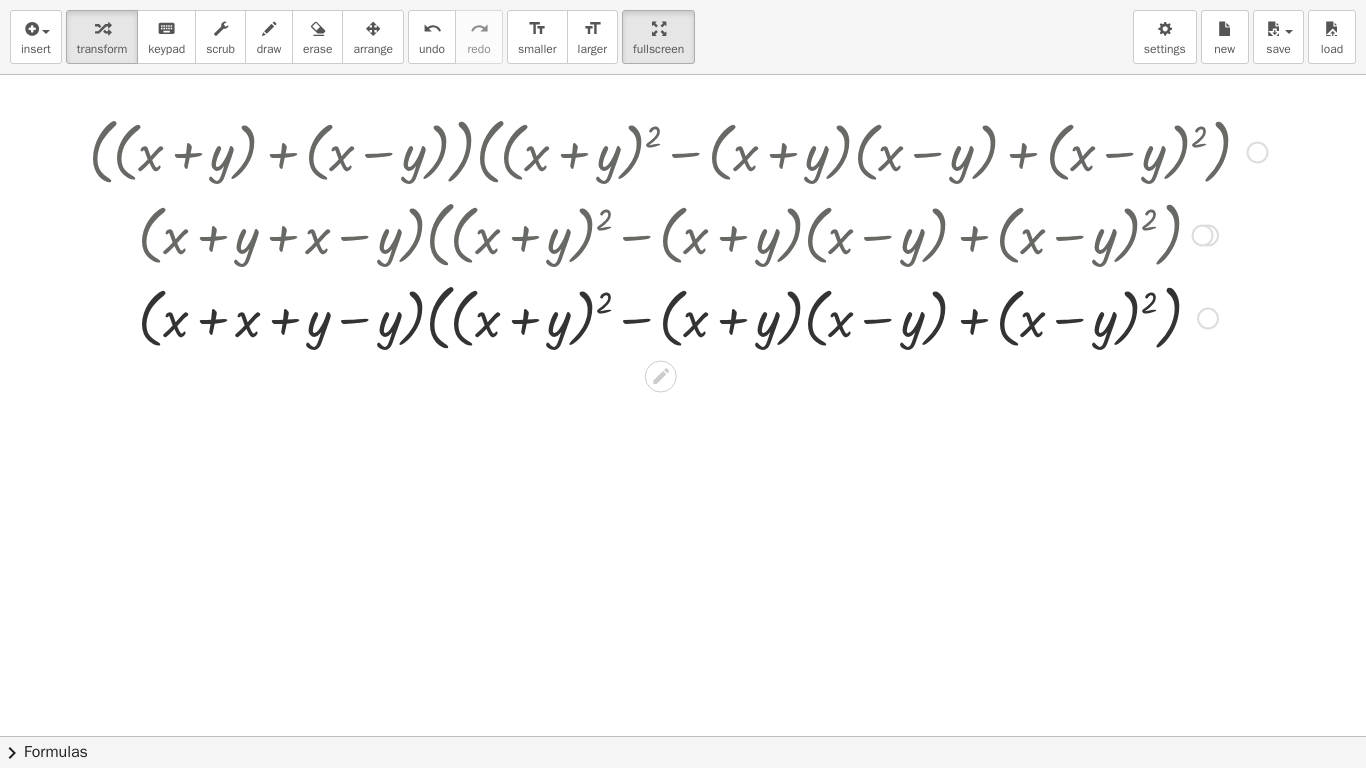 click at bounding box center [678, 316] 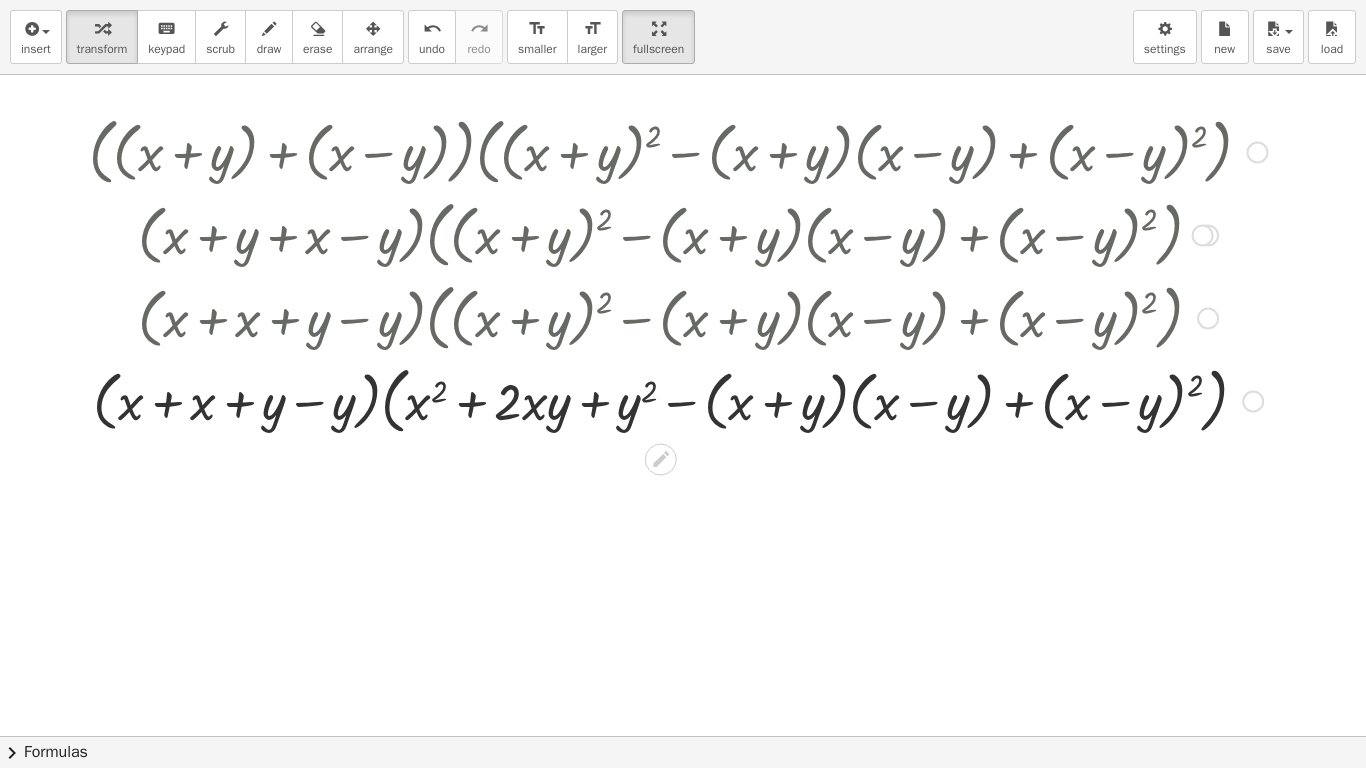 drag, startPoint x: 741, startPoint y: 317, endPoint x: 893, endPoint y: 309, distance: 152.21039 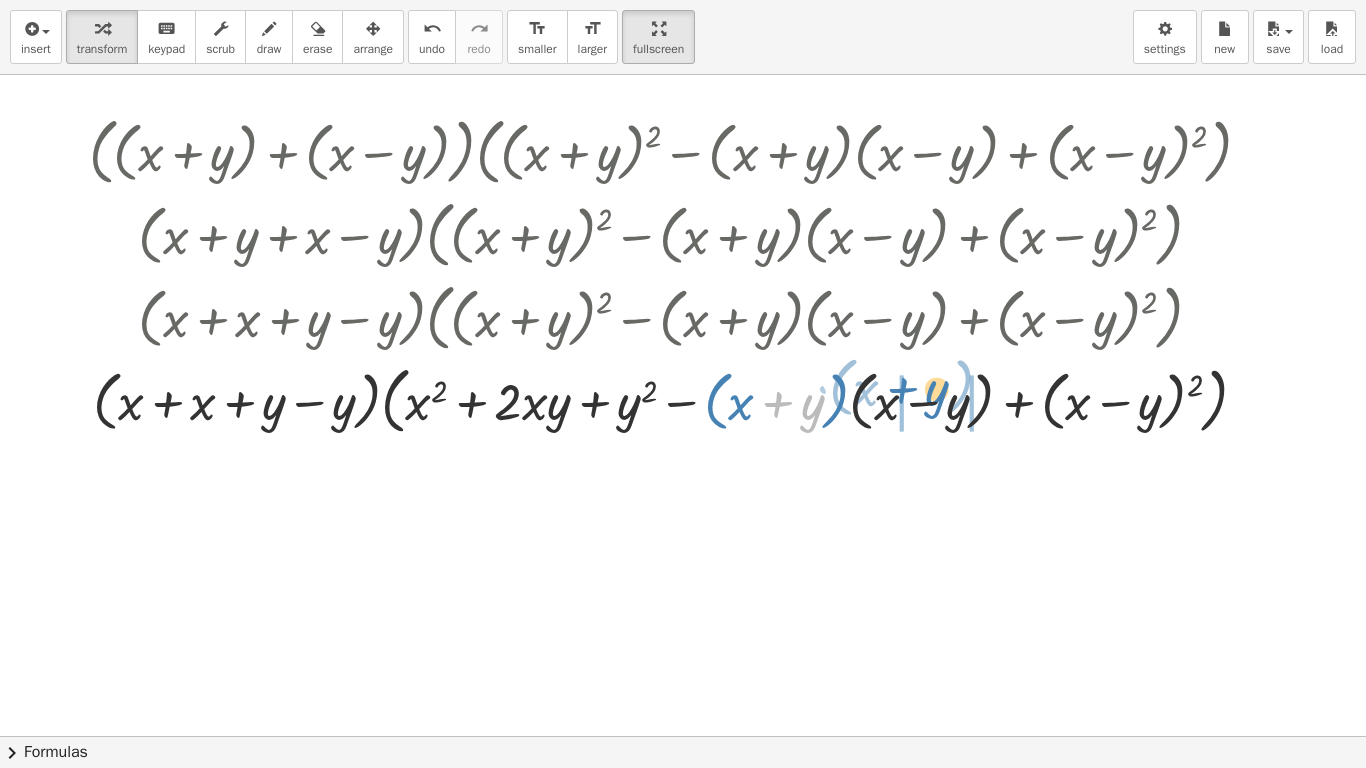 drag, startPoint x: 768, startPoint y: 404, endPoint x: 893, endPoint y: 390, distance: 125.781555 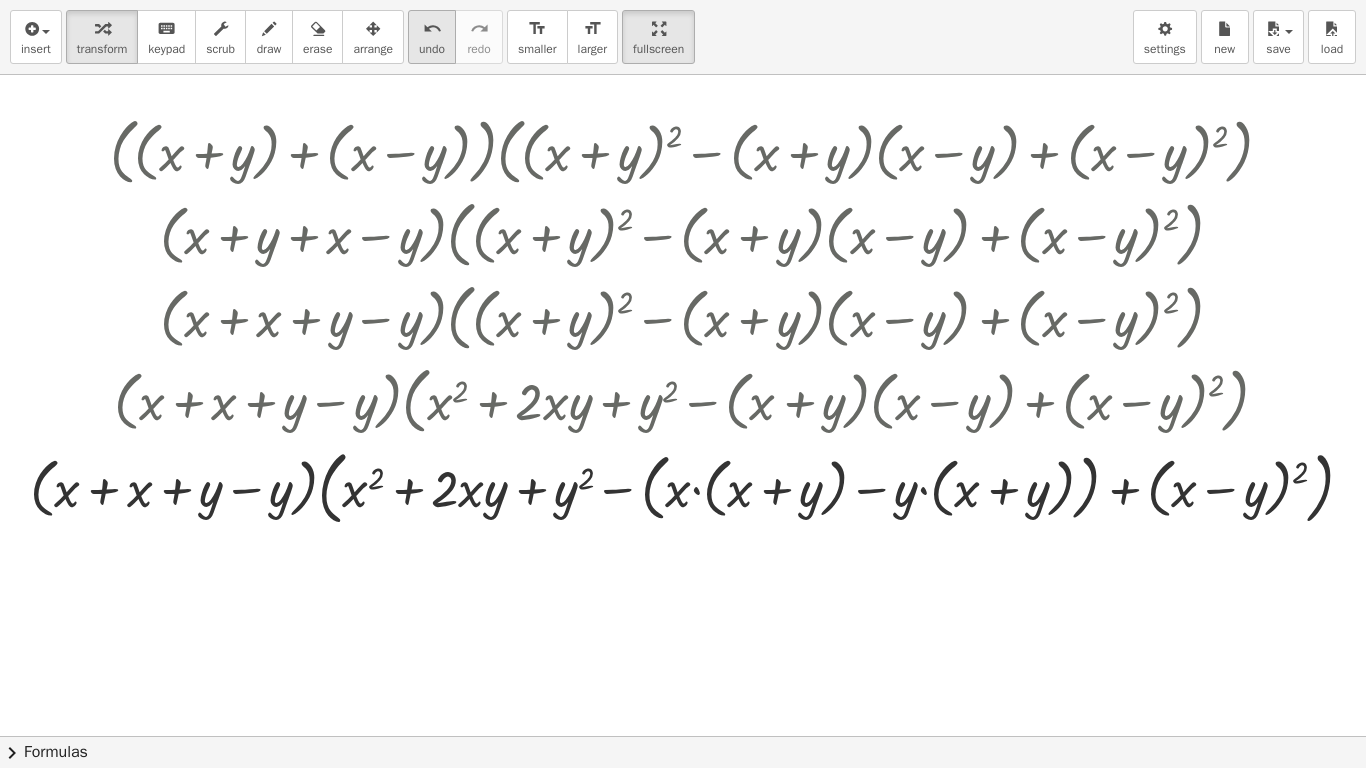 click on "undo" at bounding box center [432, 29] 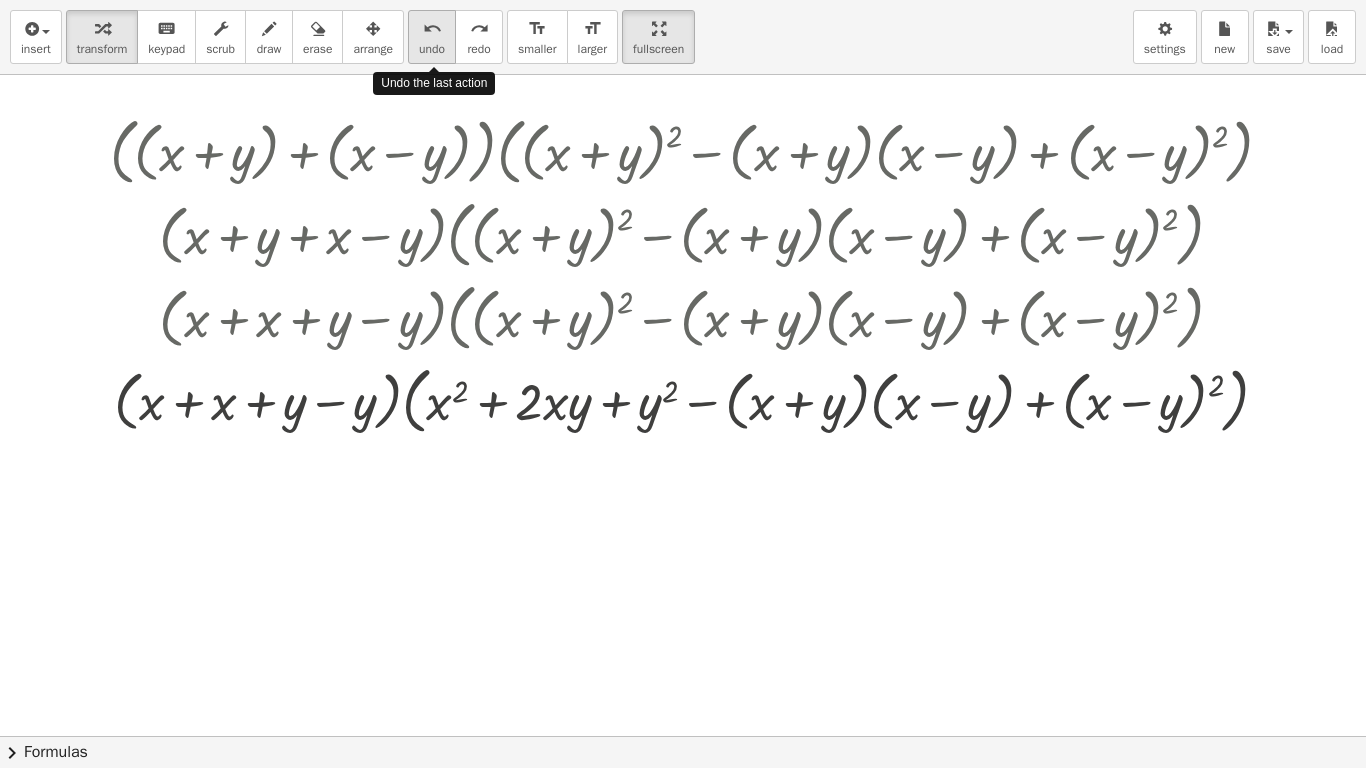 click on "undo" at bounding box center (432, 29) 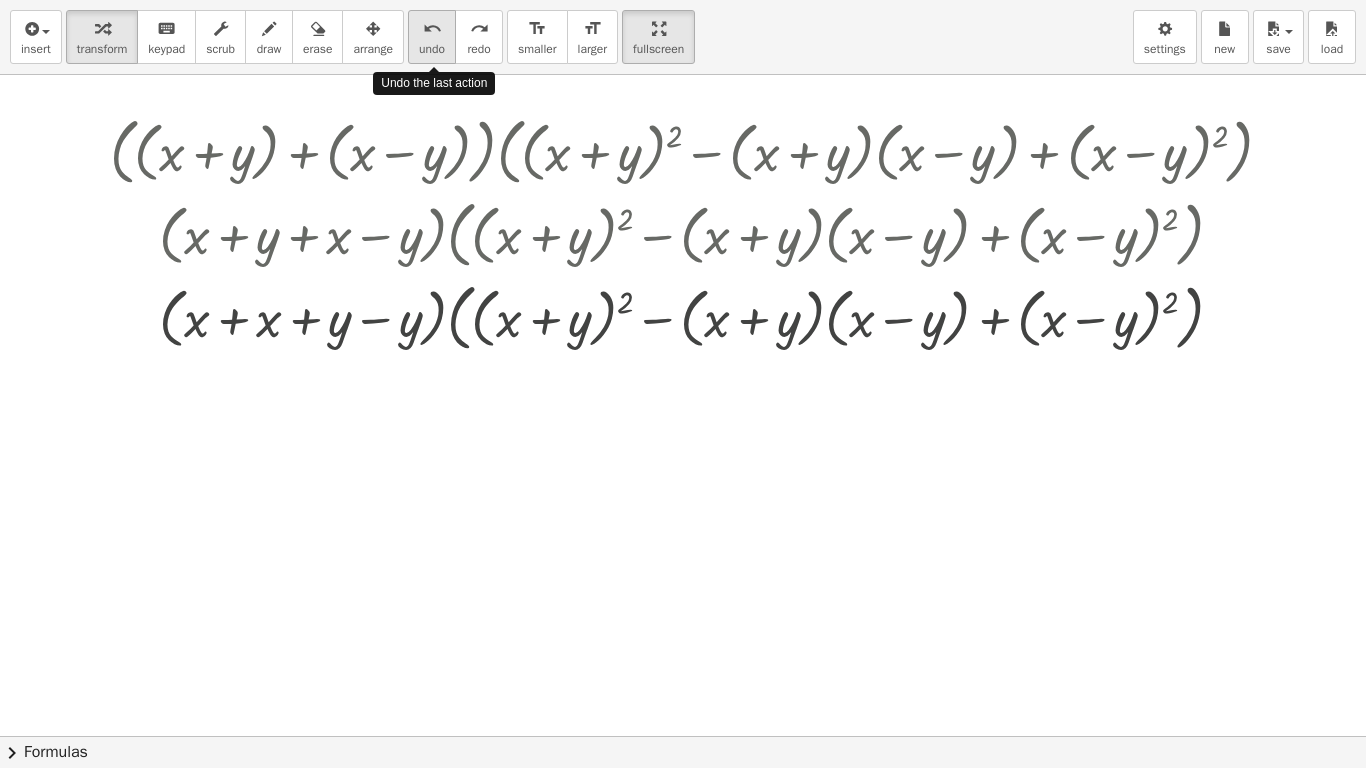 click on "undo" at bounding box center (432, 29) 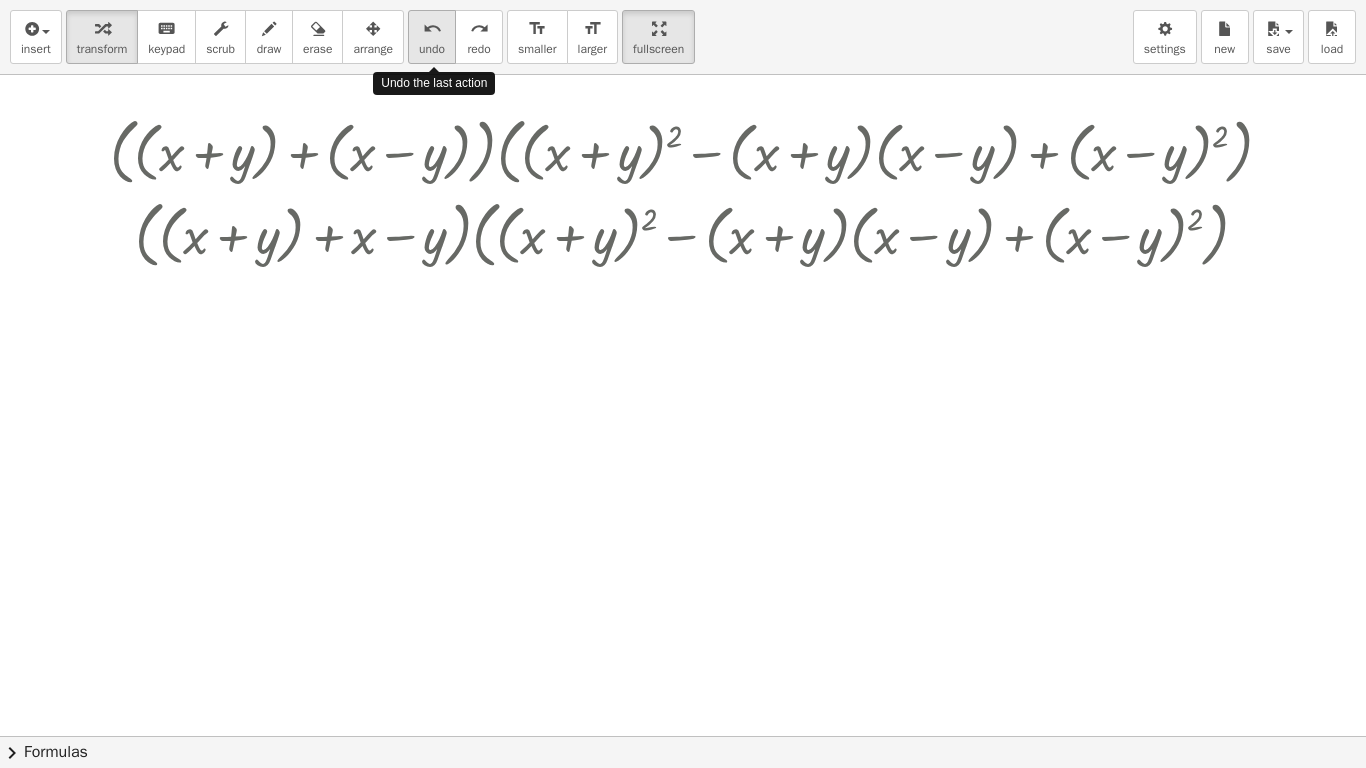 click on "undo" at bounding box center [432, 29] 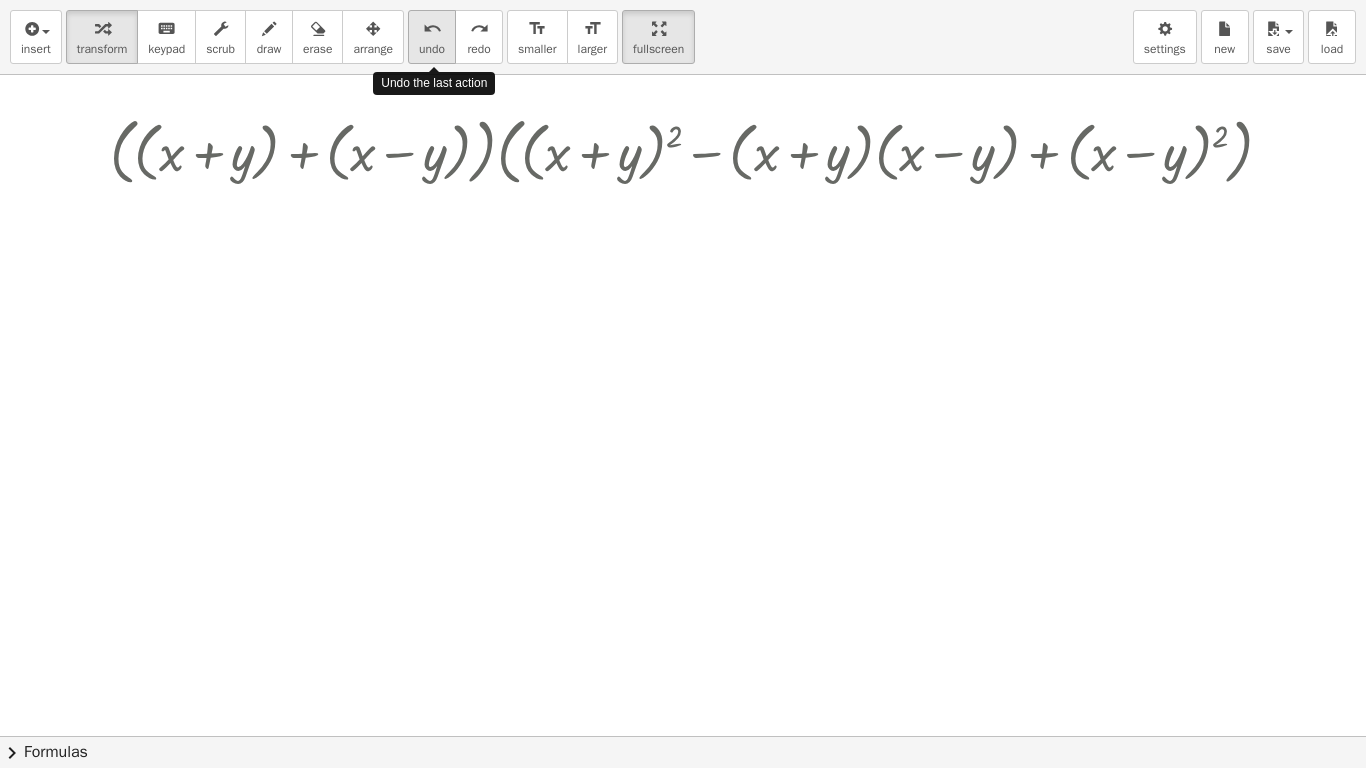 click on "undo" at bounding box center [432, 29] 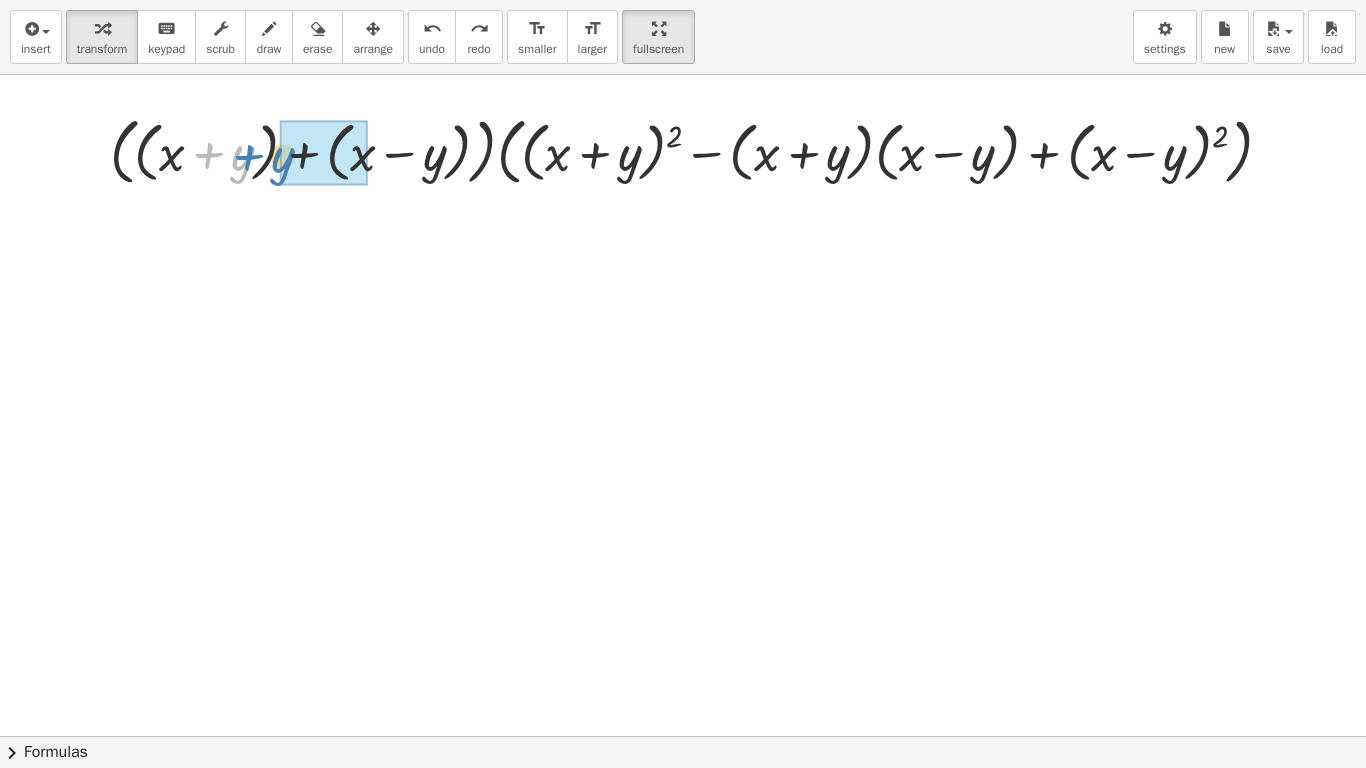 drag, startPoint x: 195, startPoint y: 156, endPoint x: 233, endPoint y: 158, distance: 38.052597 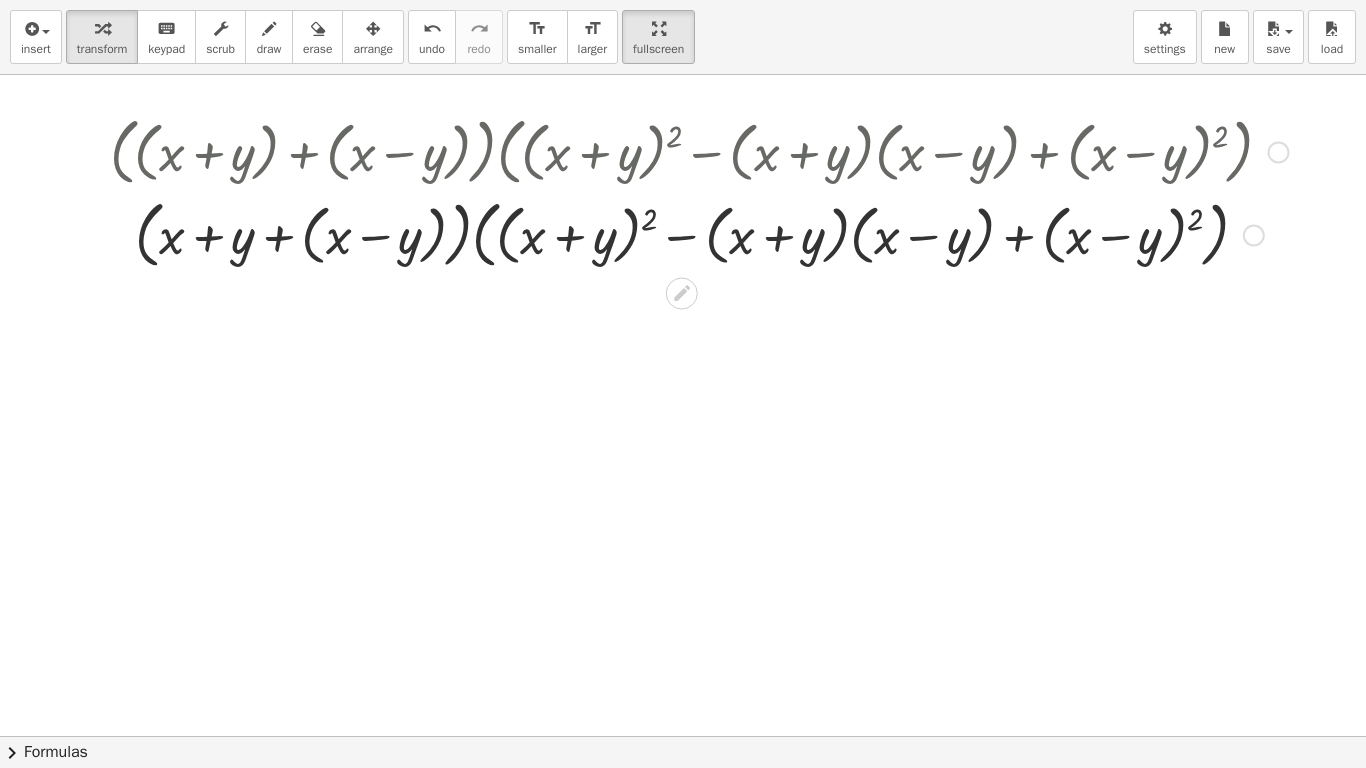 click at bounding box center [699, 233] 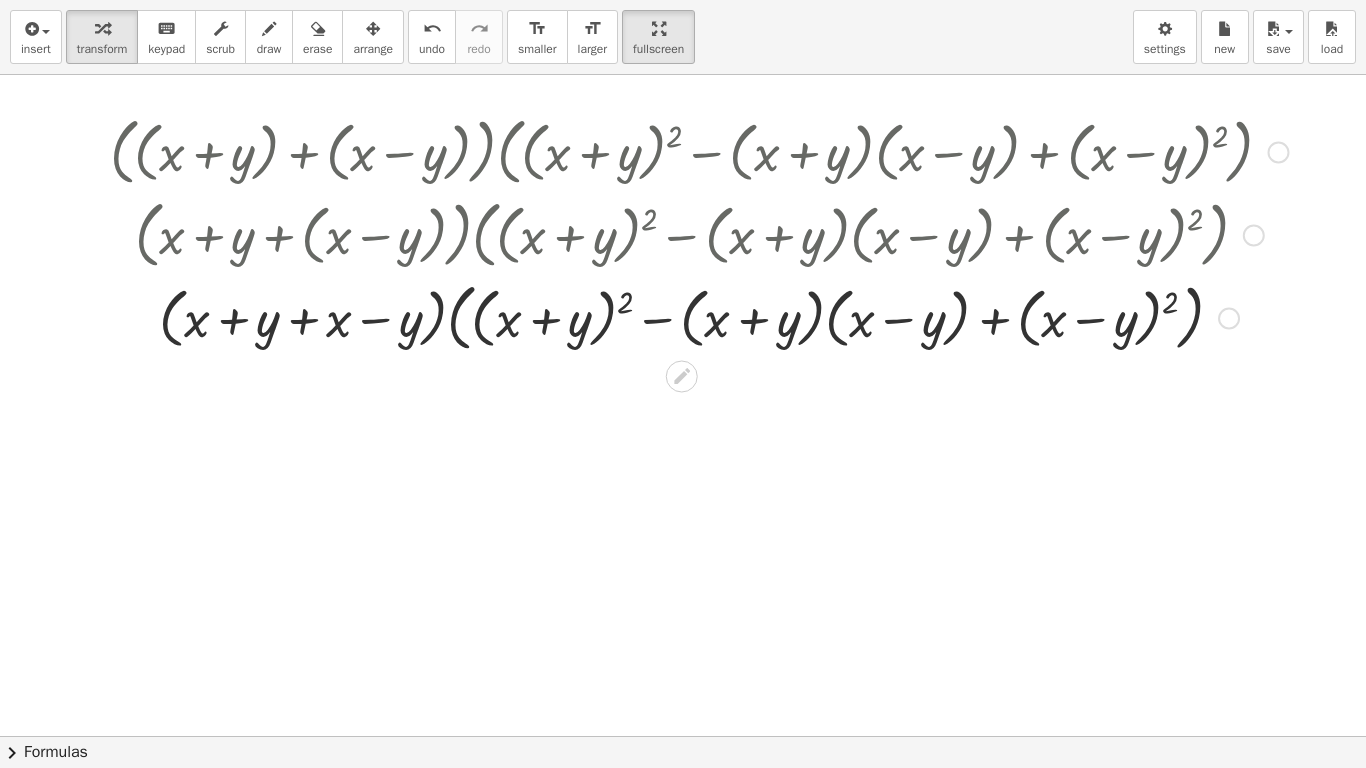 click at bounding box center [699, 316] 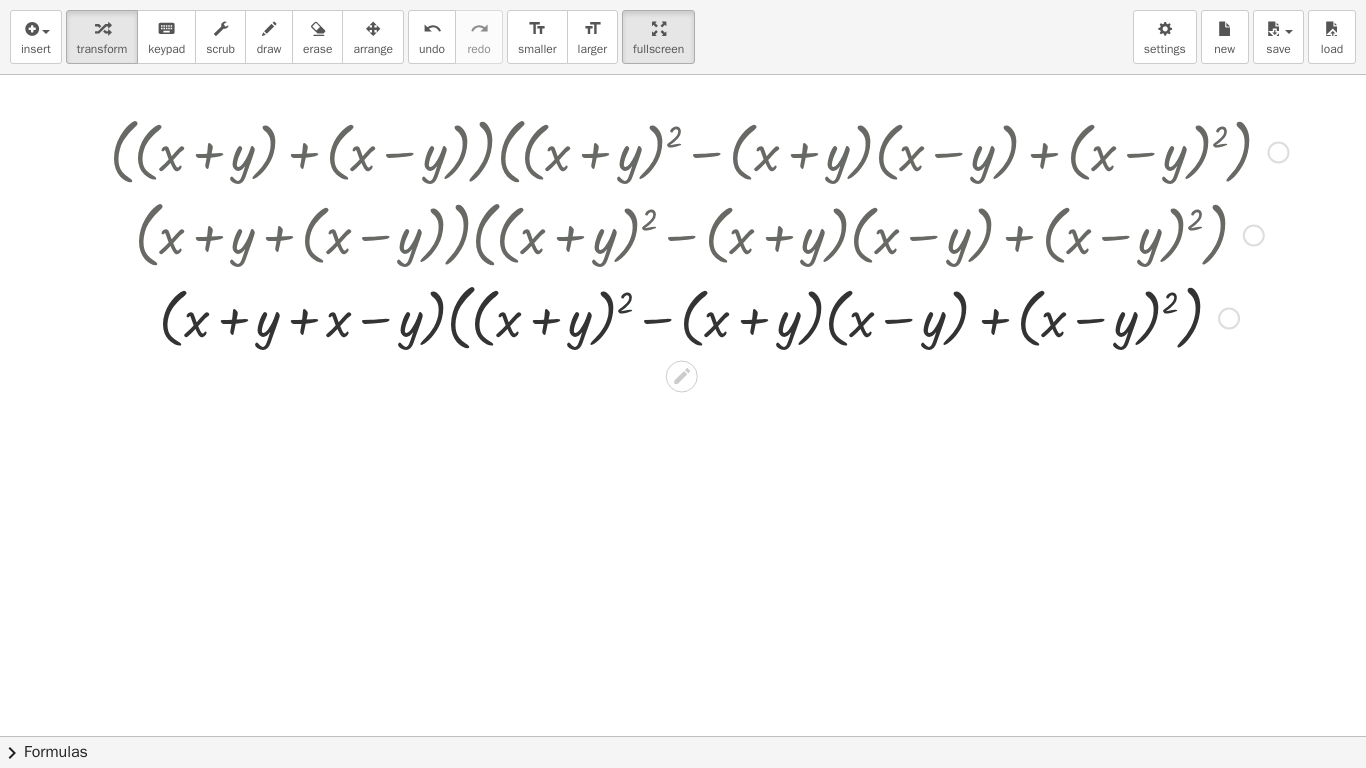 click at bounding box center [699, 316] 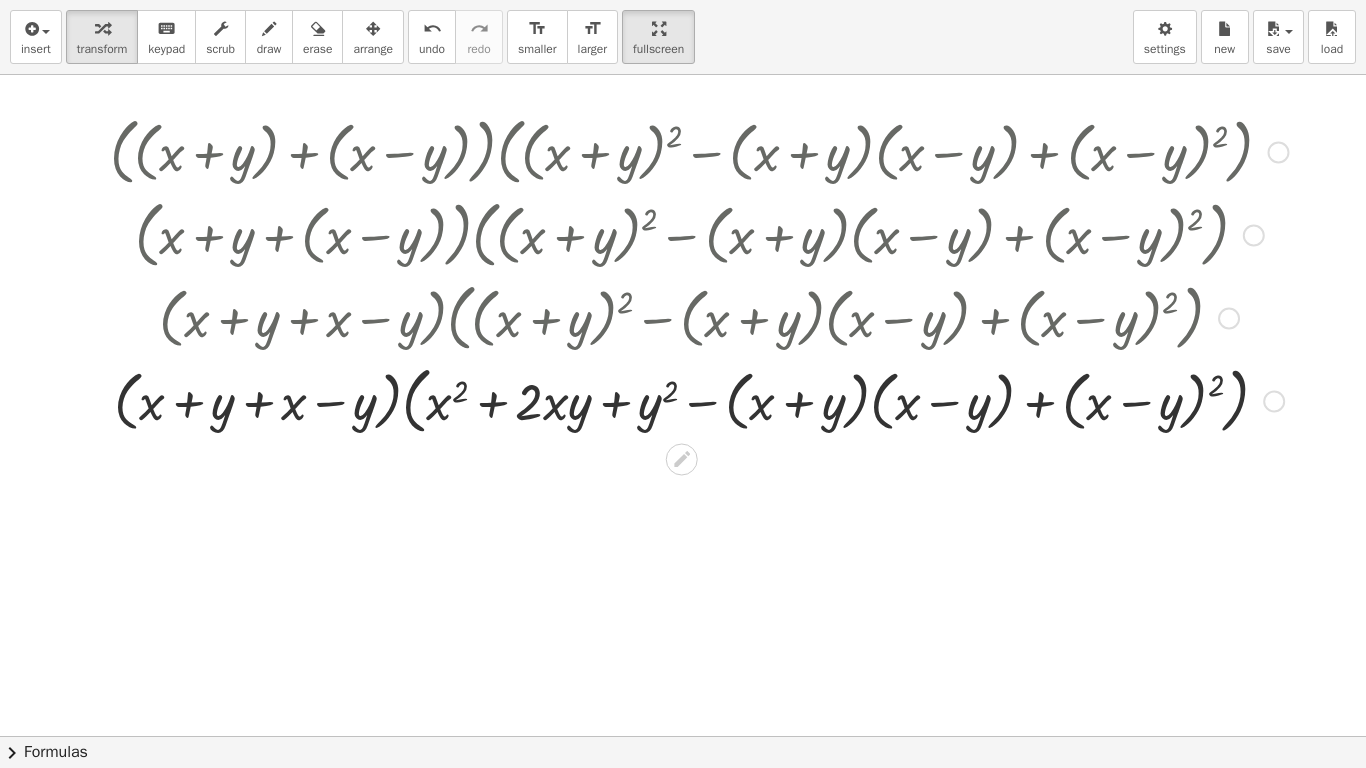 click at bounding box center [699, 316] 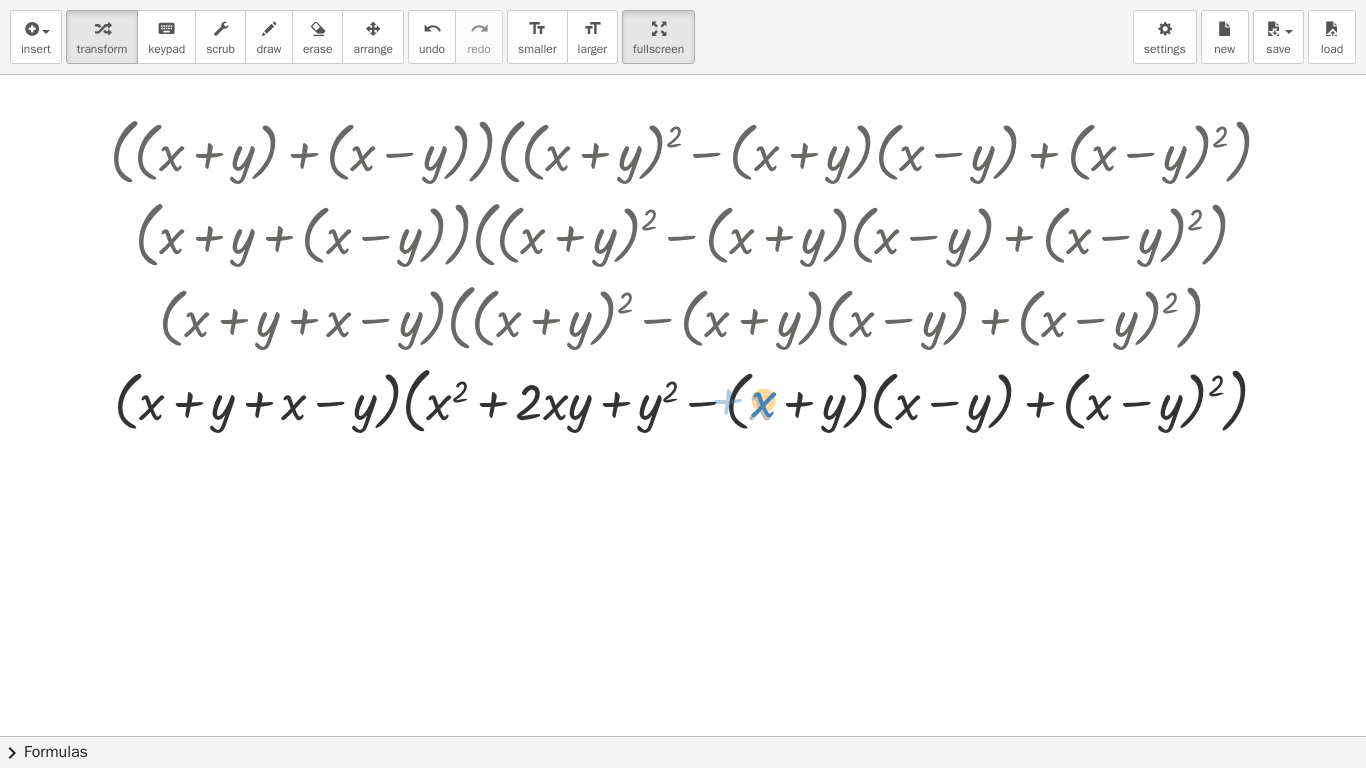 click at bounding box center [699, 399] 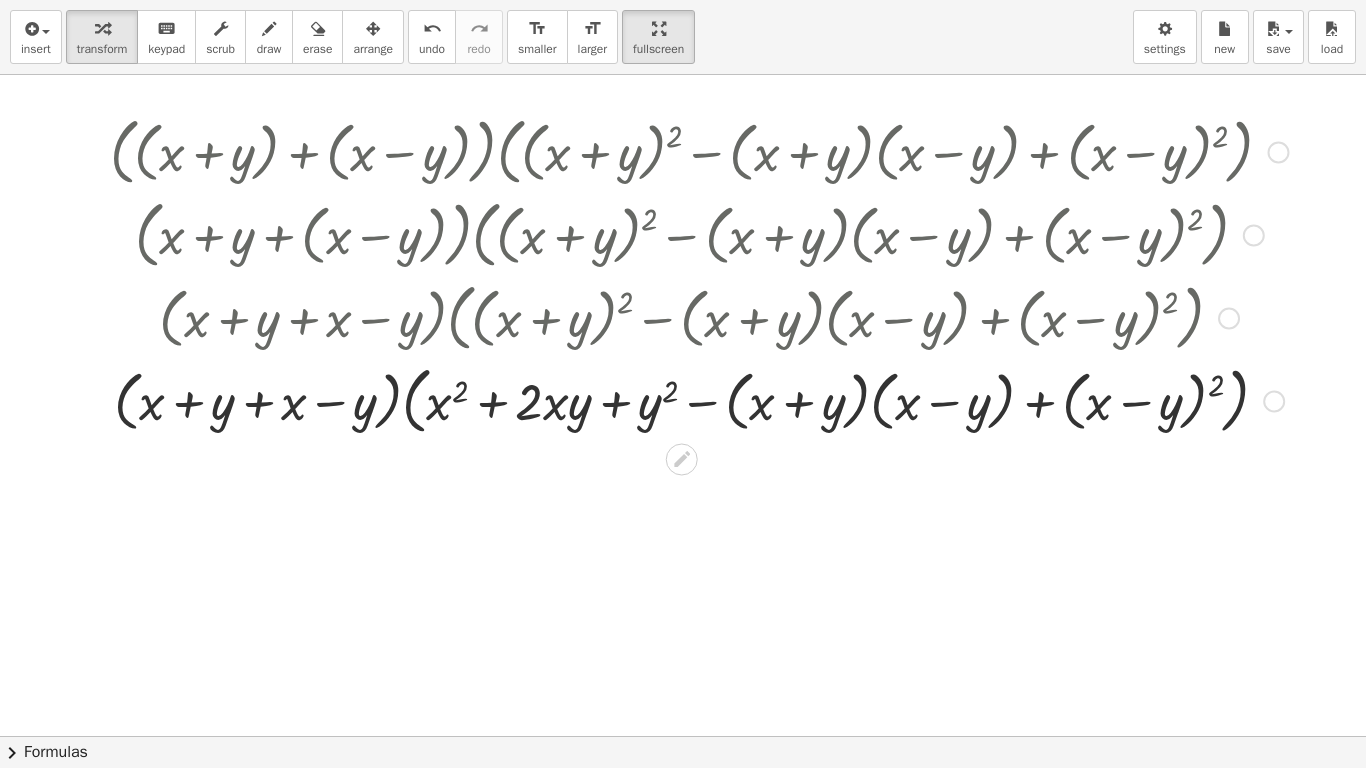 click at bounding box center (699, 399) 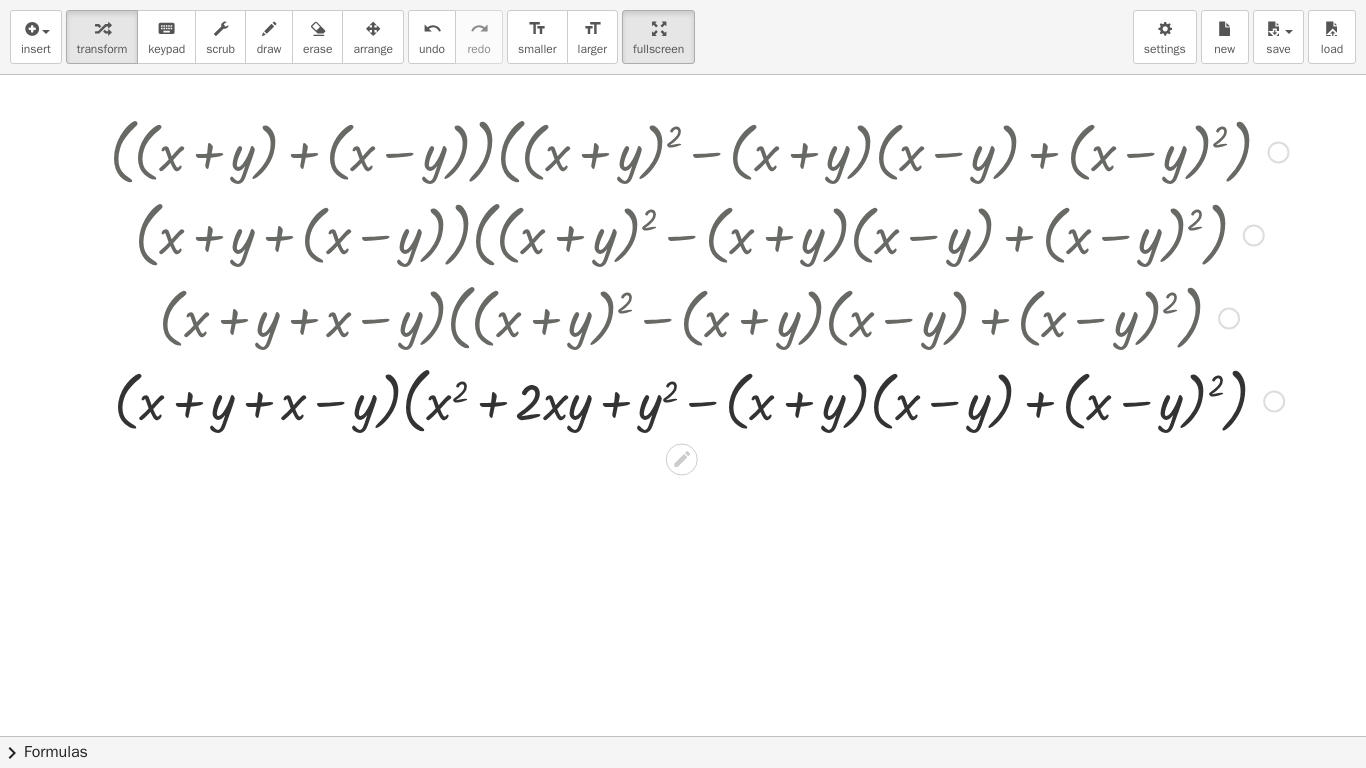 click at bounding box center [699, 399] 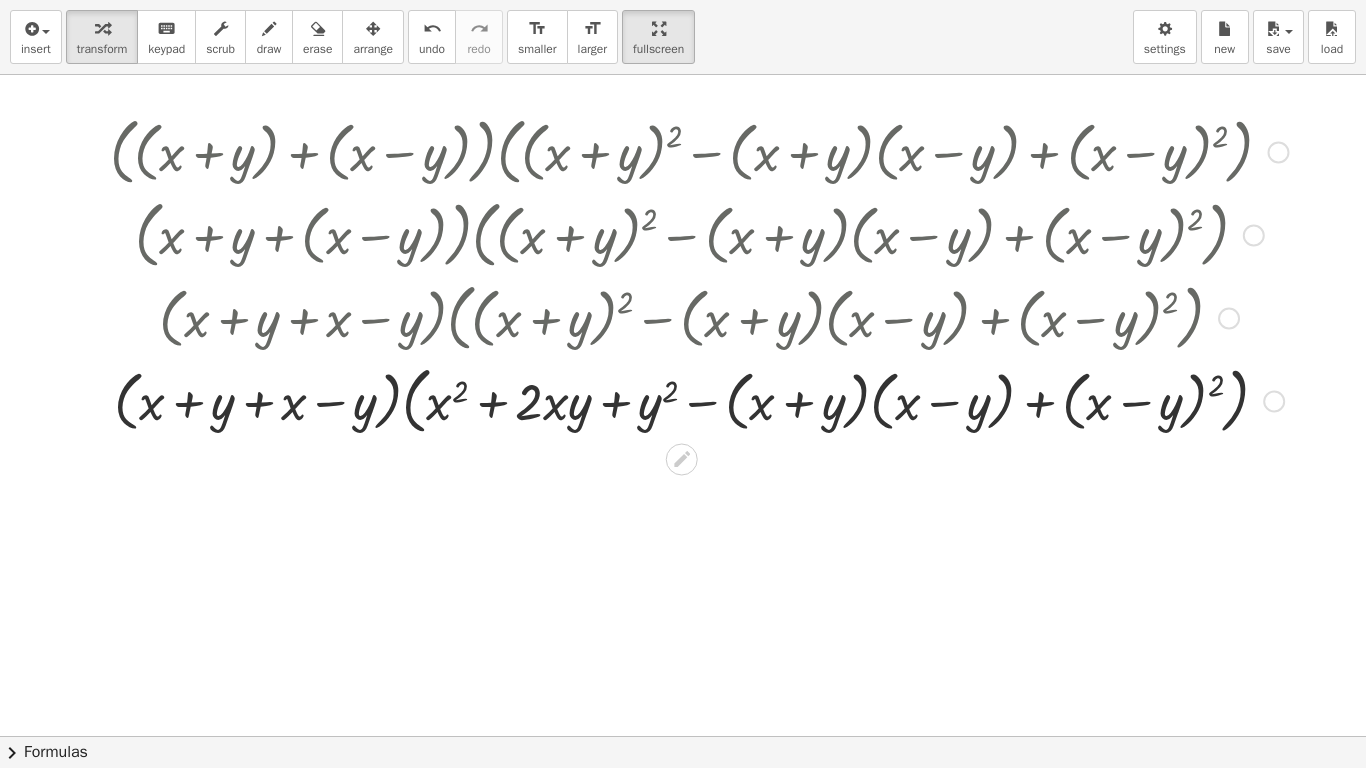 click at bounding box center [699, 399] 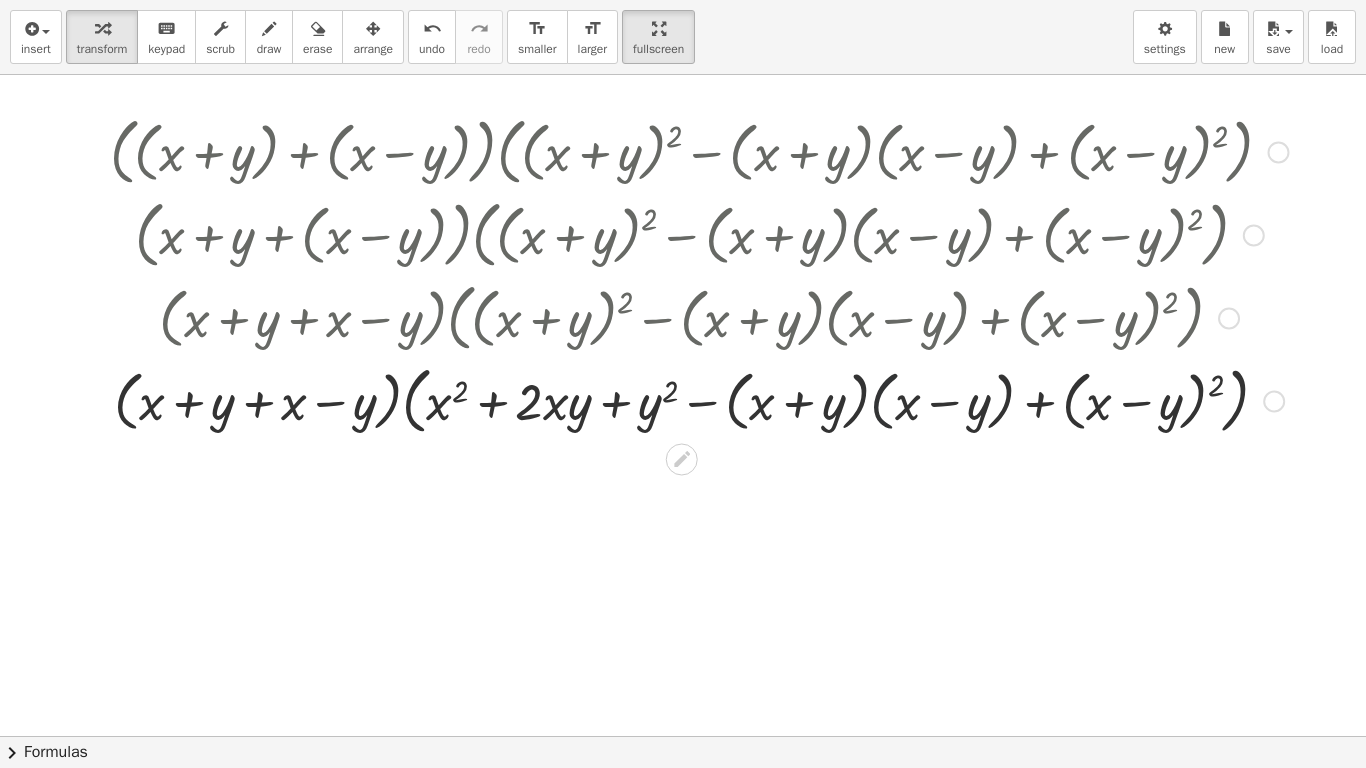 click at bounding box center [699, 399] 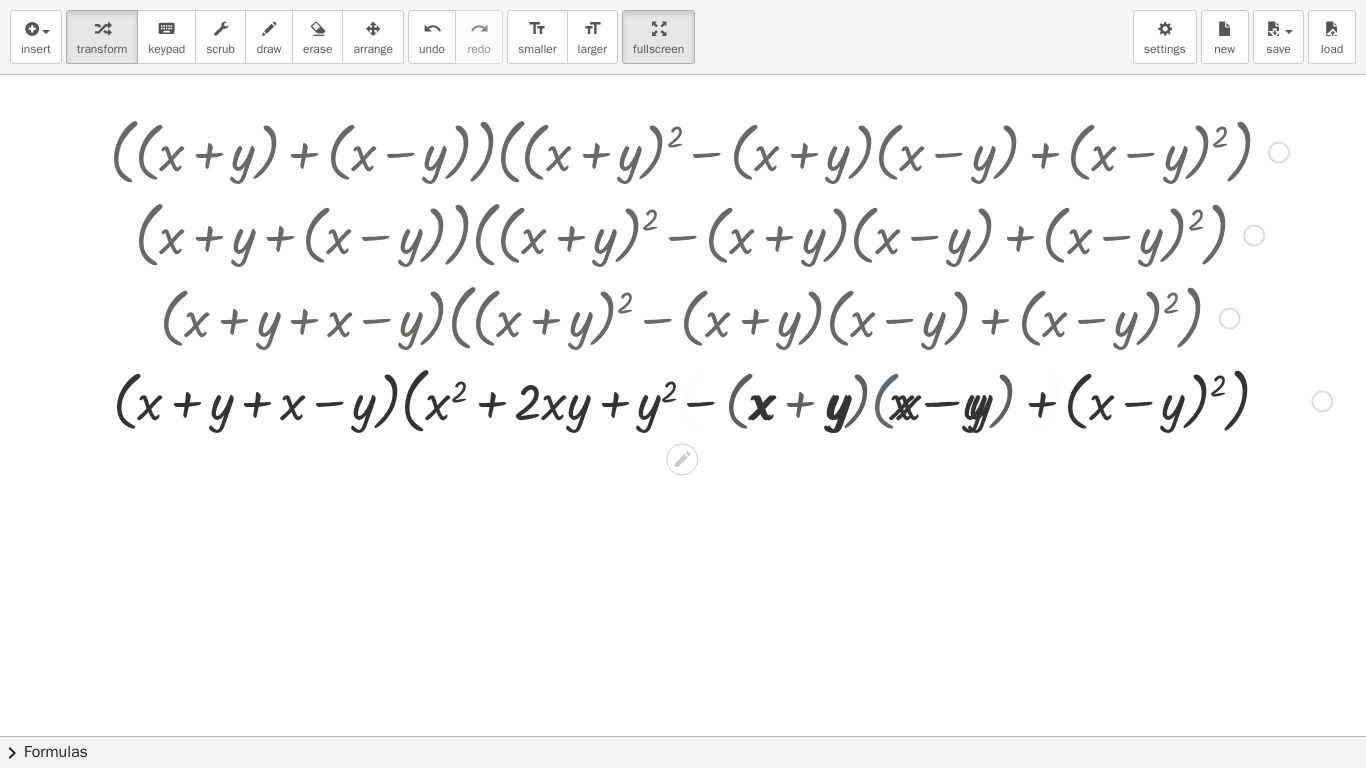 click at bounding box center [699, 399] 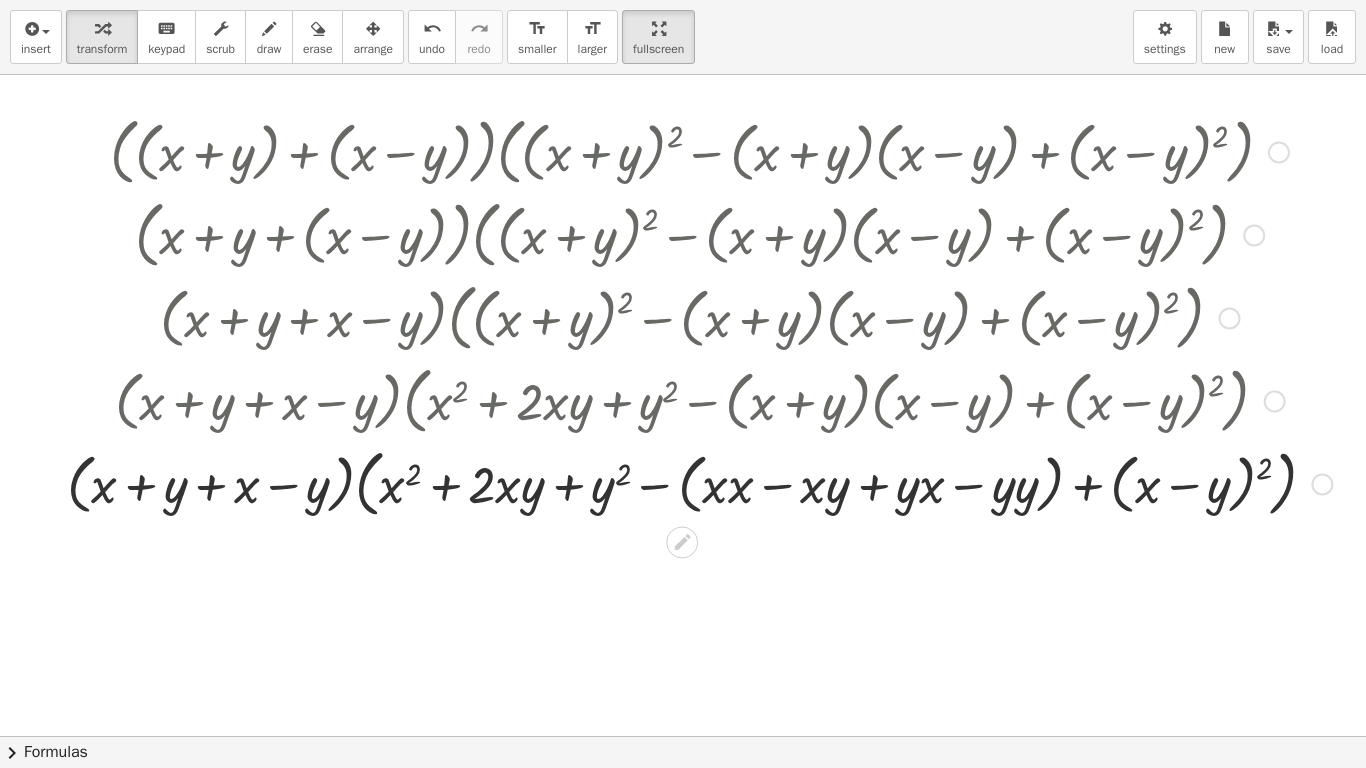 click at bounding box center (699, 482) 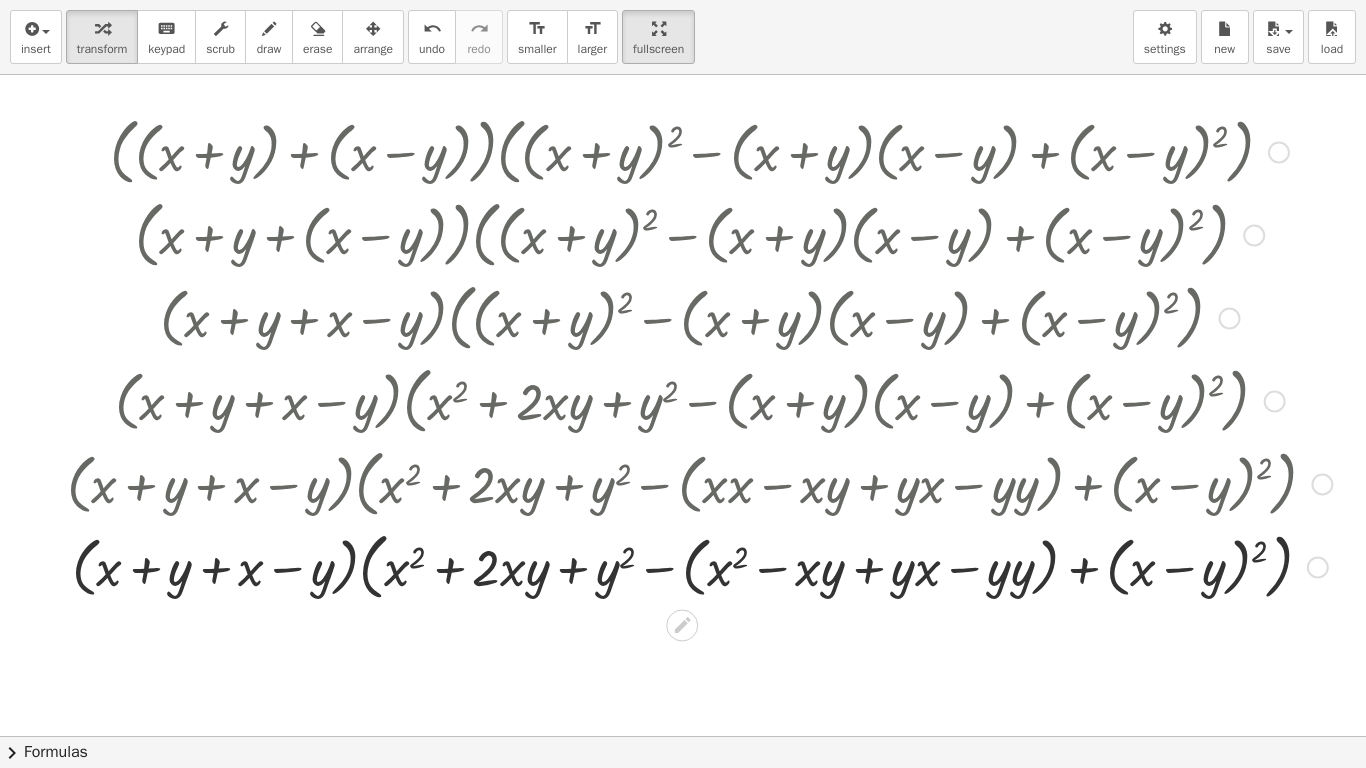 click at bounding box center (699, 565) 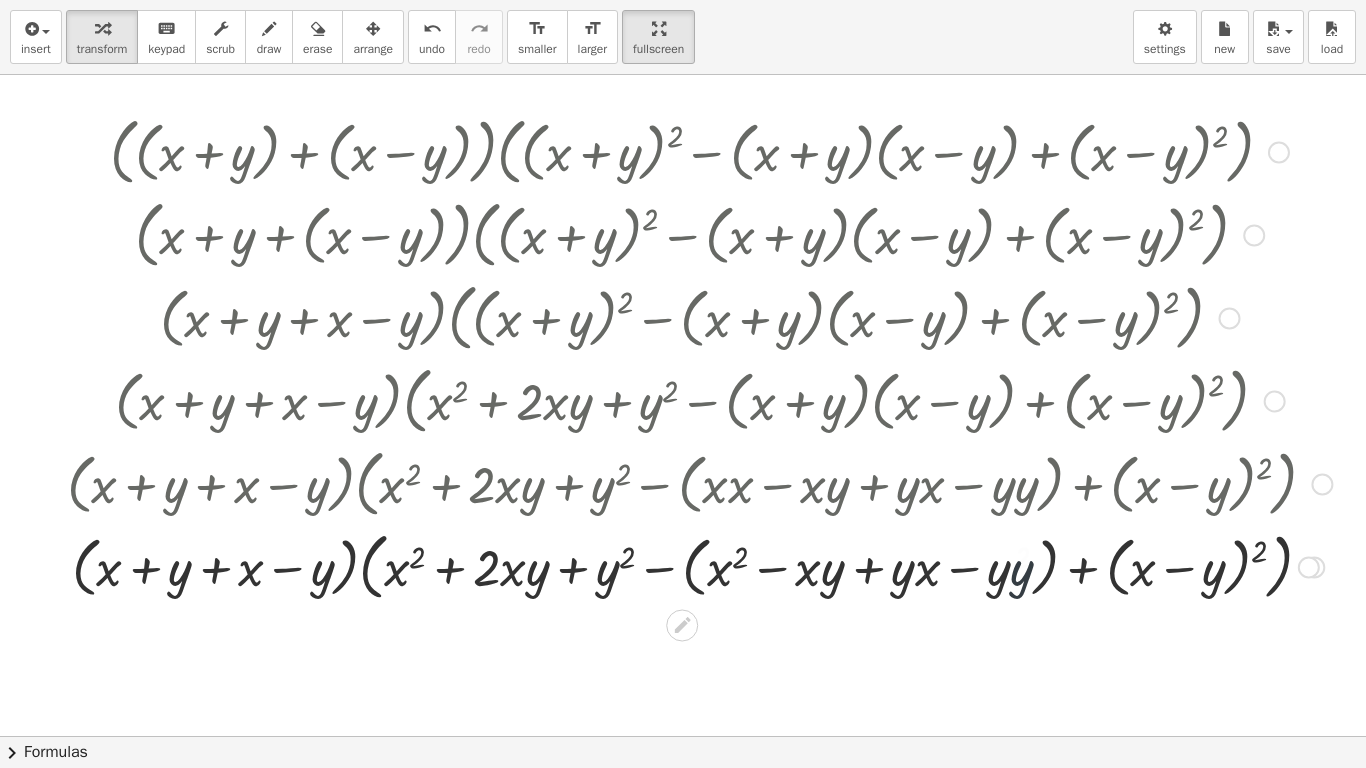 click at bounding box center [699, 565] 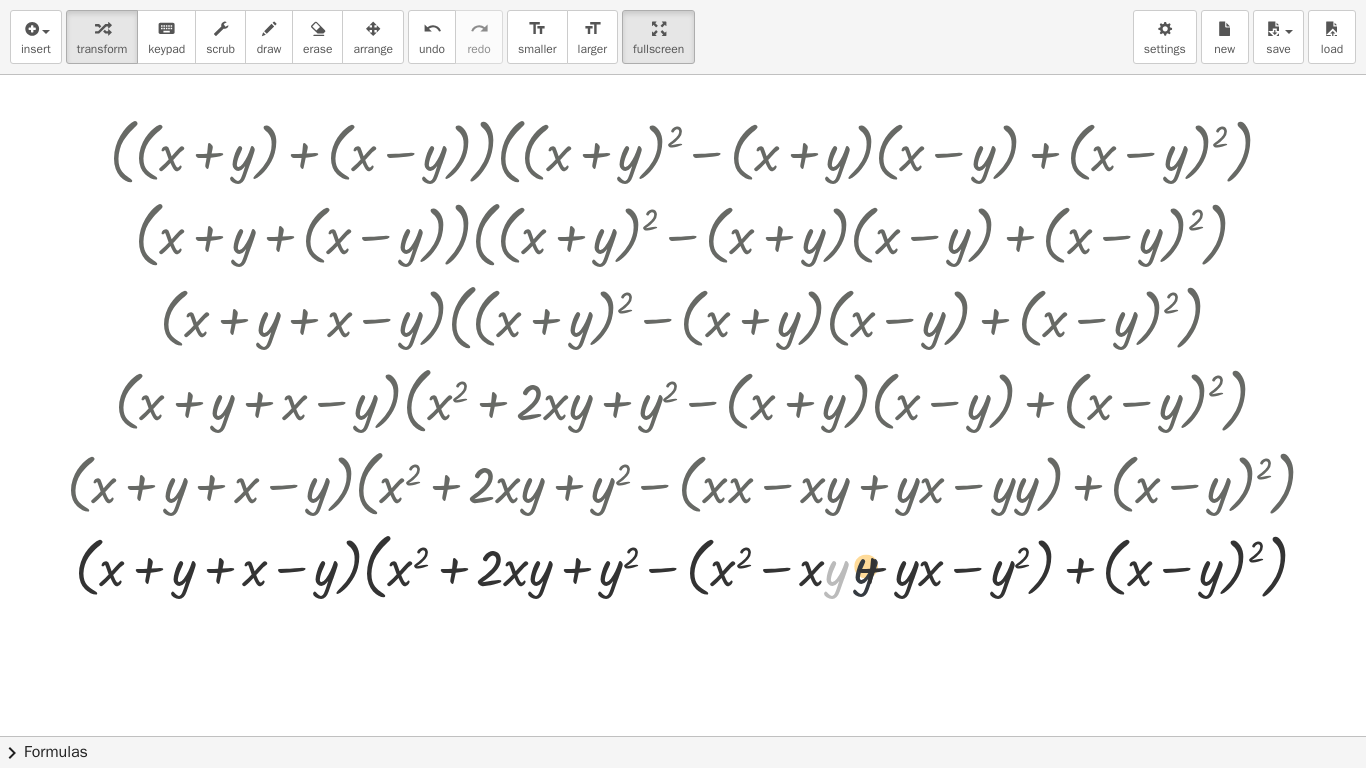 drag, startPoint x: 830, startPoint y: 567, endPoint x: 886, endPoint y: 564, distance: 56.0803 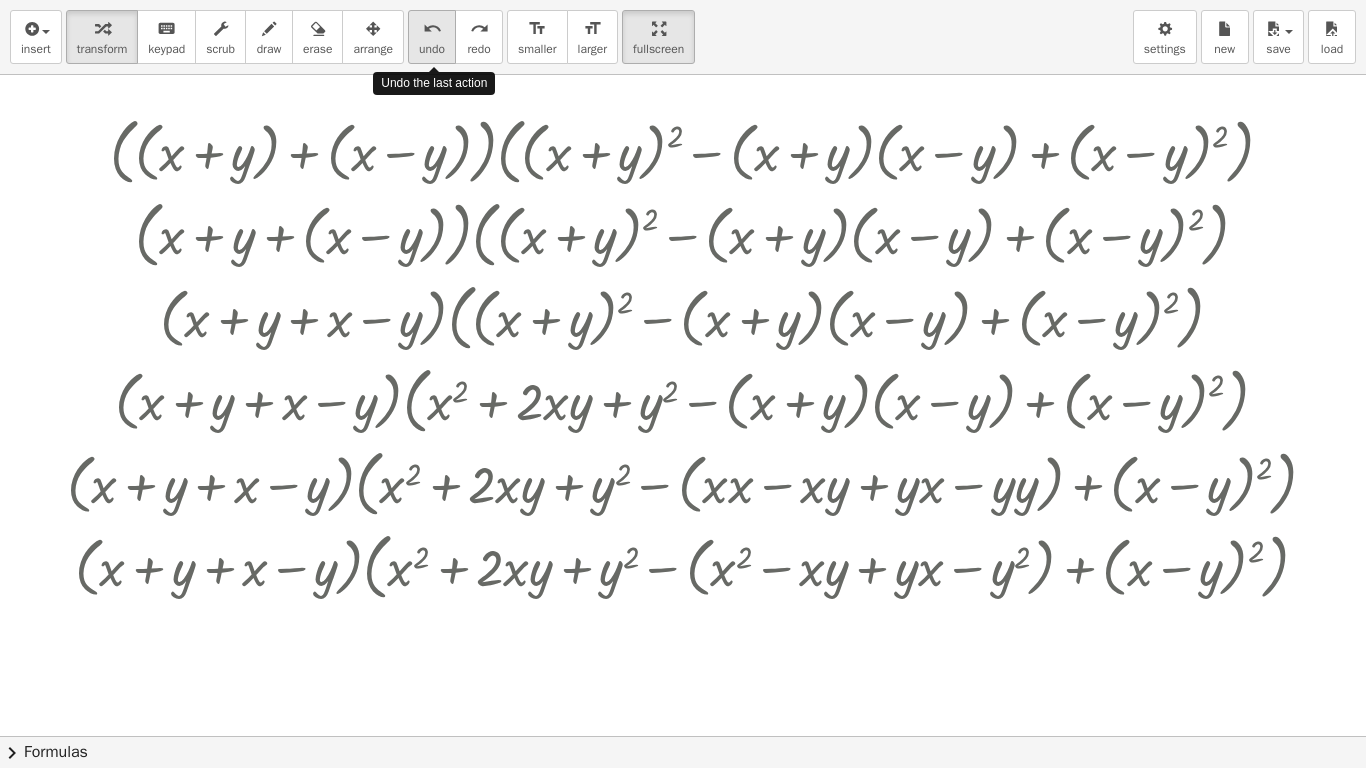 click on "undo" at bounding box center (432, 29) 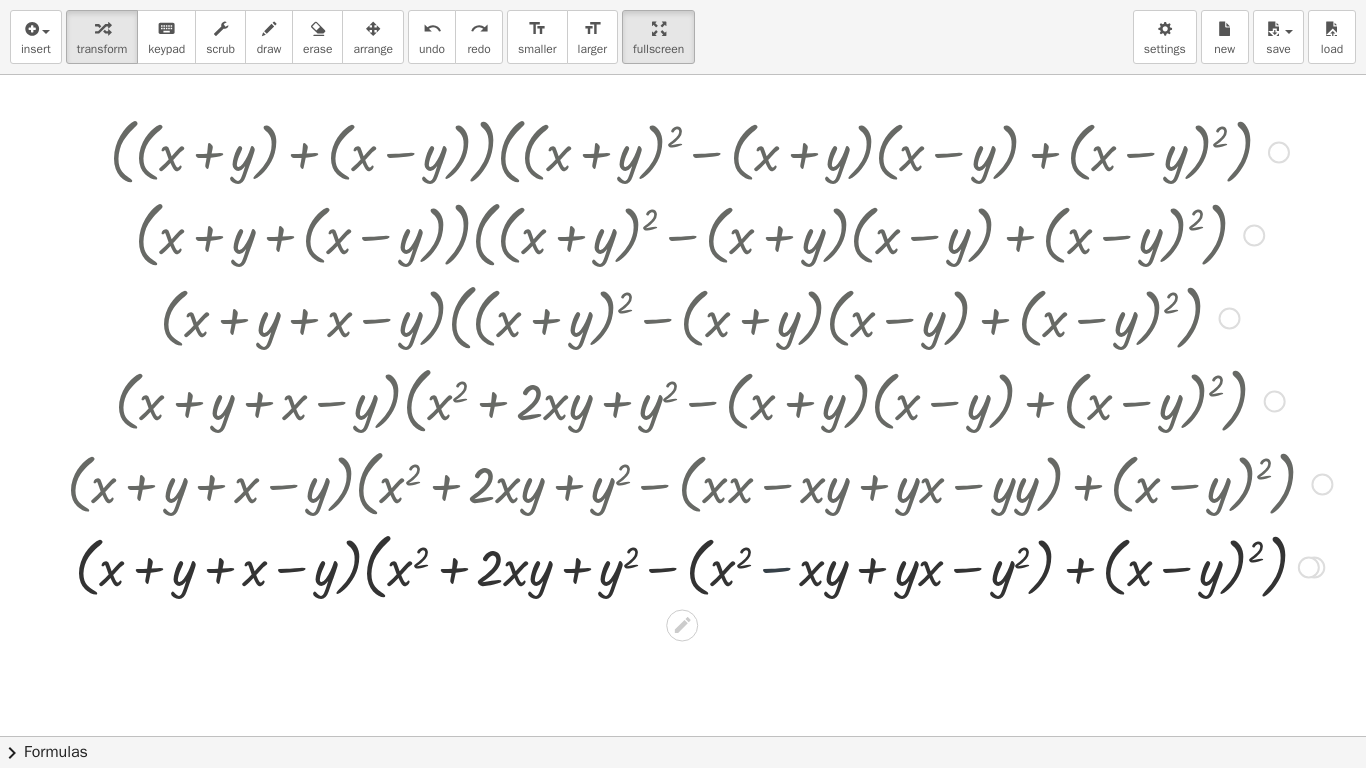 click at bounding box center (699, 565) 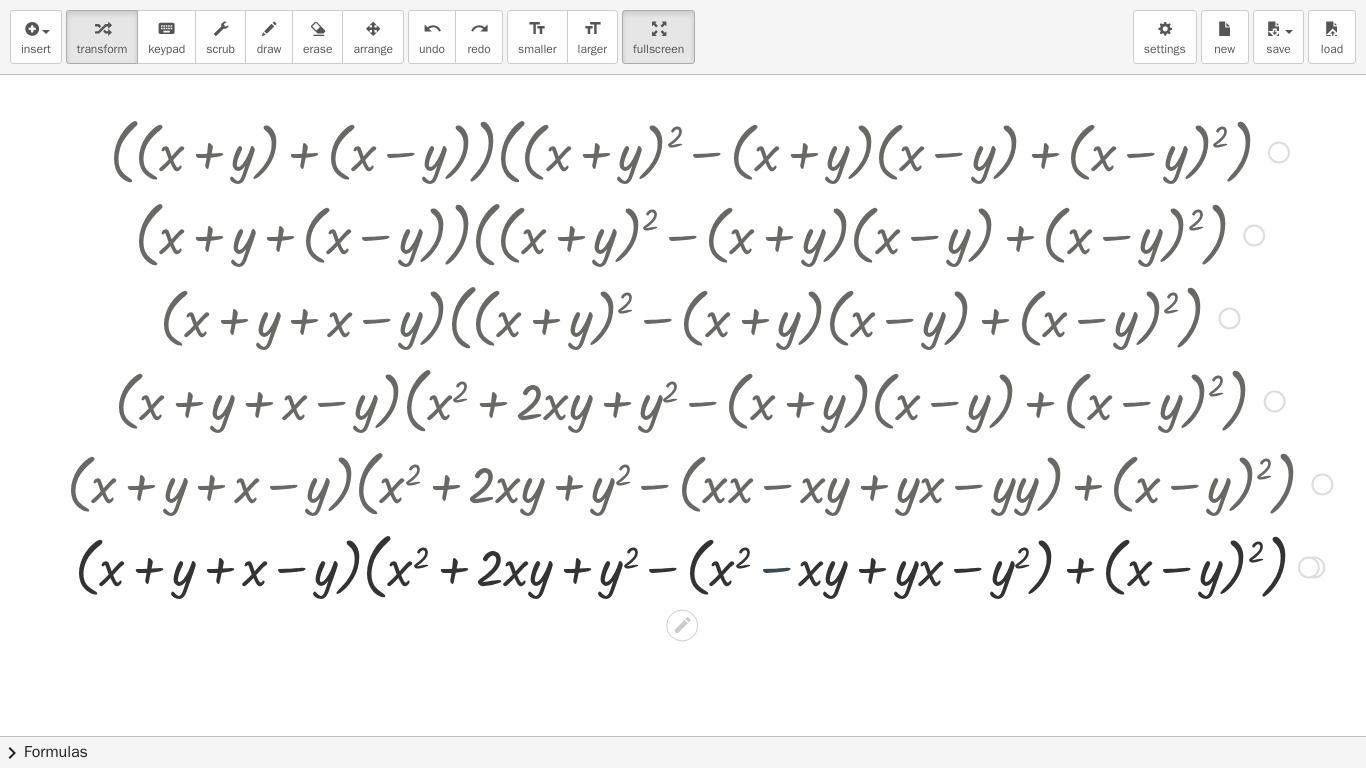 click at bounding box center (699, 565) 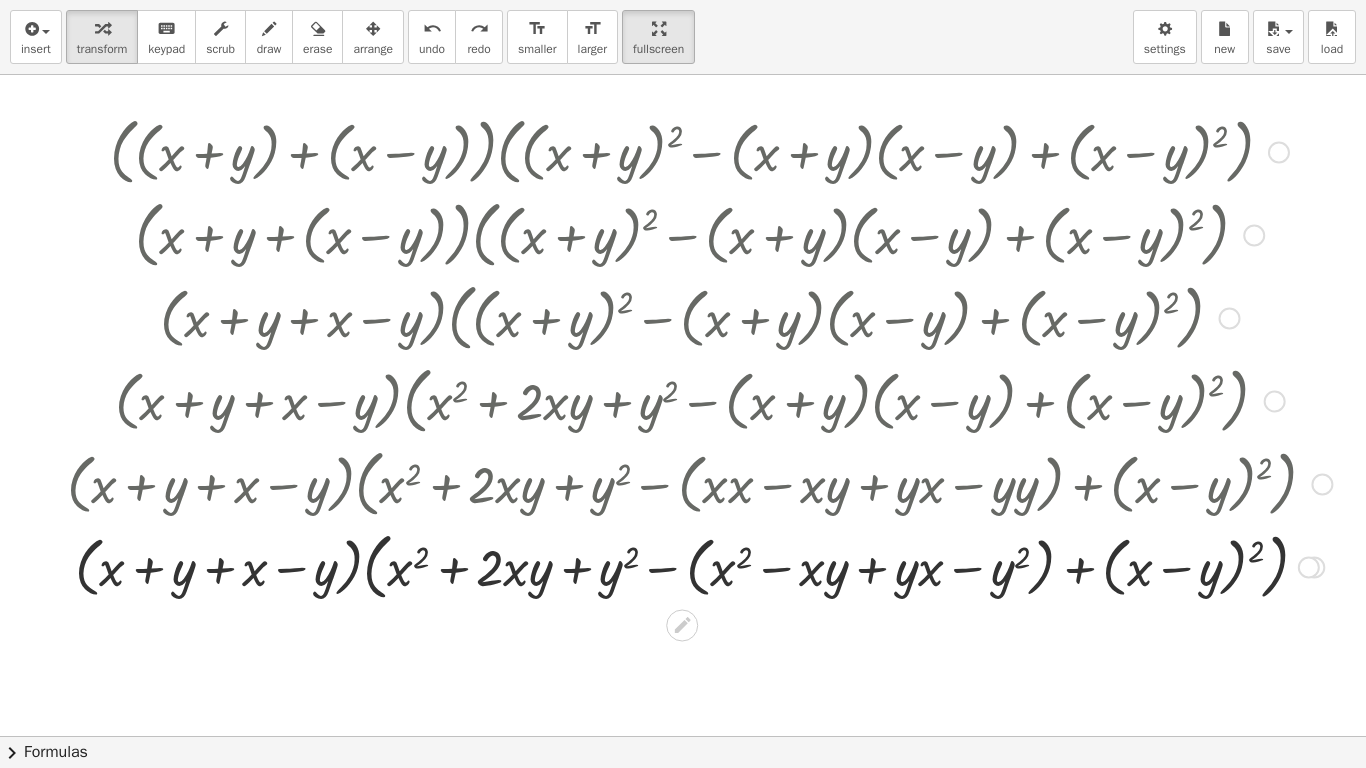 click at bounding box center [699, 565] 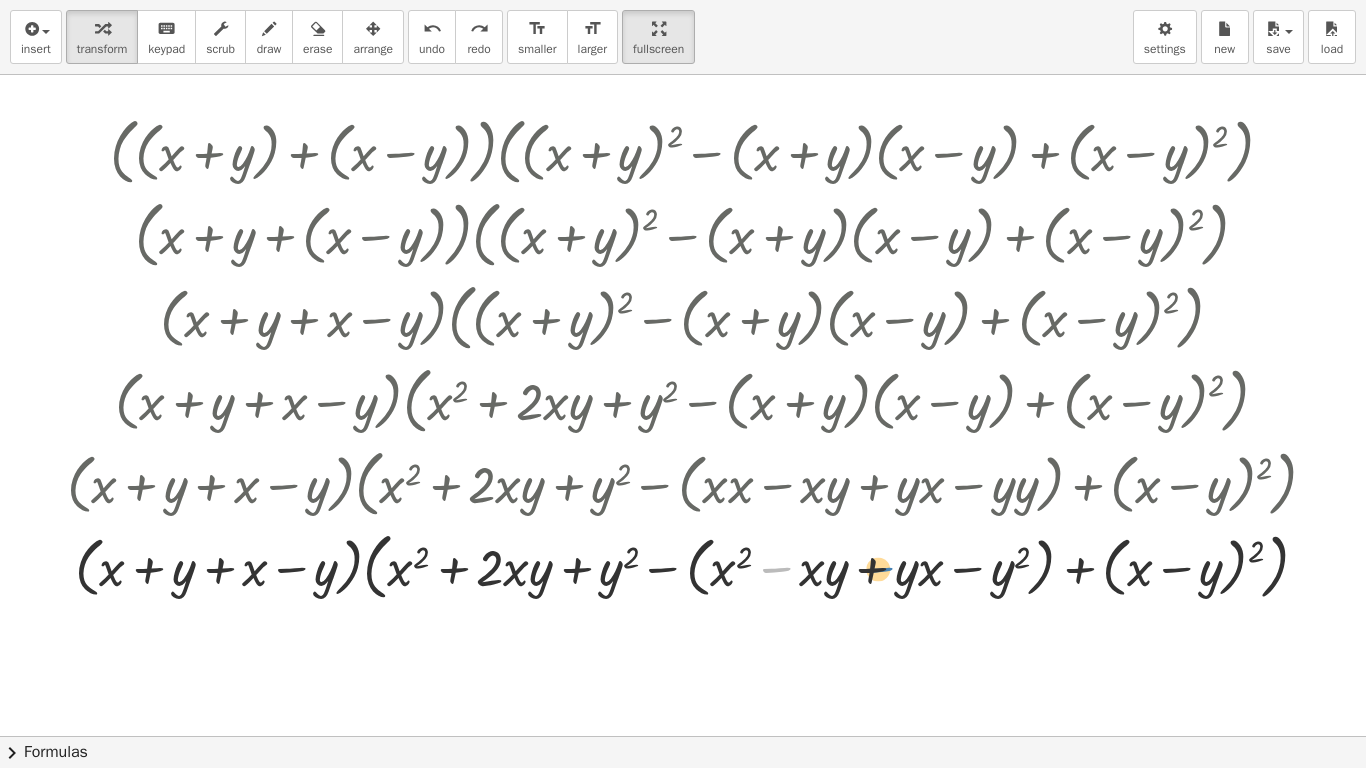 drag, startPoint x: 779, startPoint y: 567, endPoint x: 882, endPoint y: 567, distance: 103 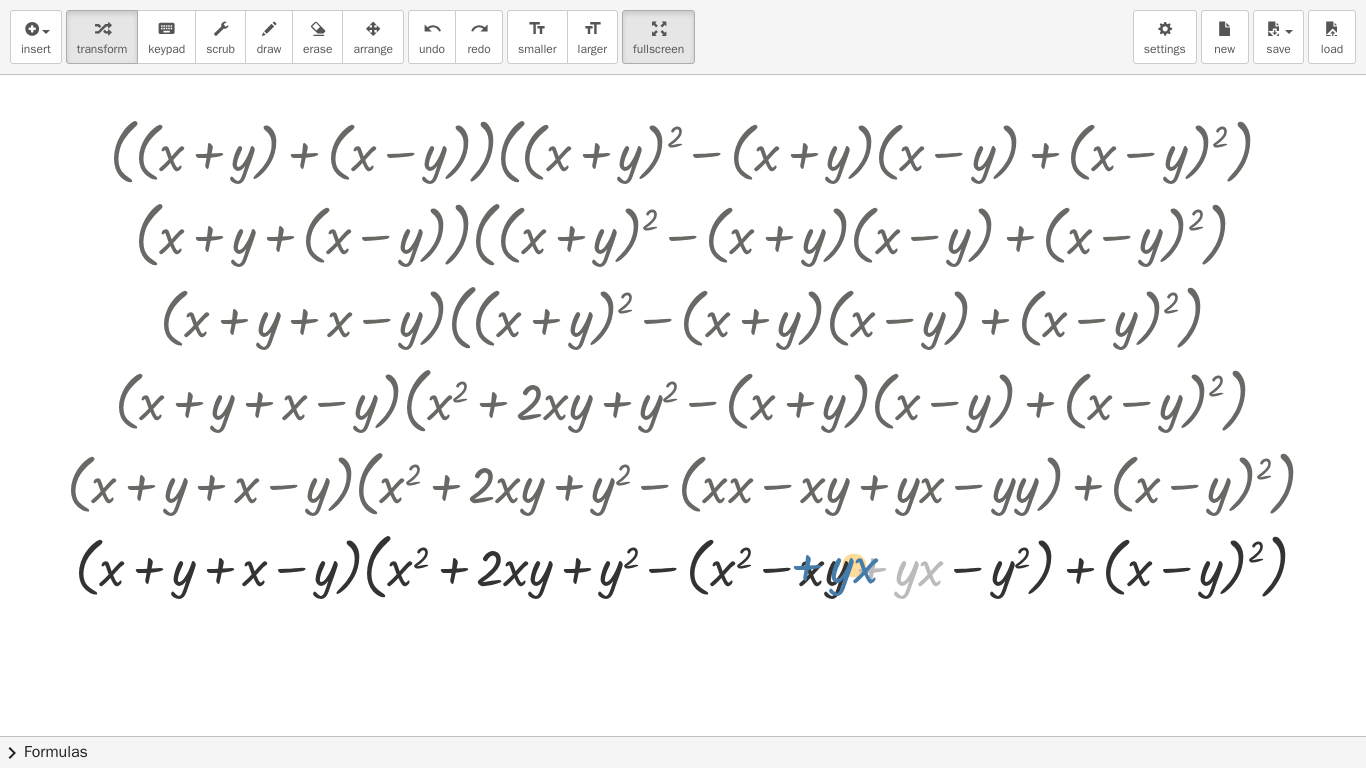 drag, startPoint x: 889, startPoint y: 568, endPoint x: 822, endPoint y: 565, distance: 67.06713 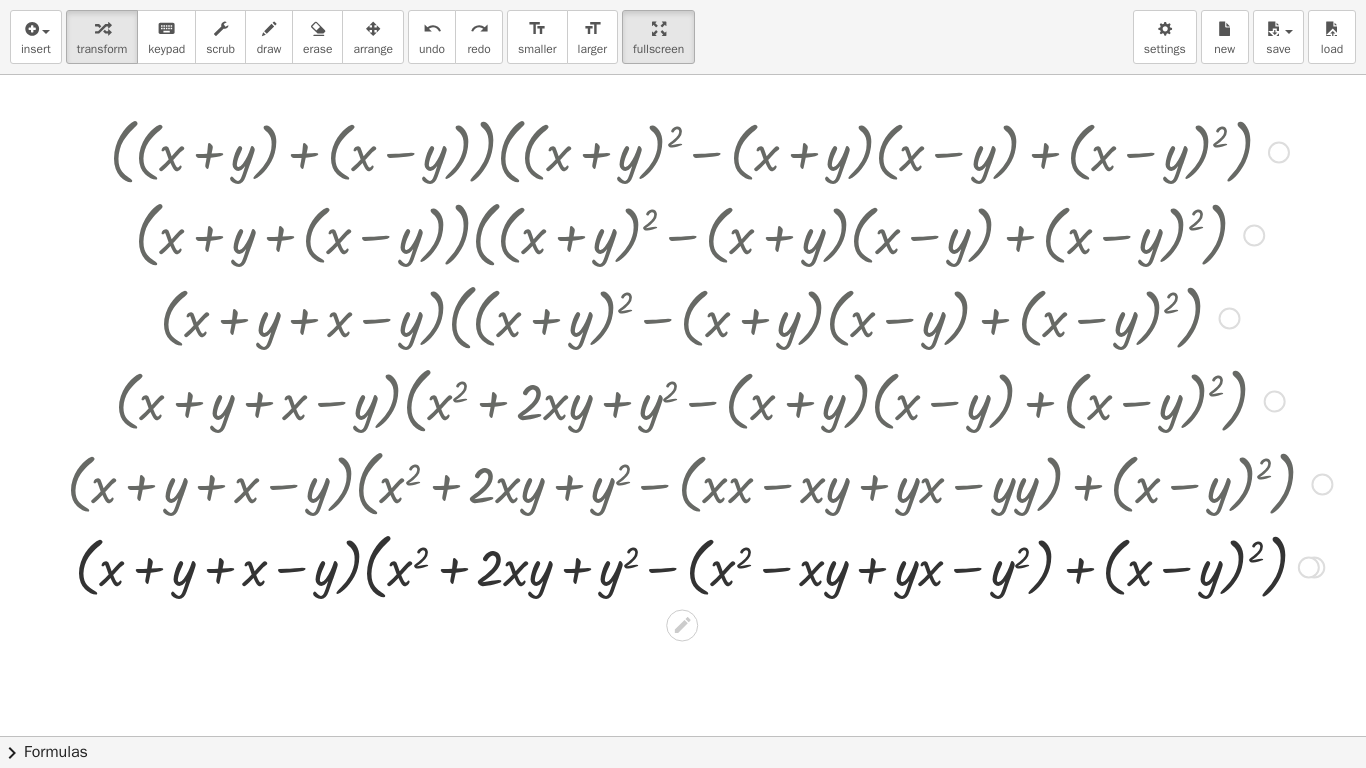 click at bounding box center (699, 565) 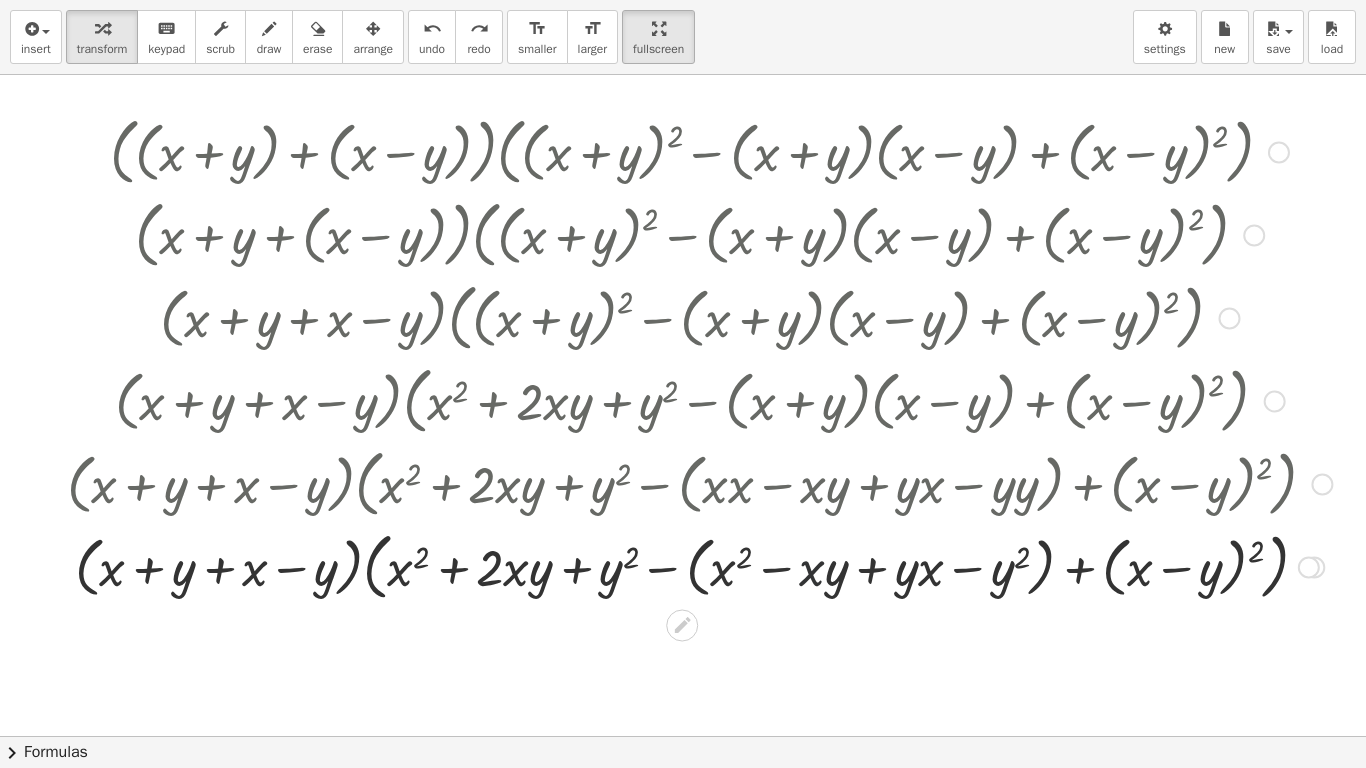 click at bounding box center [699, 565] 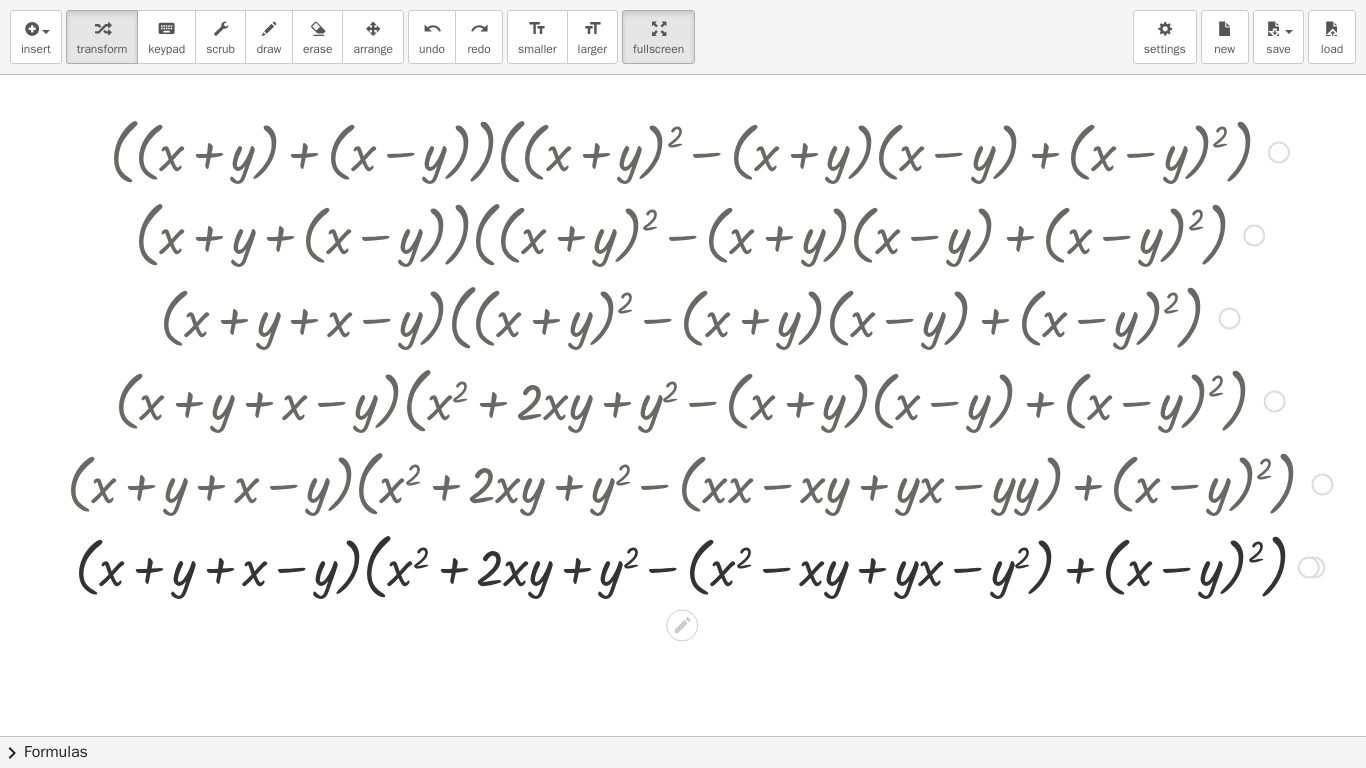 click at bounding box center (699, 565) 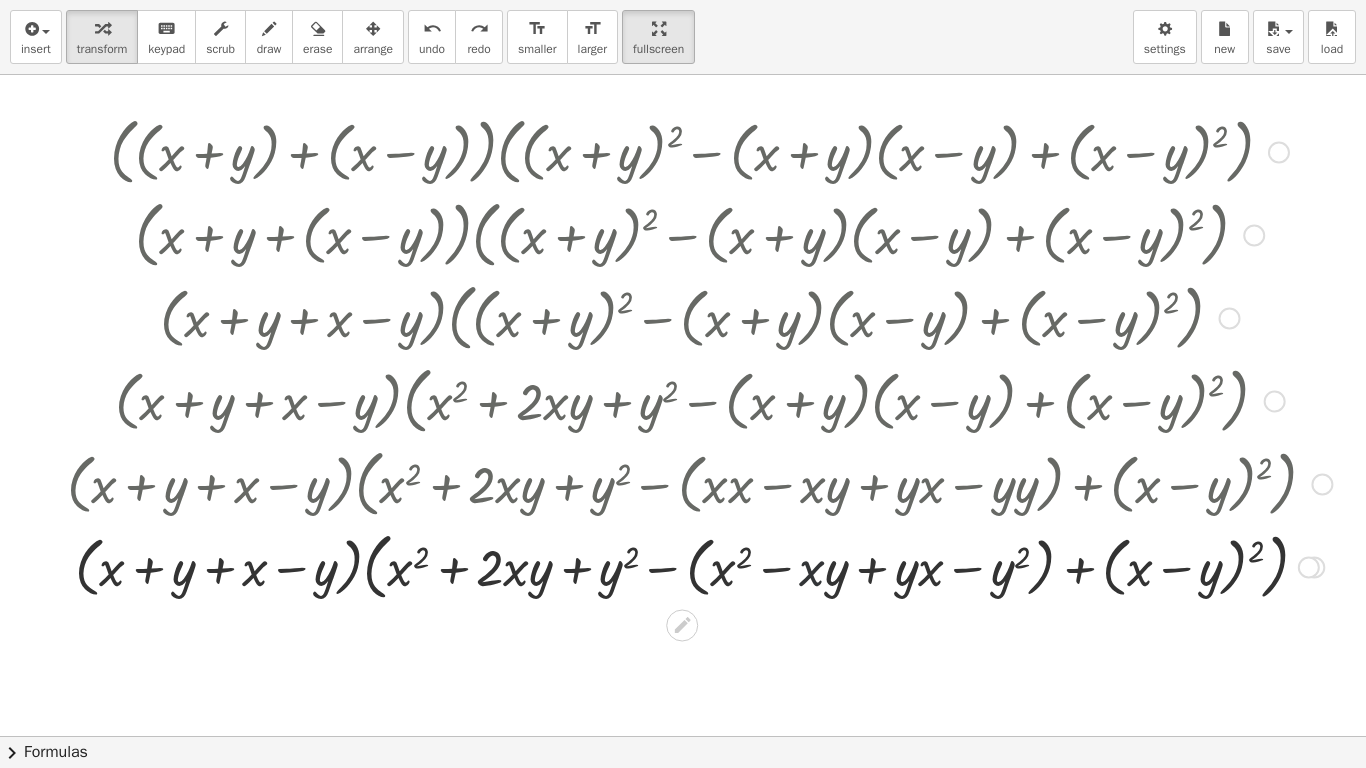 click at bounding box center [699, 565] 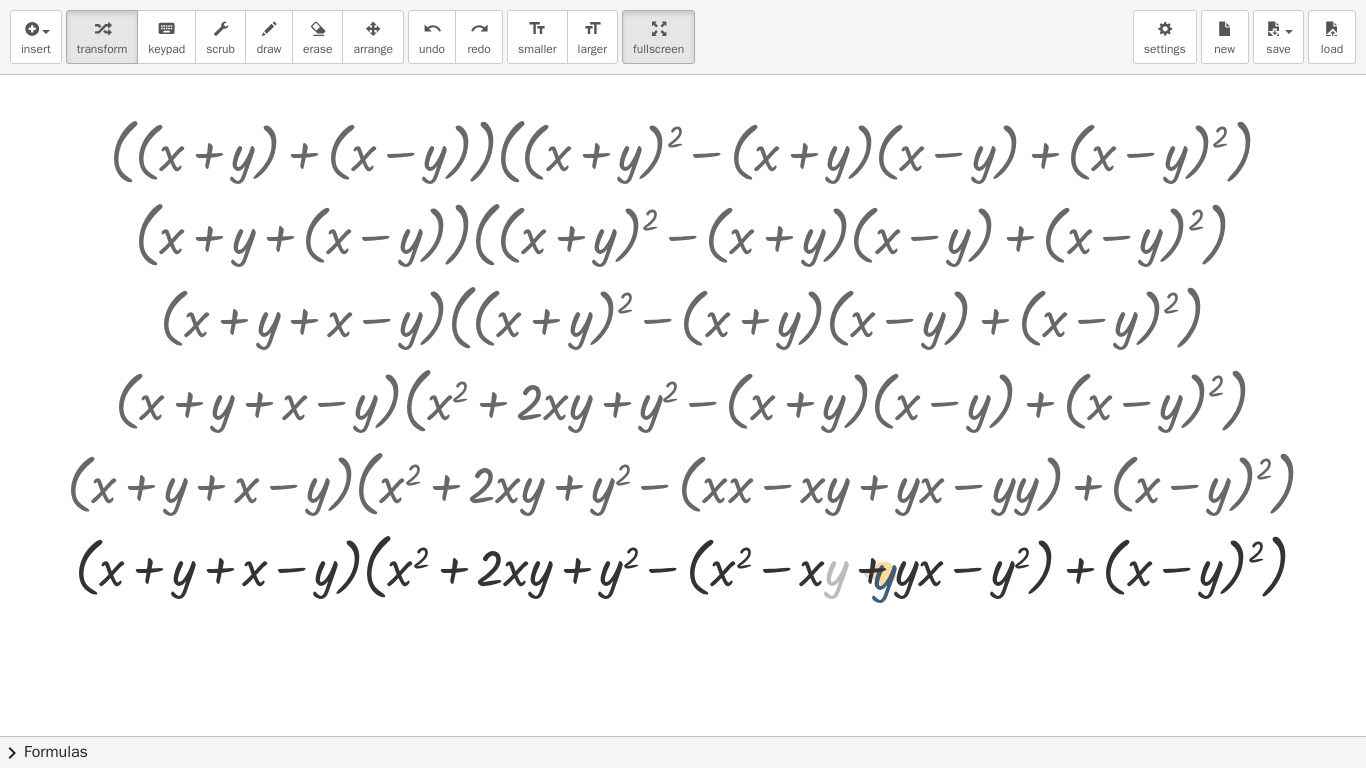 drag, startPoint x: 839, startPoint y: 574, endPoint x: 892, endPoint y: 578, distance: 53.15073 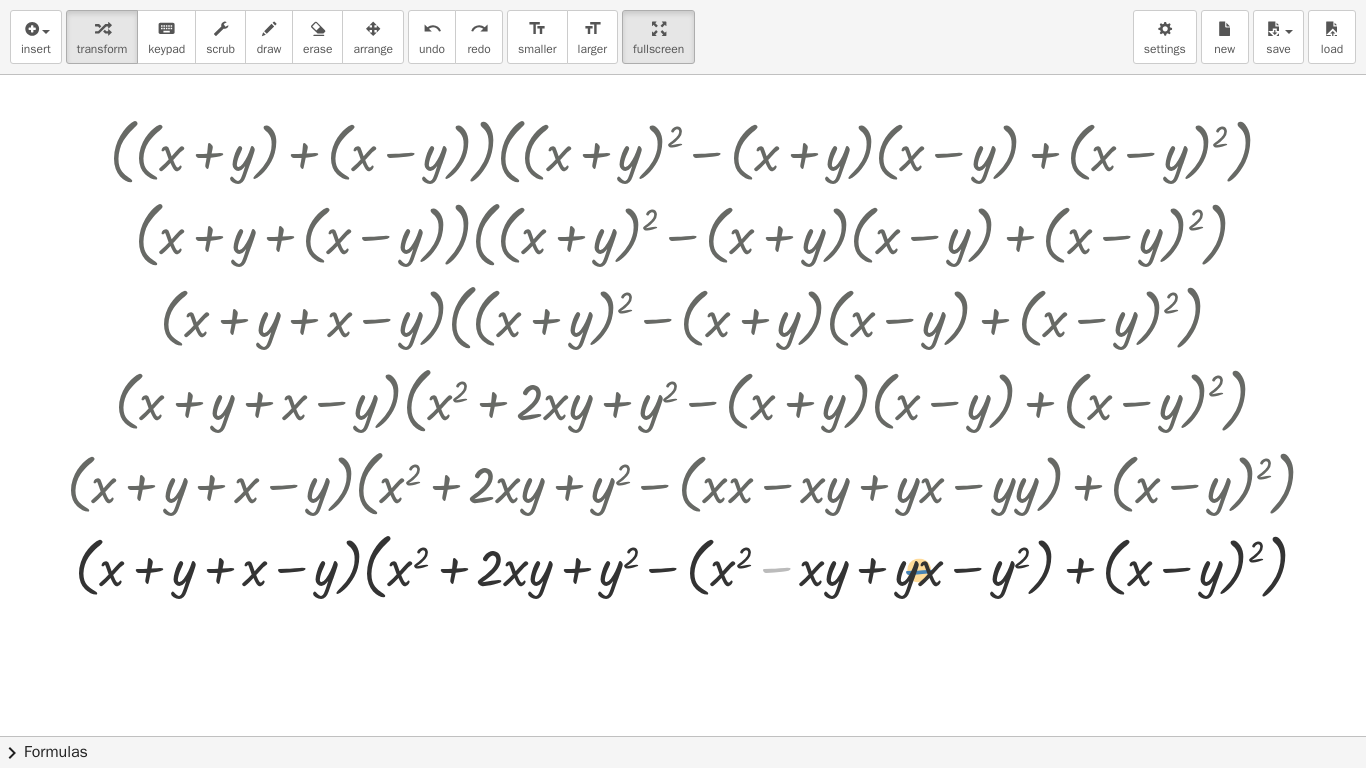 drag, startPoint x: 777, startPoint y: 563, endPoint x: 936, endPoint y: 564, distance: 159.00314 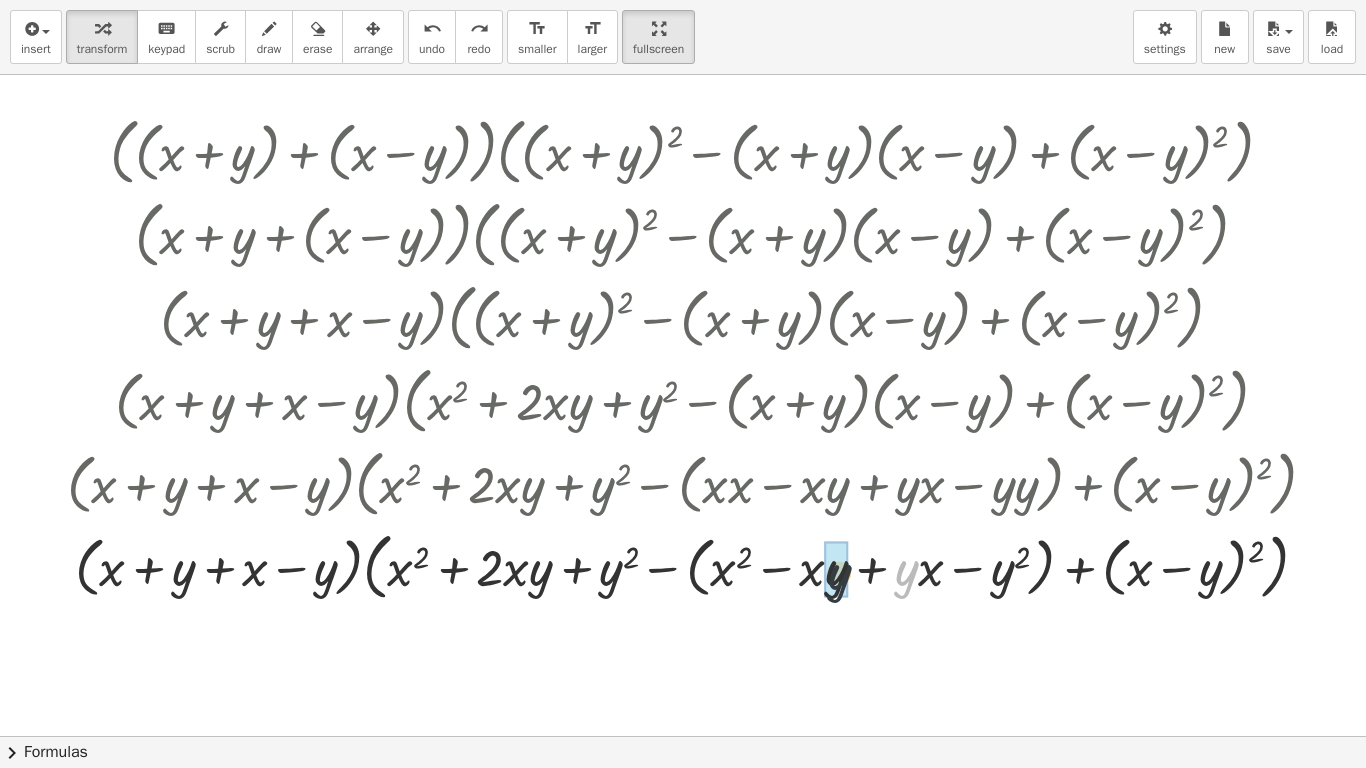 drag, startPoint x: 910, startPoint y: 570, endPoint x: 824, endPoint y: 574, distance: 86.09297 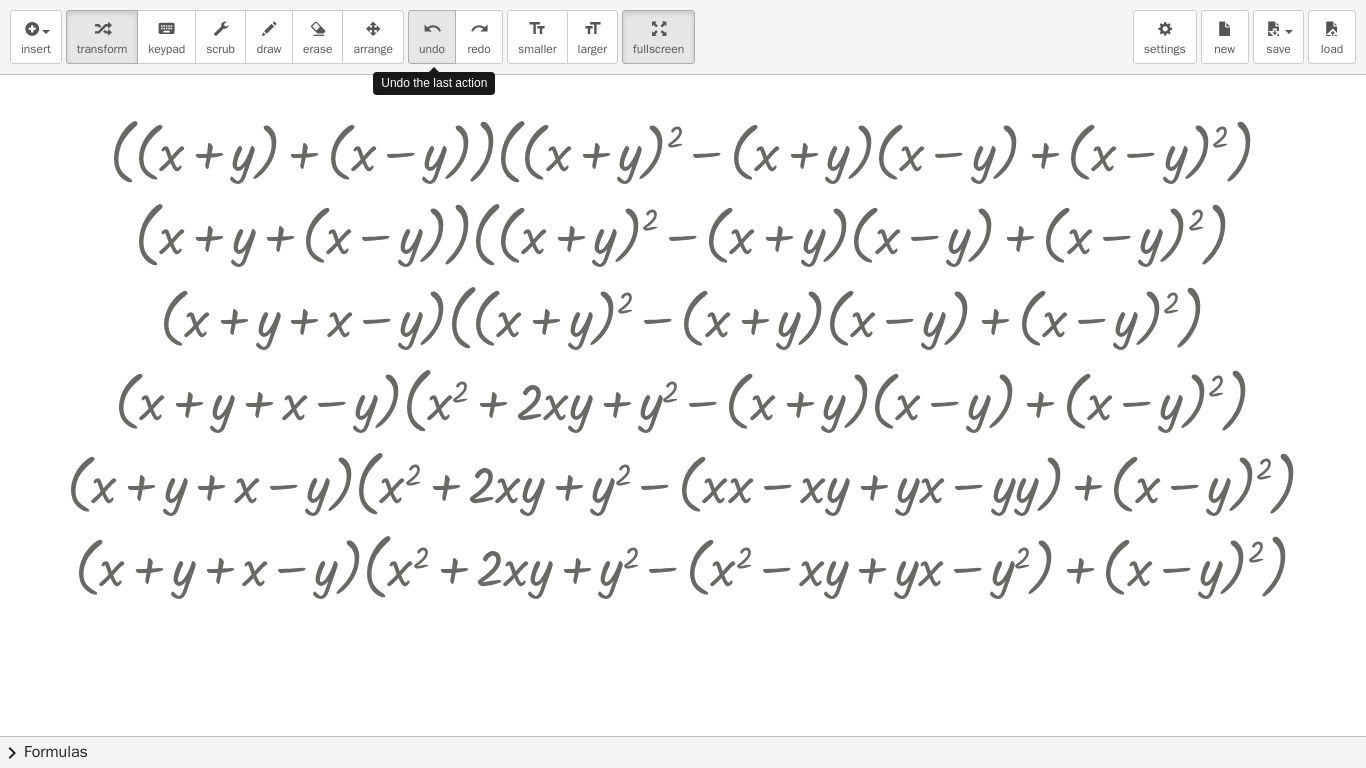 click on "undo" at bounding box center [432, 49] 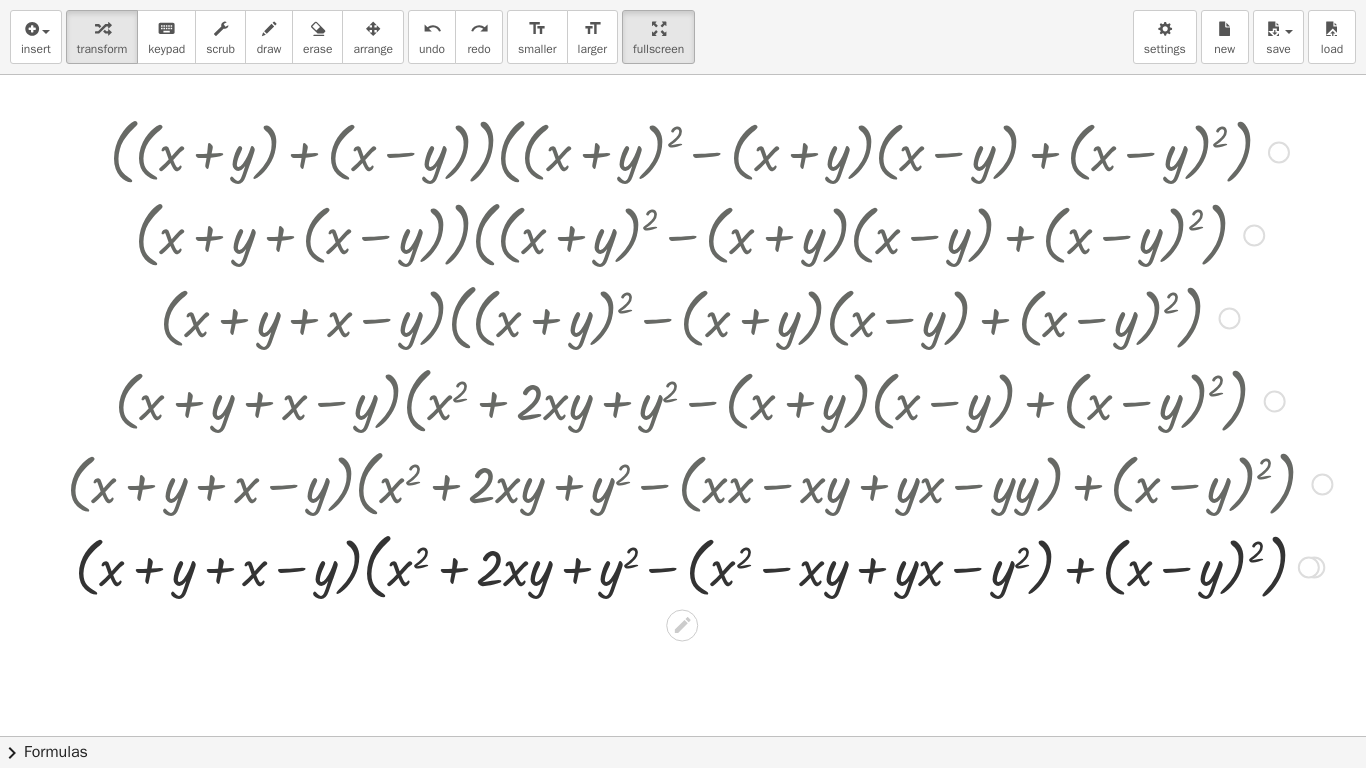 click at bounding box center (699, 565) 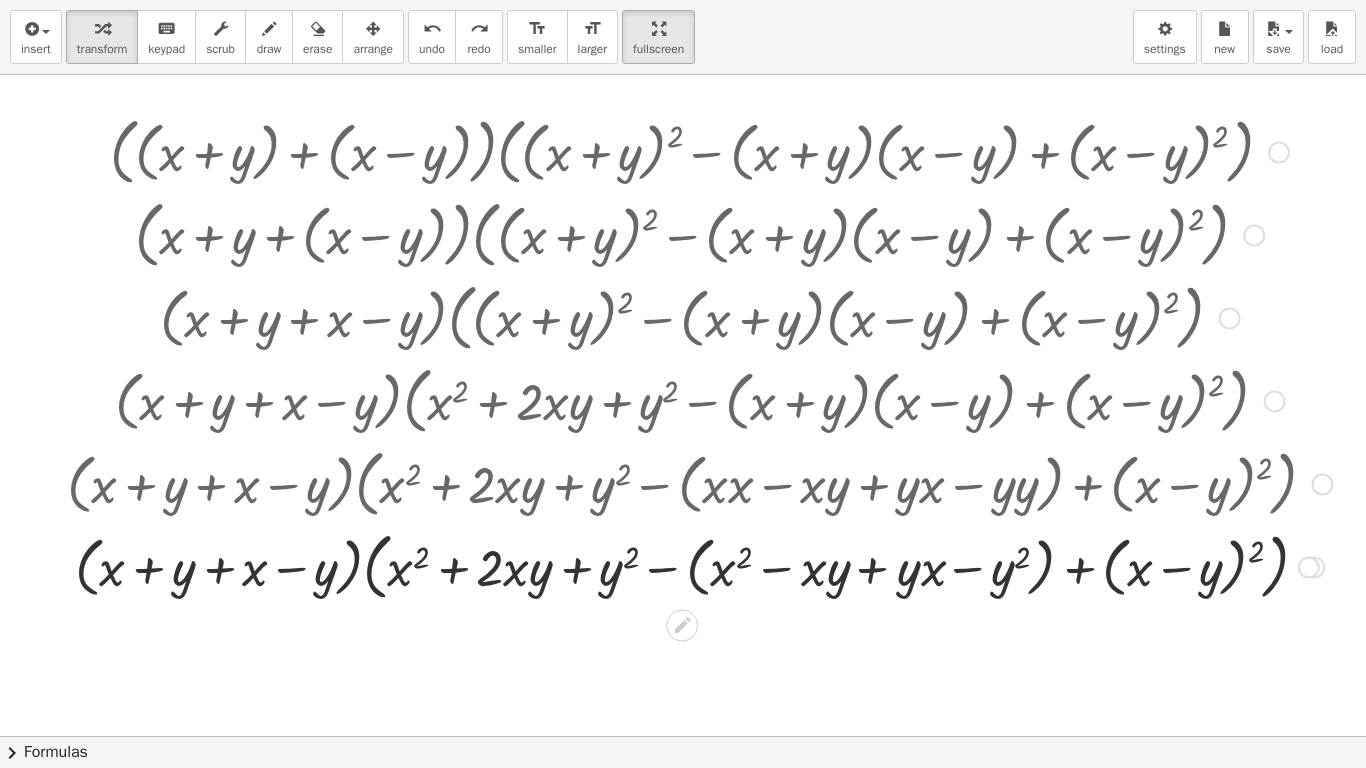 click at bounding box center [699, 565] 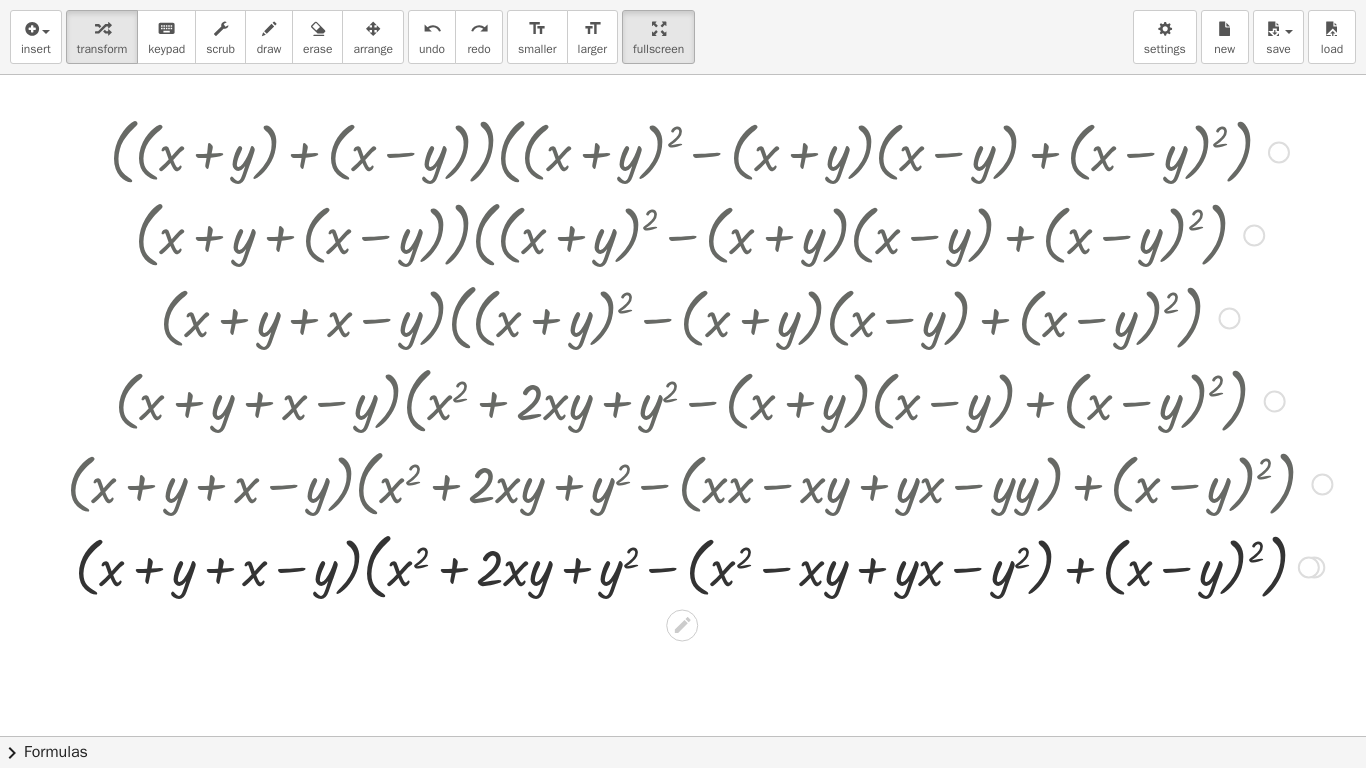 click at bounding box center (699, 565) 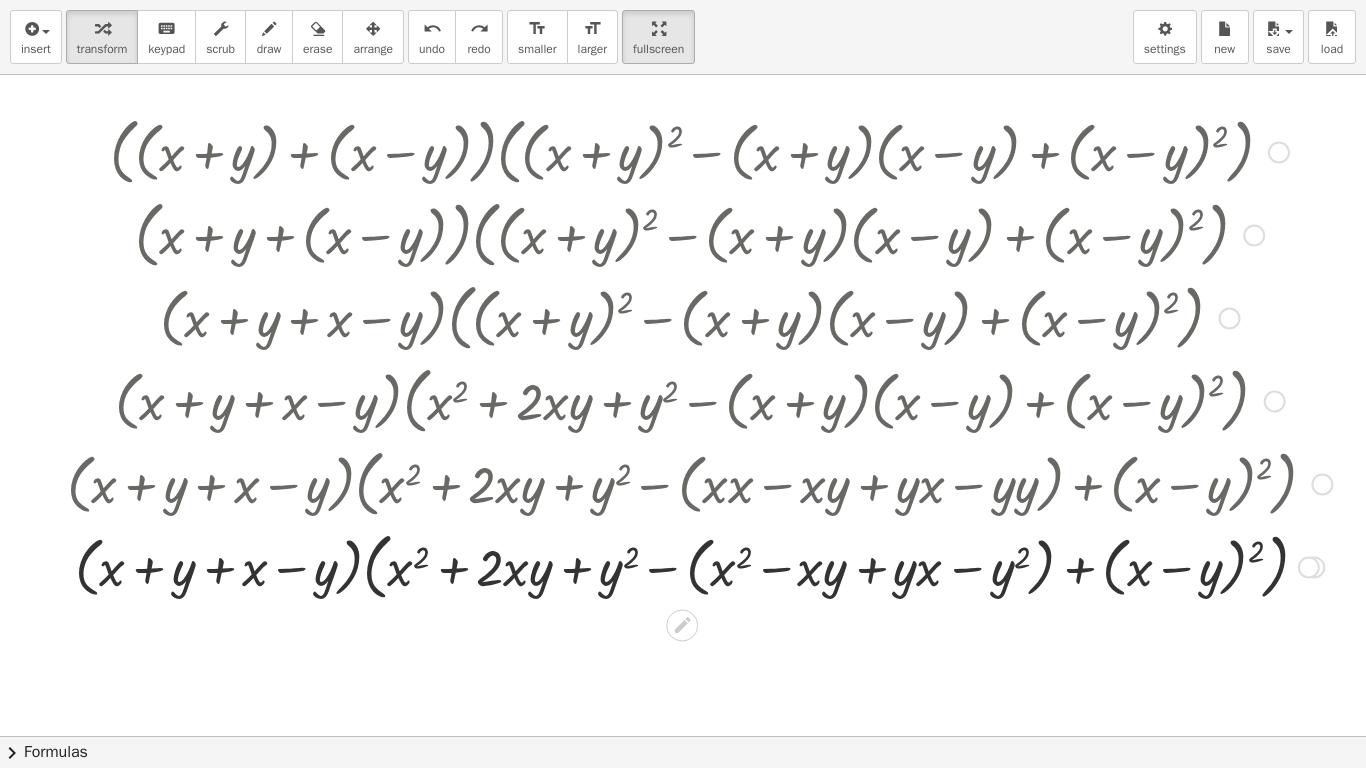 click at bounding box center (699, 565) 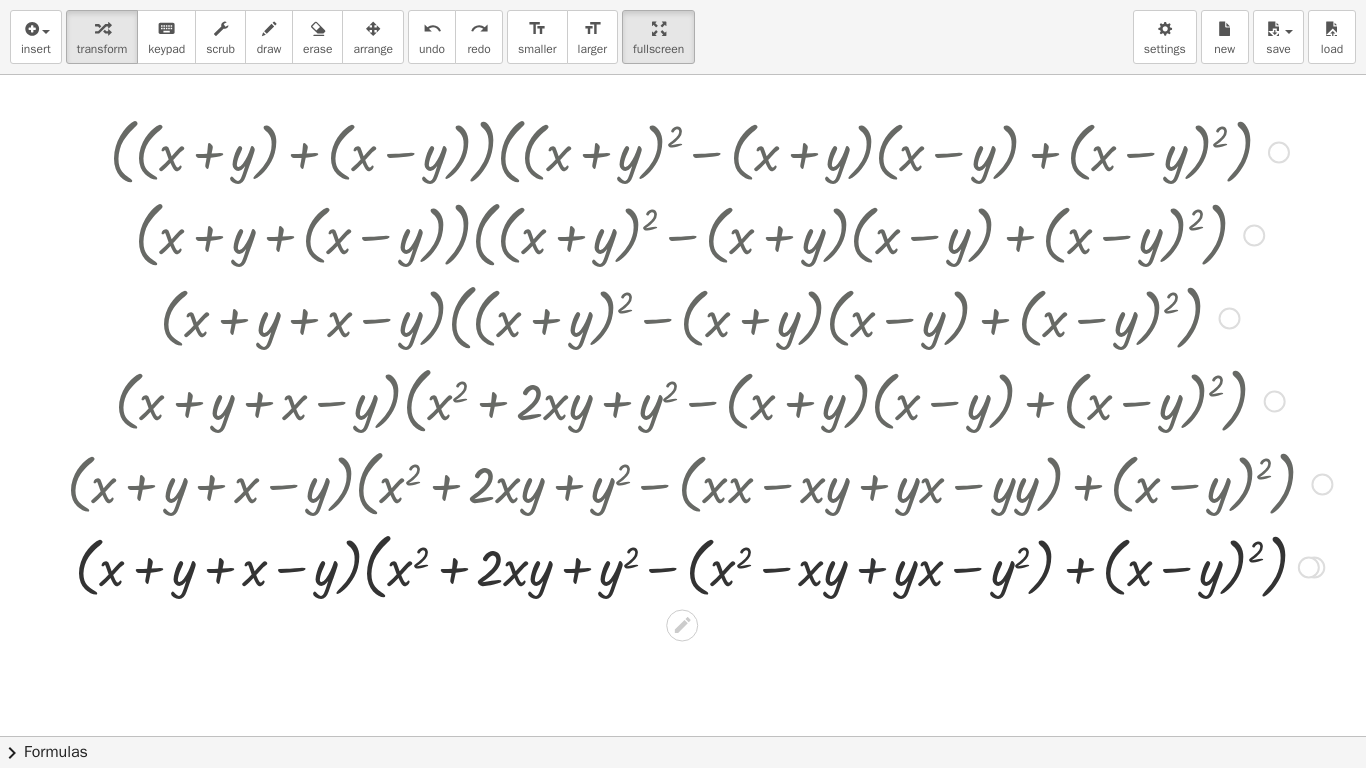 click at bounding box center (699, 565) 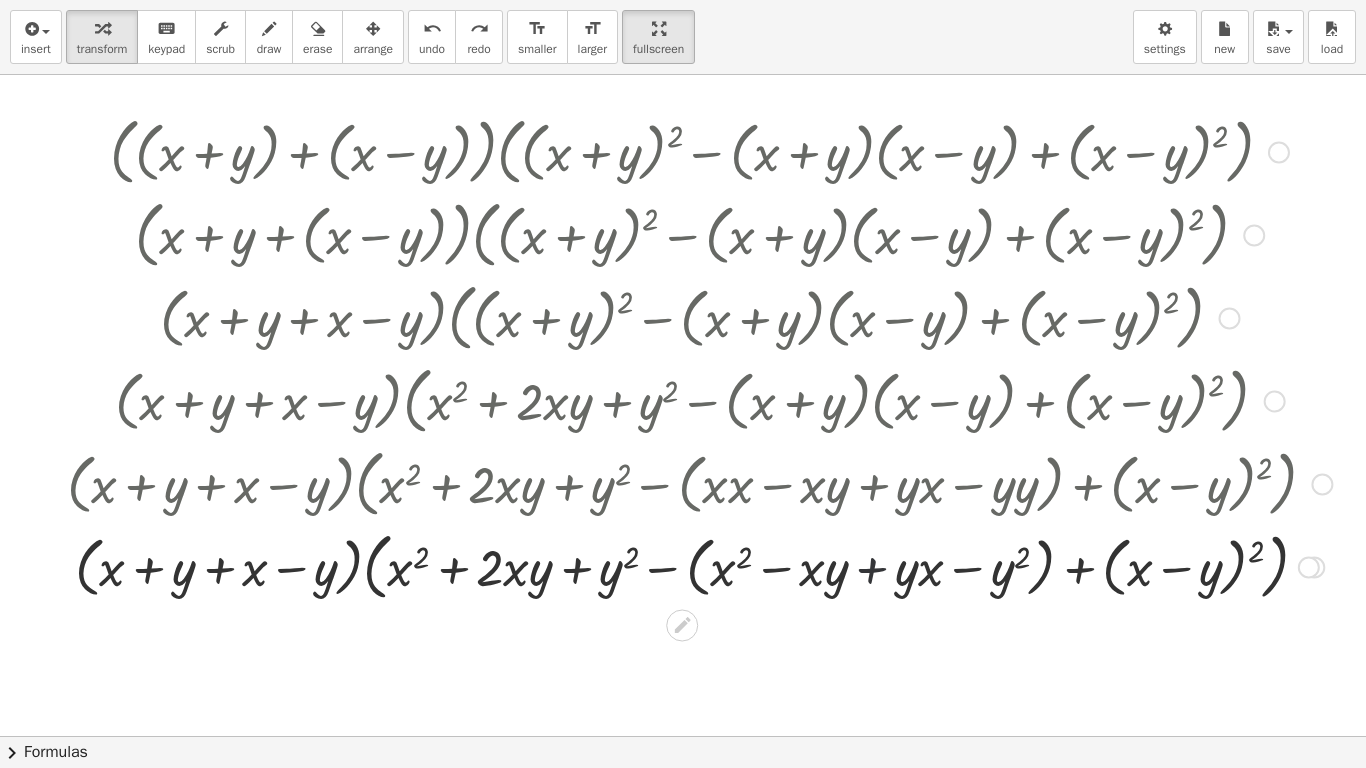 click at bounding box center (699, 565) 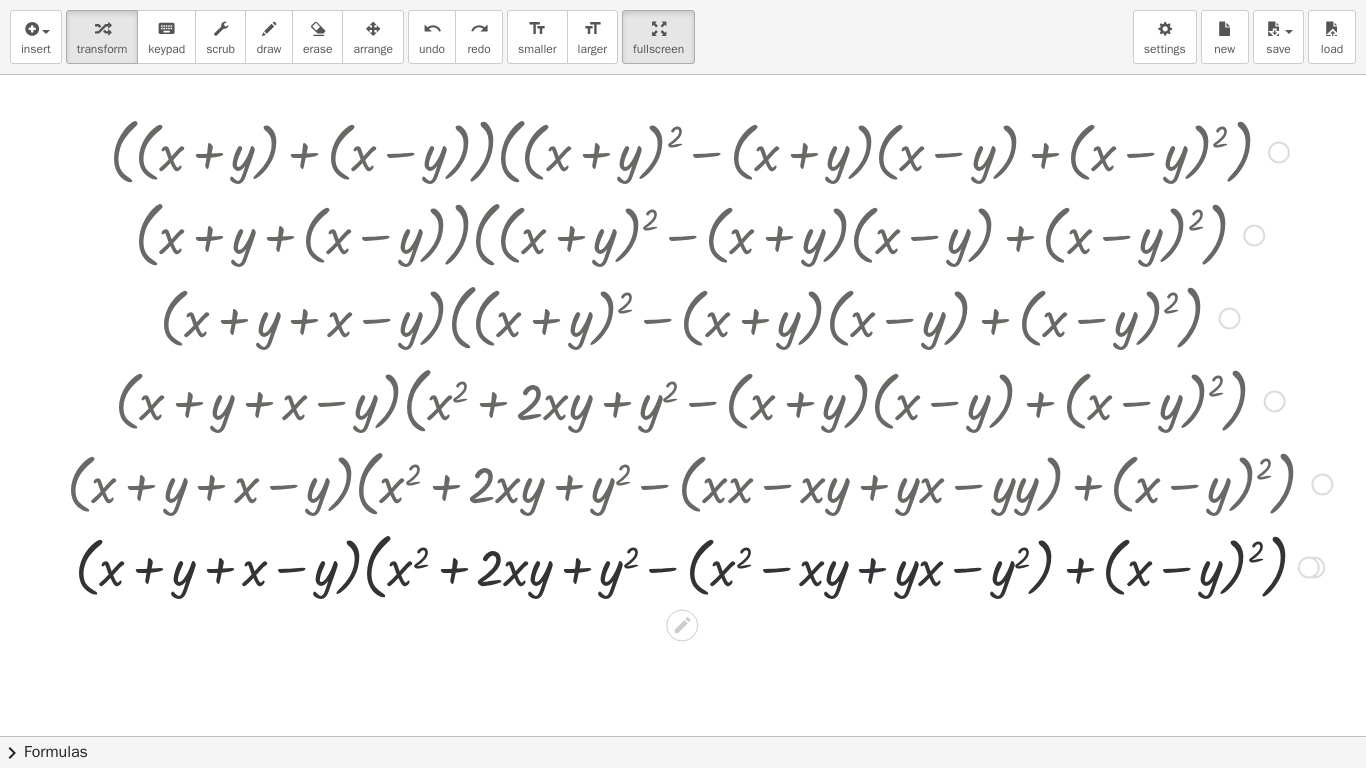 click at bounding box center (699, 565) 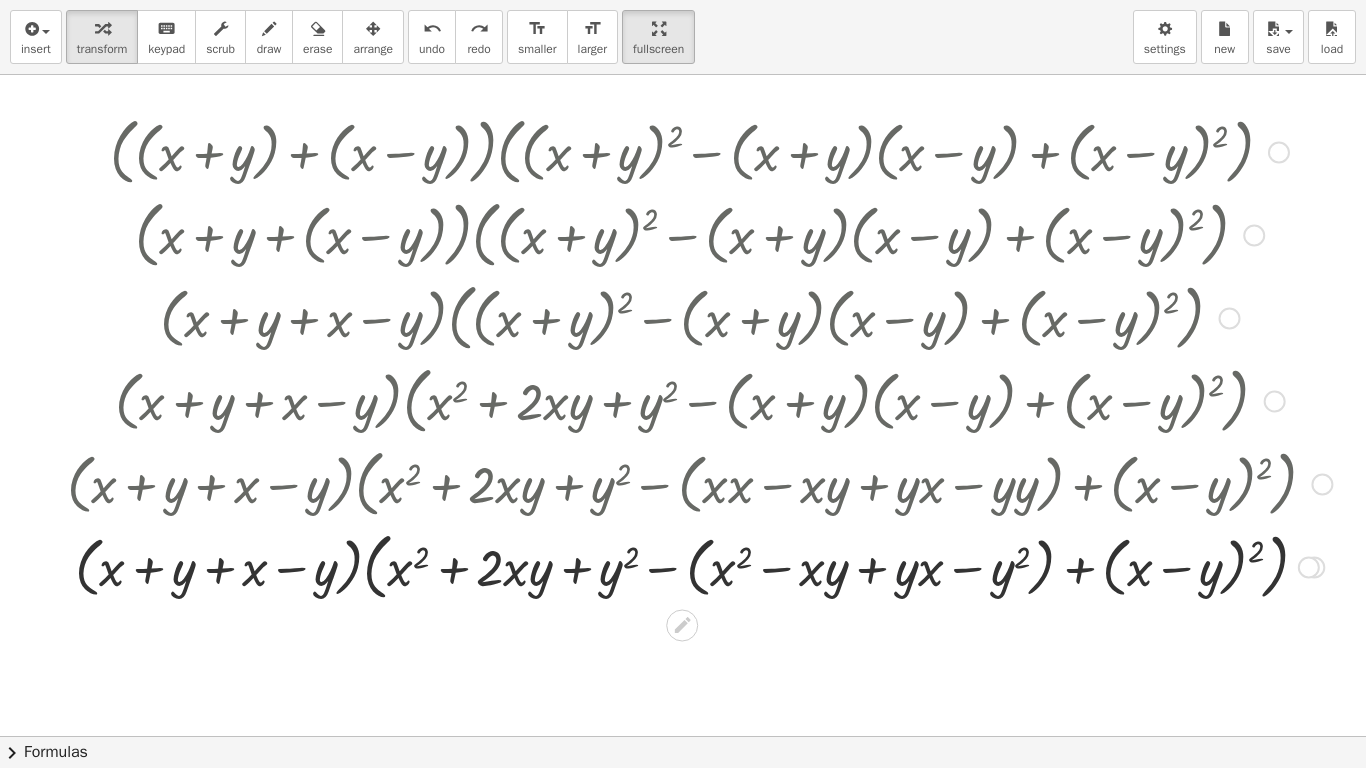 click at bounding box center [699, 565] 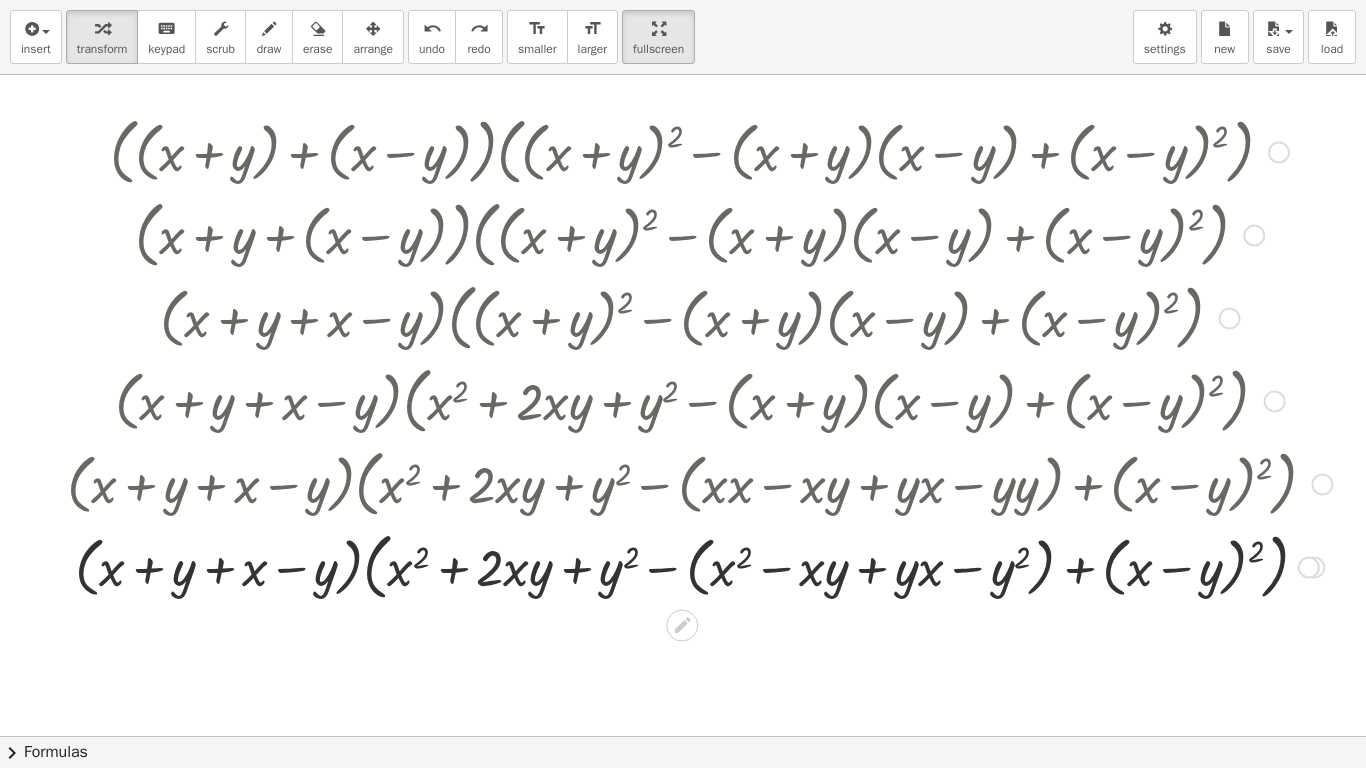 click at bounding box center (699, 482) 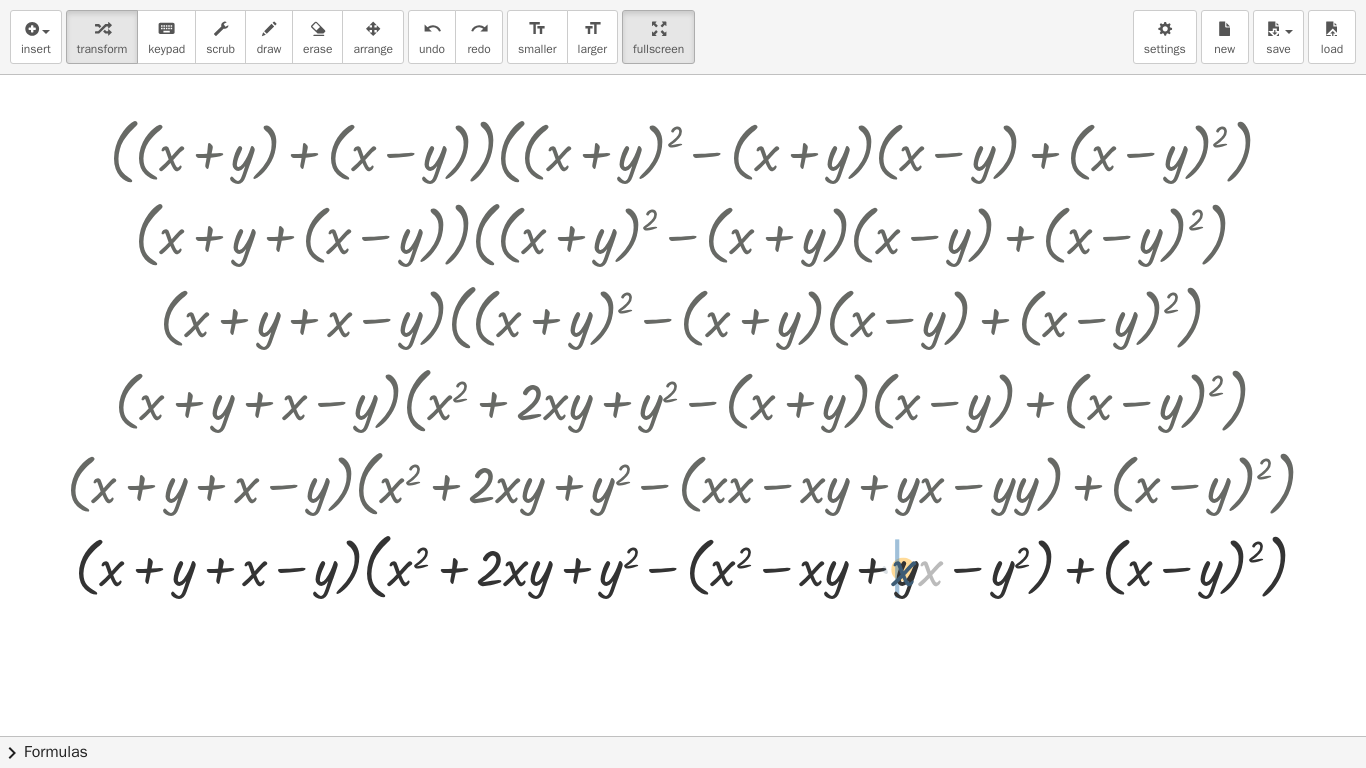 drag, startPoint x: 930, startPoint y: 576, endPoint x: 899, endPoint y: 576, distance: 31 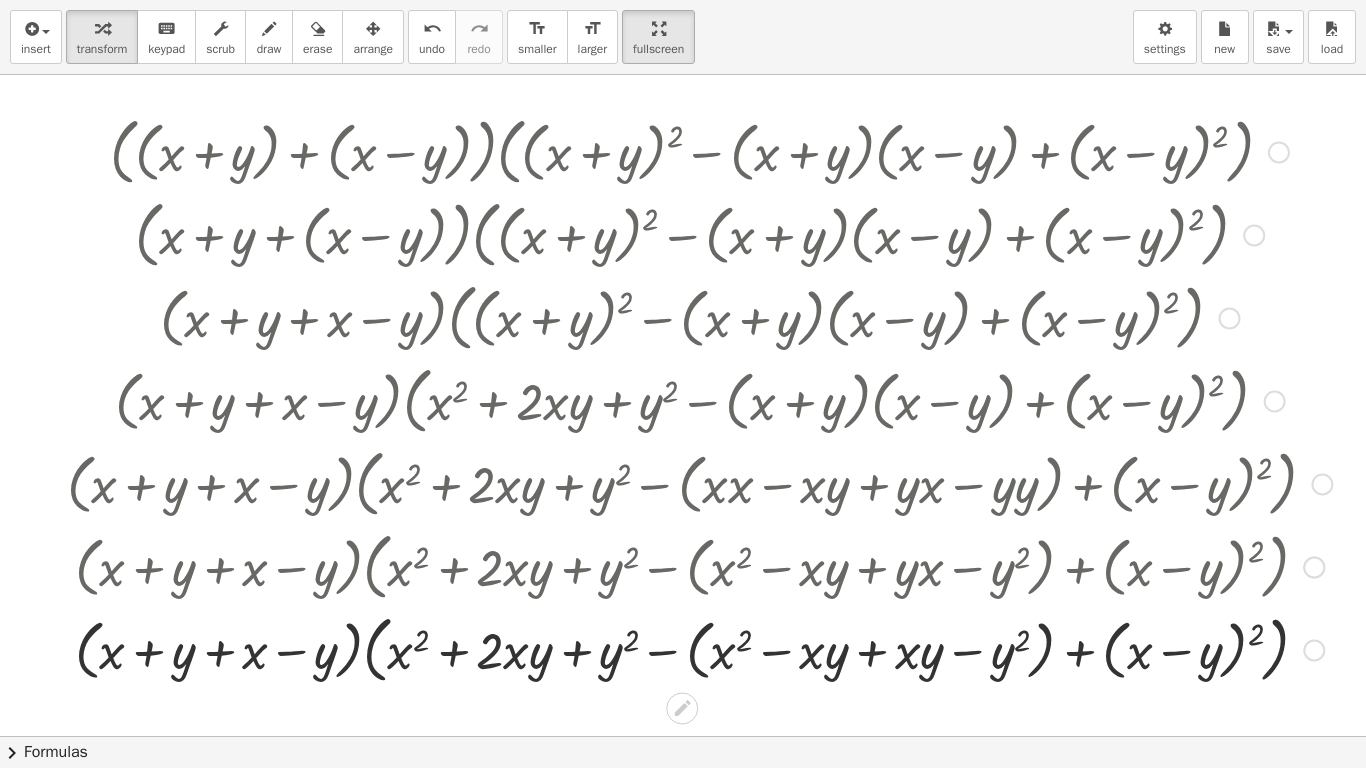 click at bounding box center [699, 565] 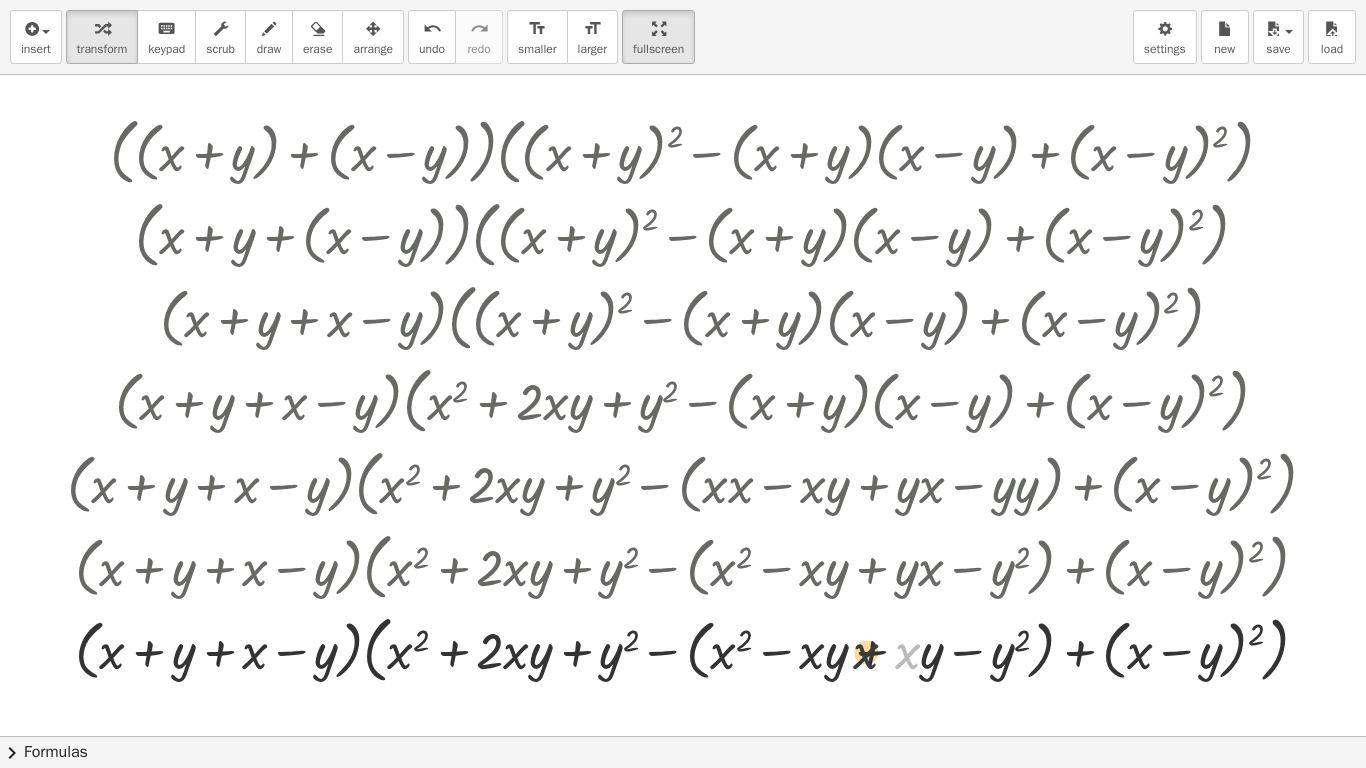 drag, startPoint x: 908, startPoint y: 650, endPoint x: 859, endPoint y: 650, distance: 49 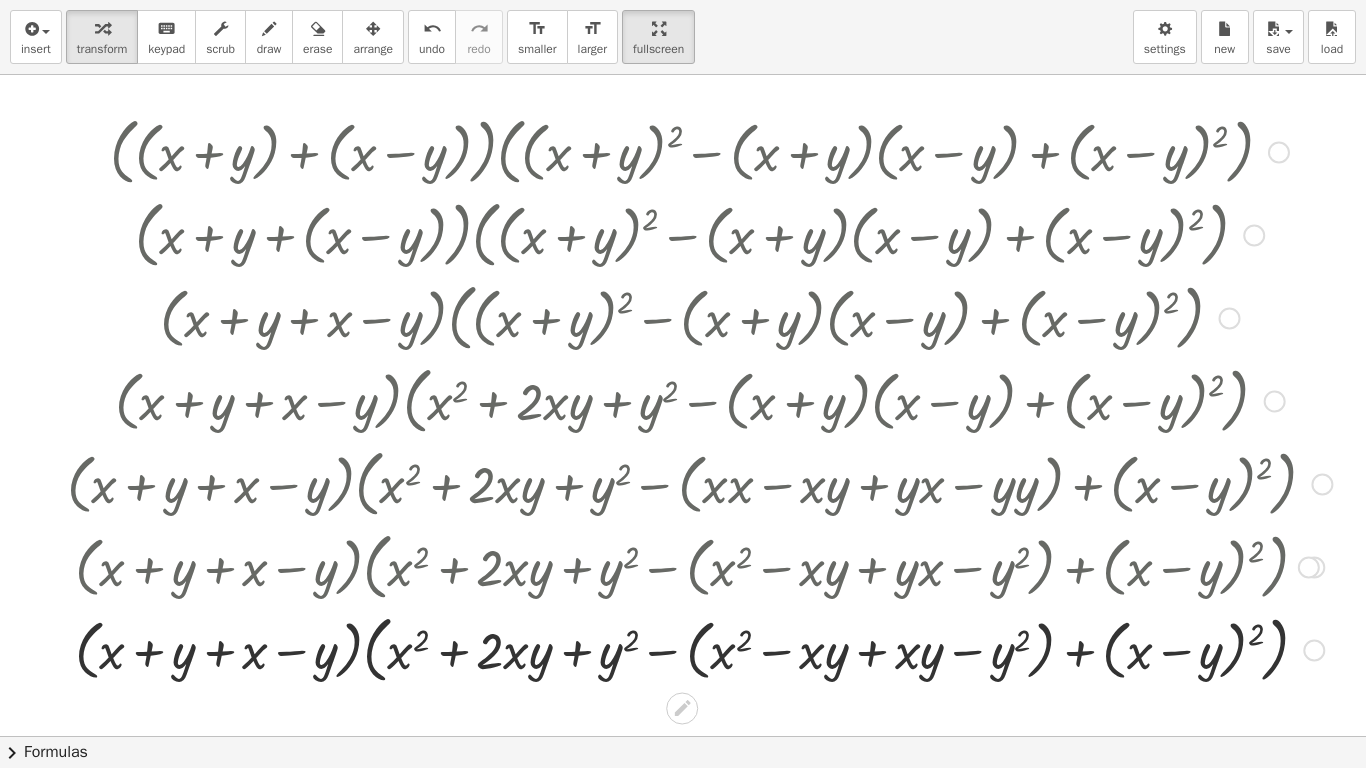 click at bounding box center [699, 648] 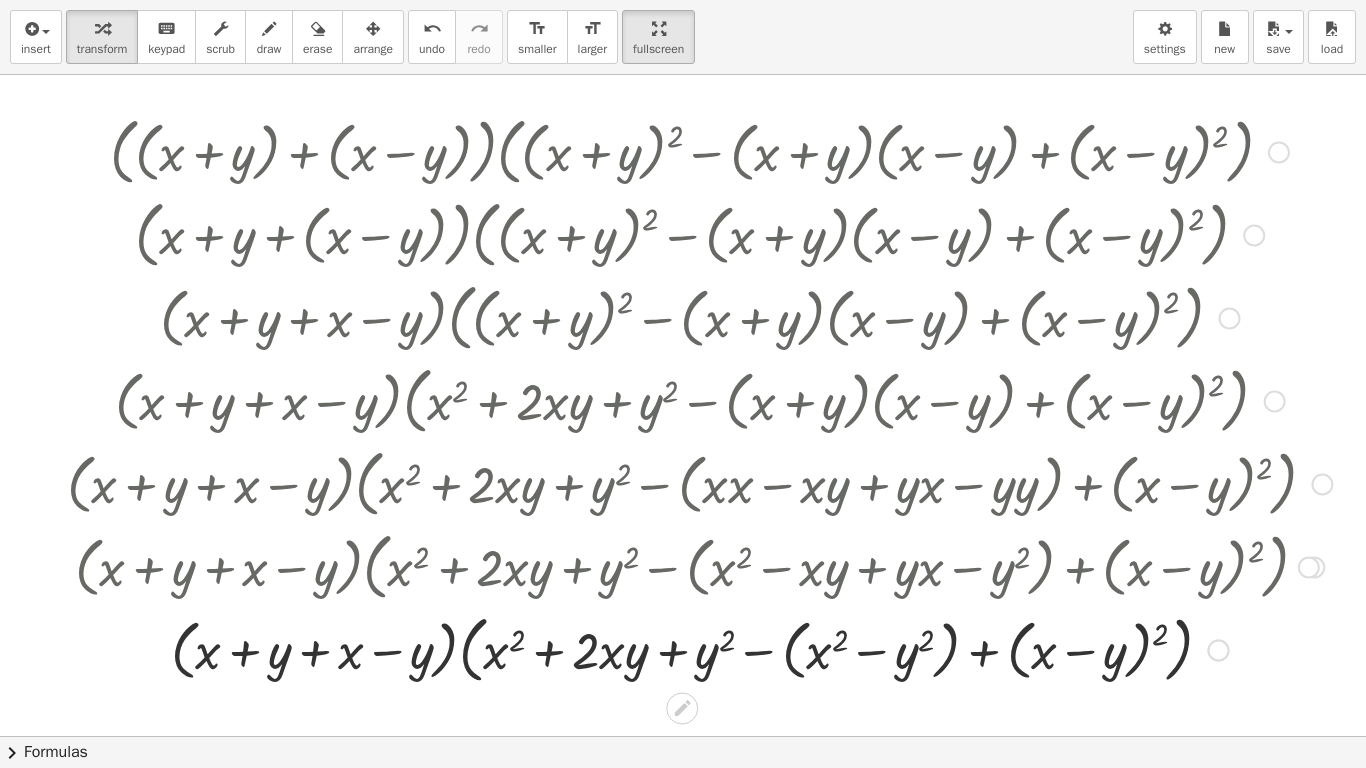click at bounding box center (699, 648) 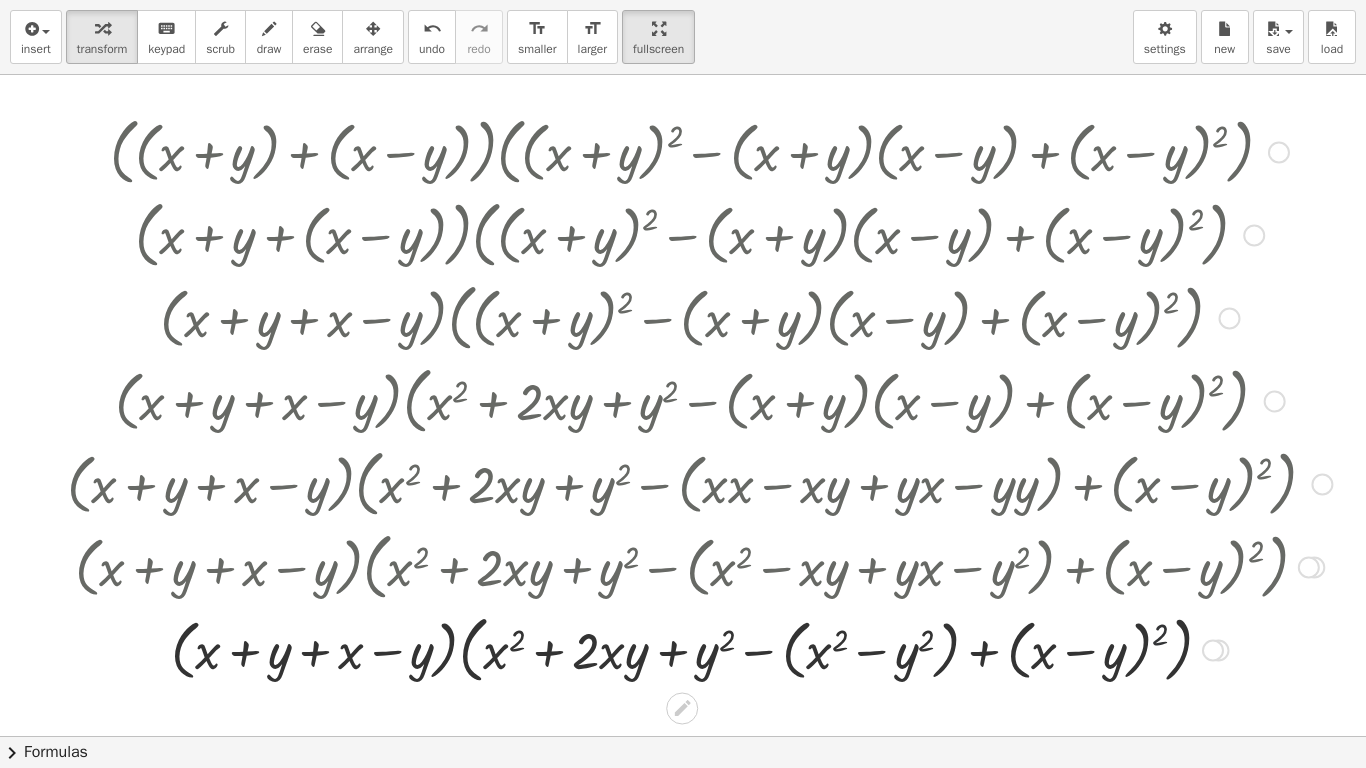 click at bounding box center [699, 648] 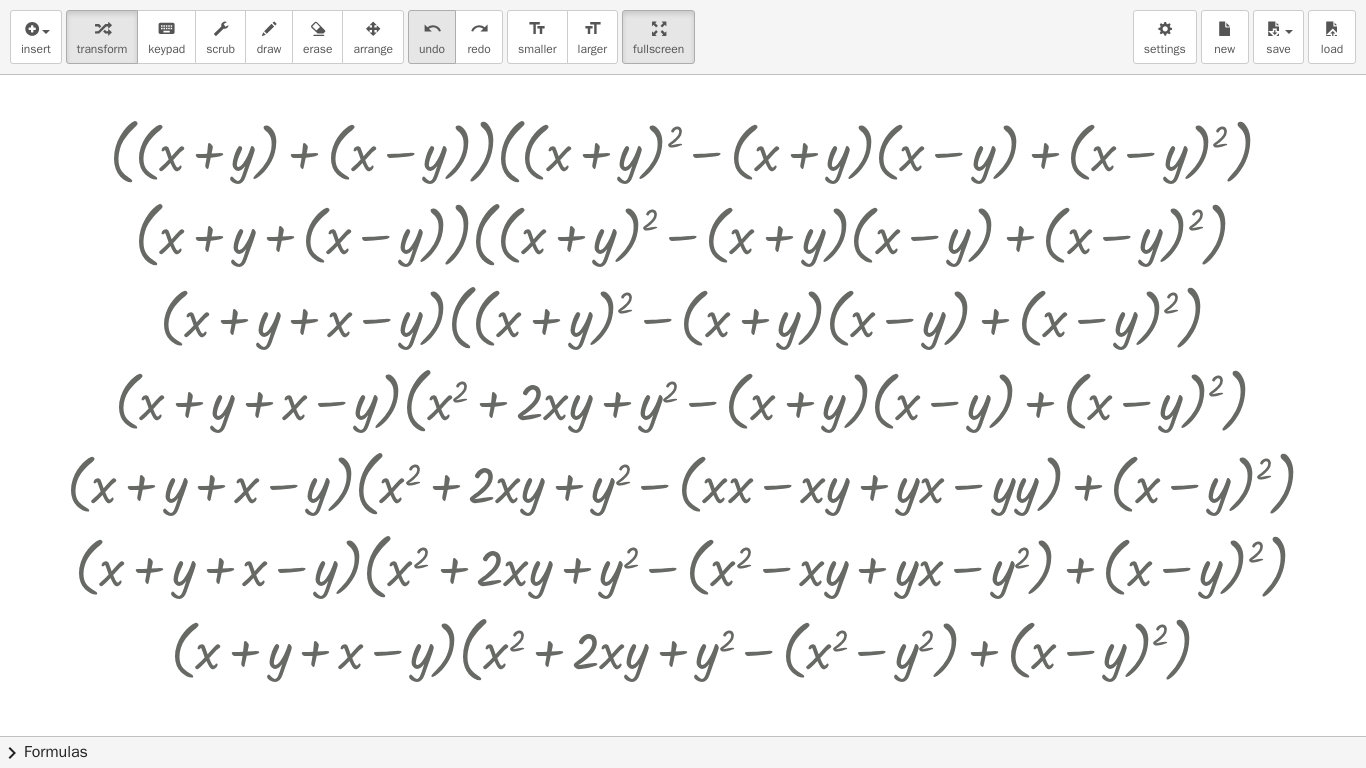 click on "undo" at bounding box center (432, 28) 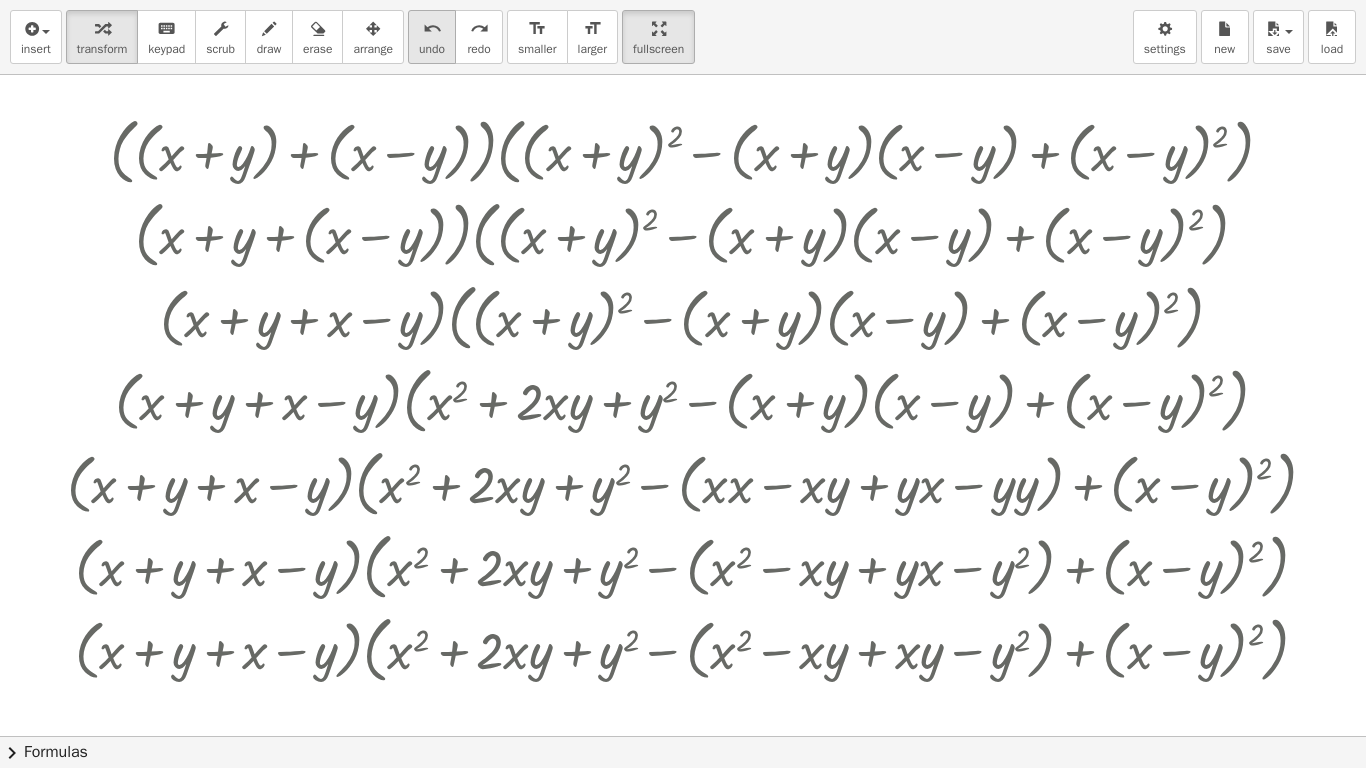 click on "undo" at bounding box center [432, 28] 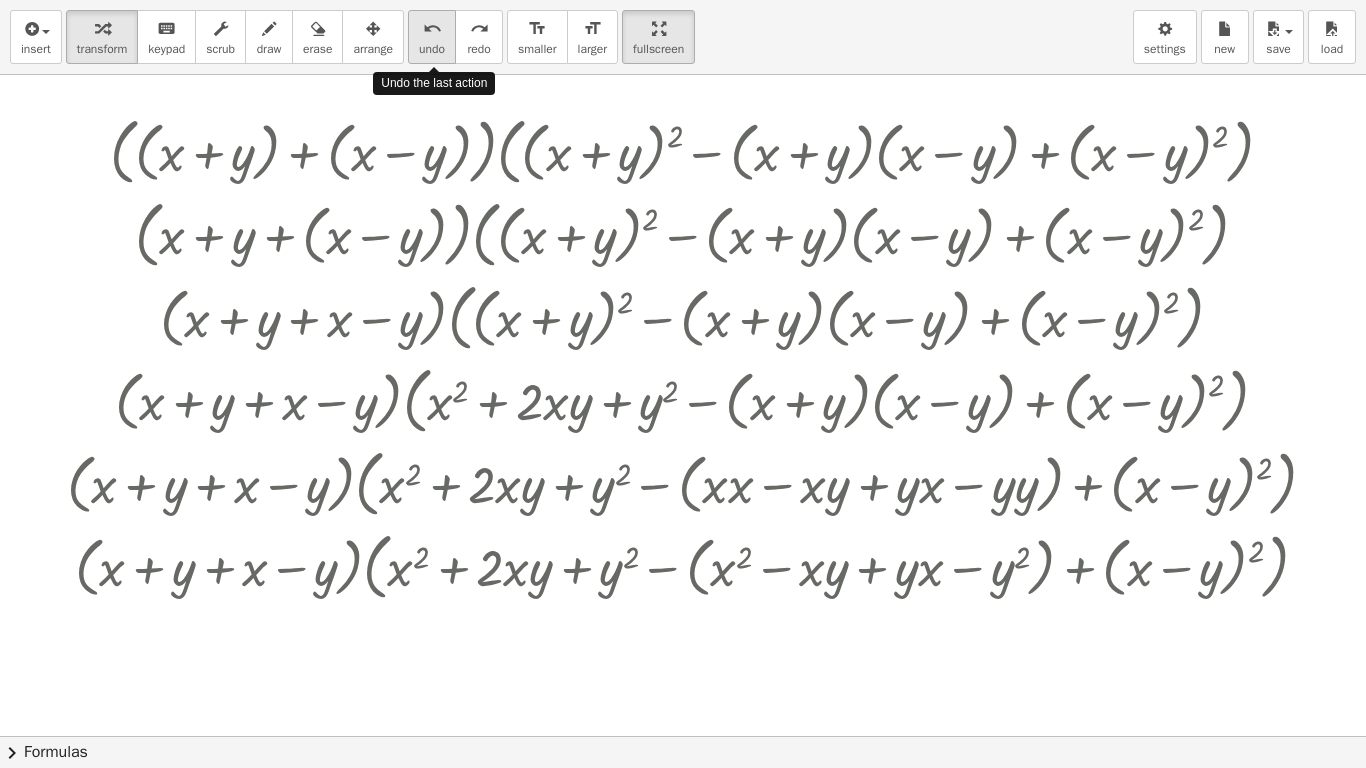 click on "undo" at bounding box center [432, 28] 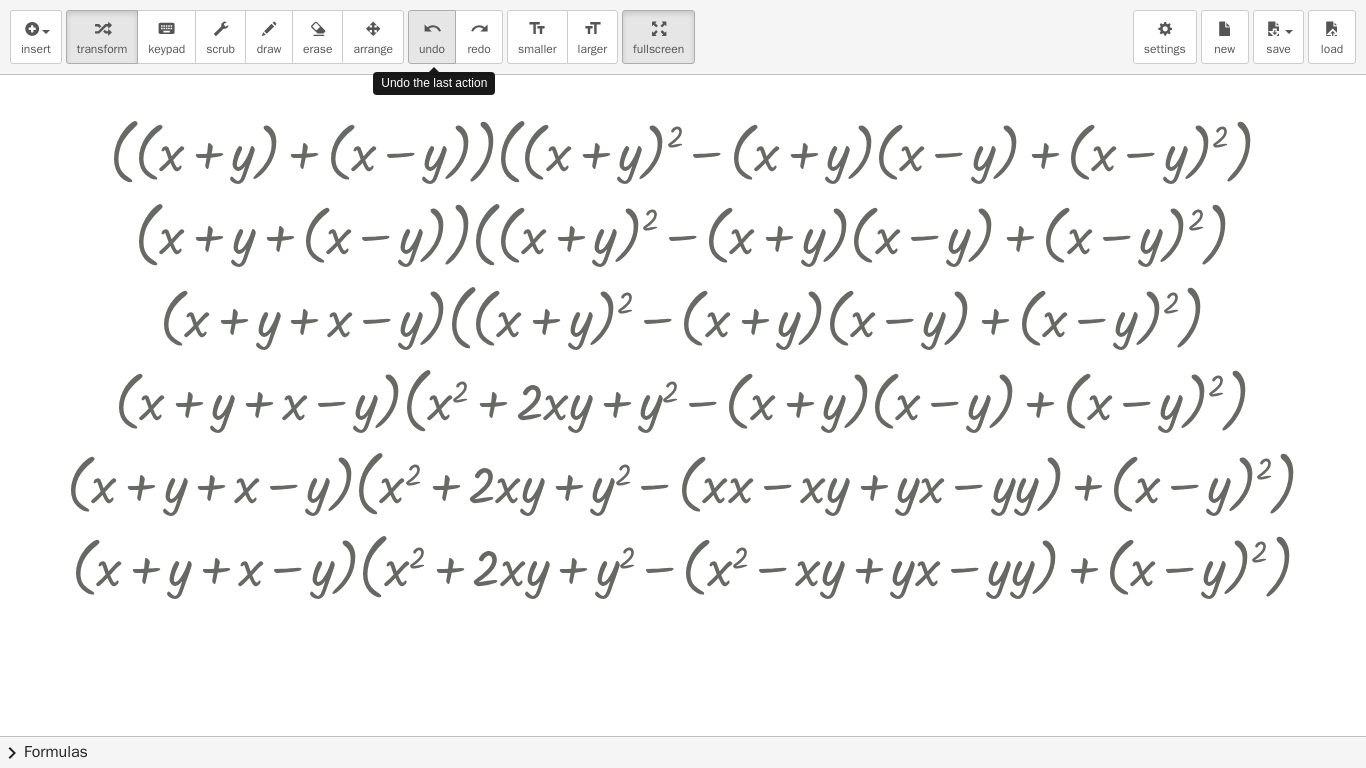 click on "undo" at bounding box center [432, 28] 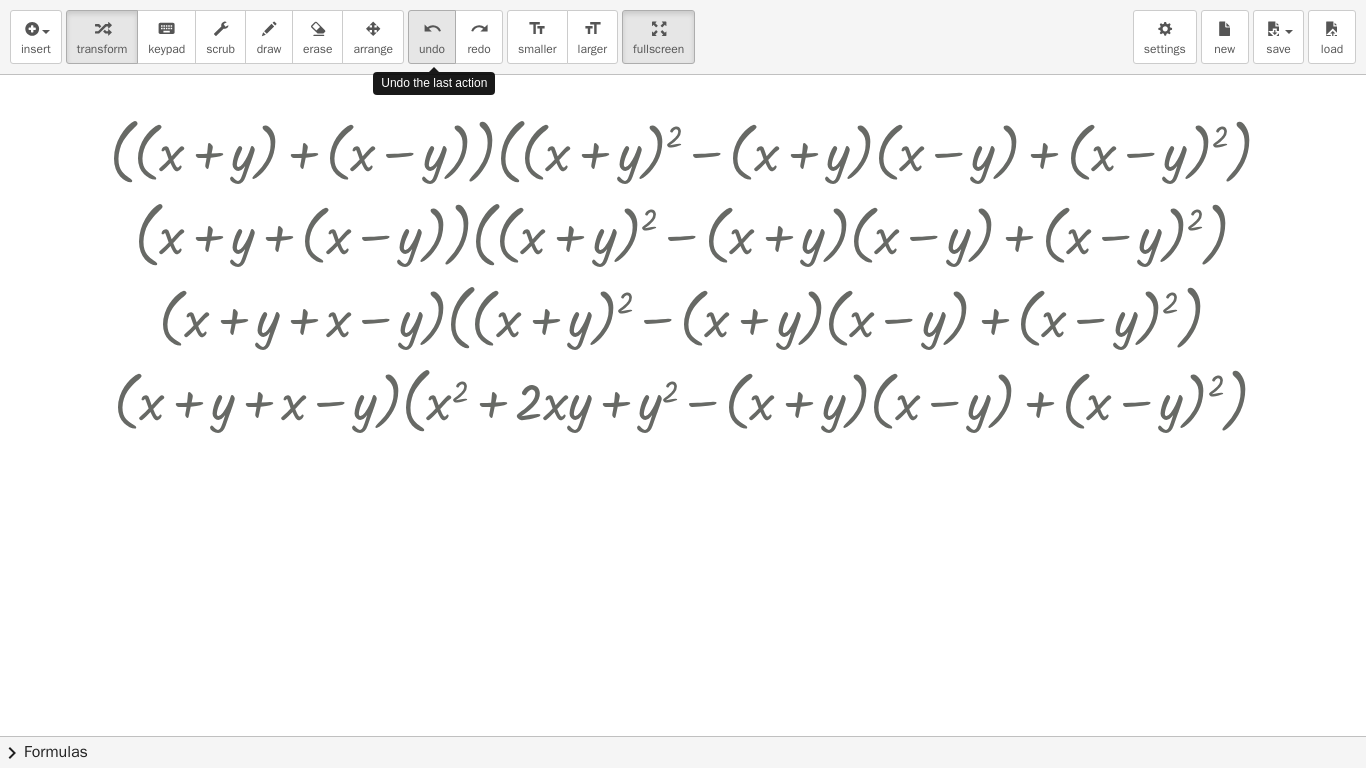 click on "undo" at bounding box center (432, 28) 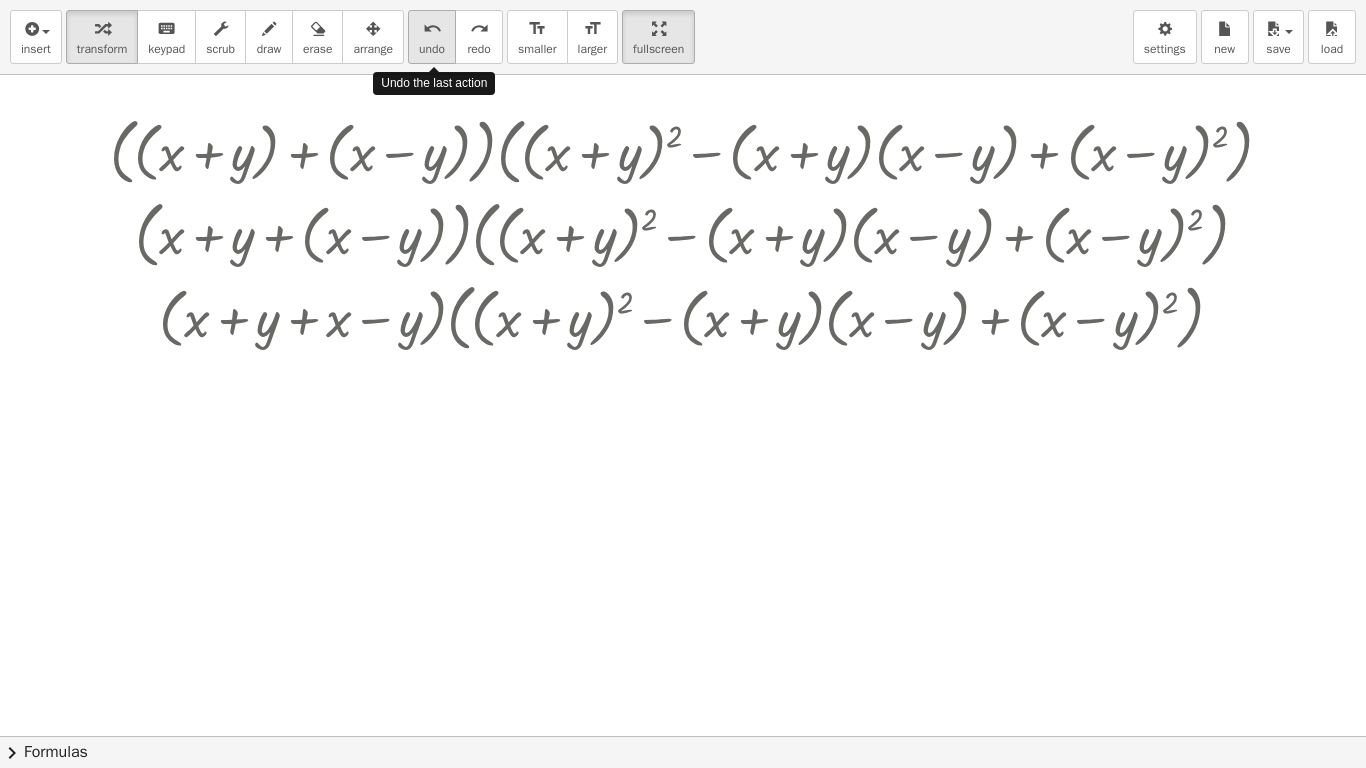 click on "undo" at bounding box center [432, 28] 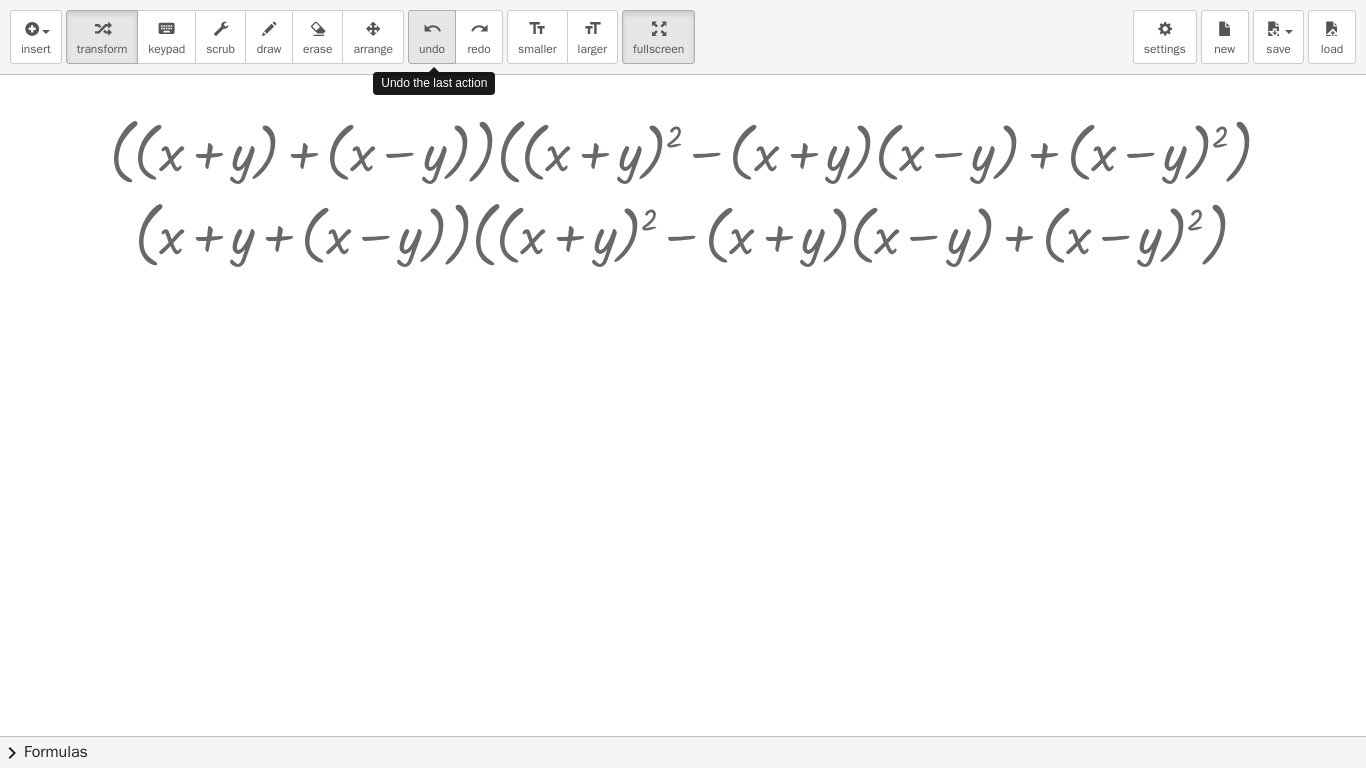 click on "undo" at bounding box center (432, 28) 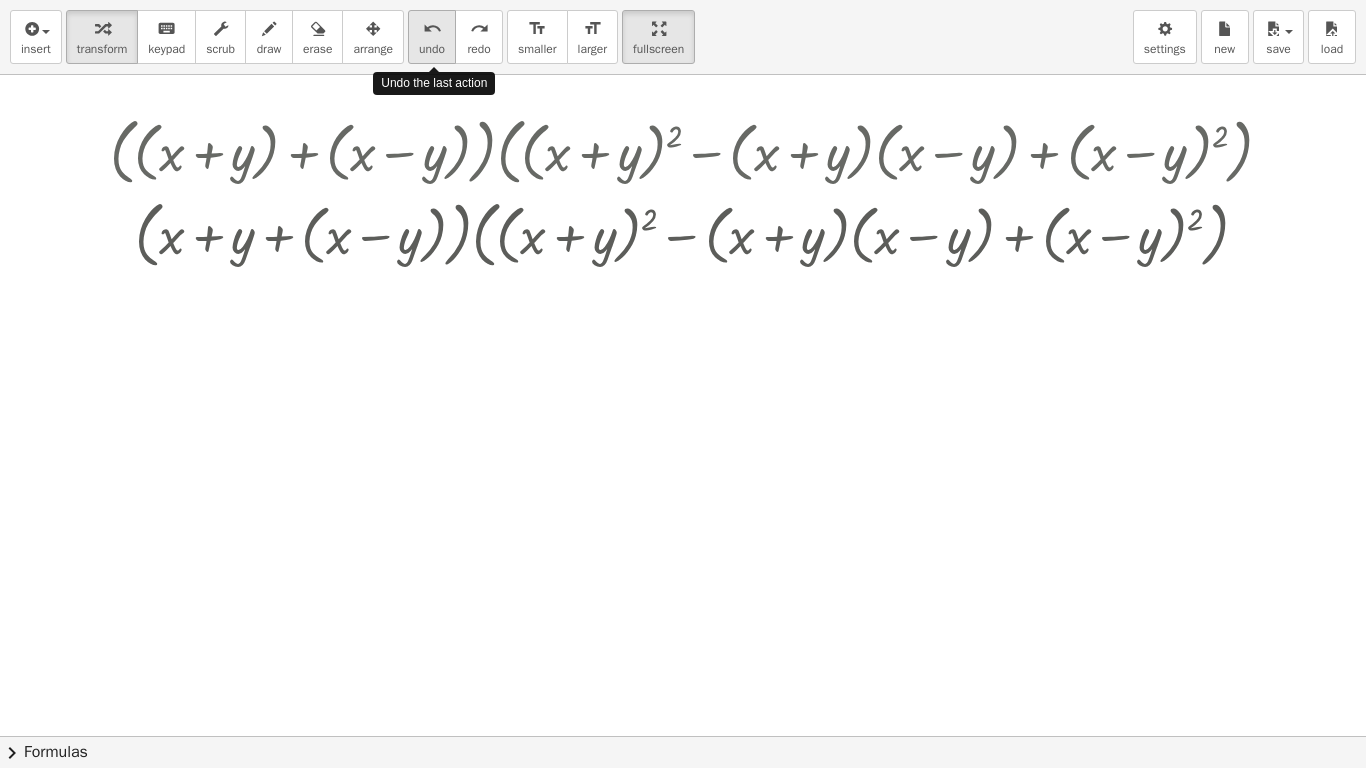 click on "undo" at bounding box center (432, 28) 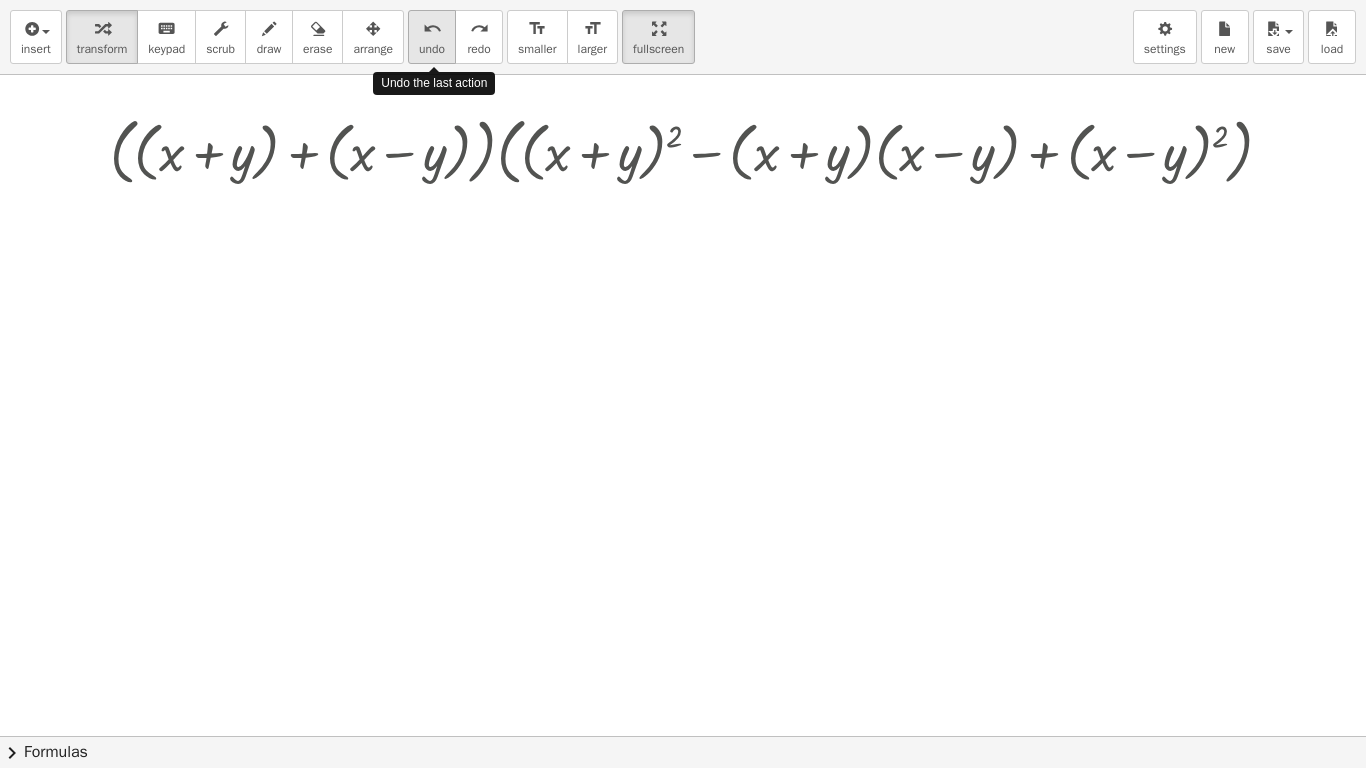 click on "undo" at bounding box center (432, 28) 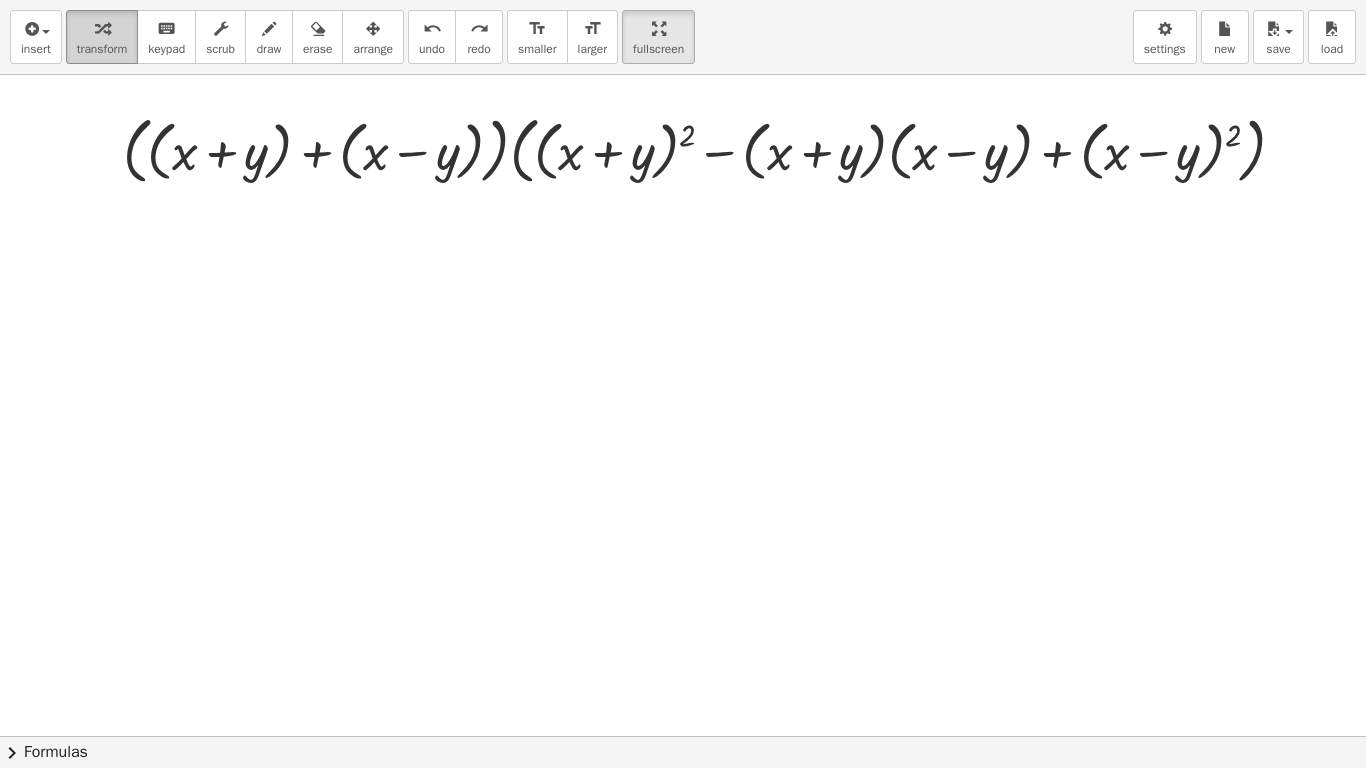 click on "transform" at bounding box center [102, 49] 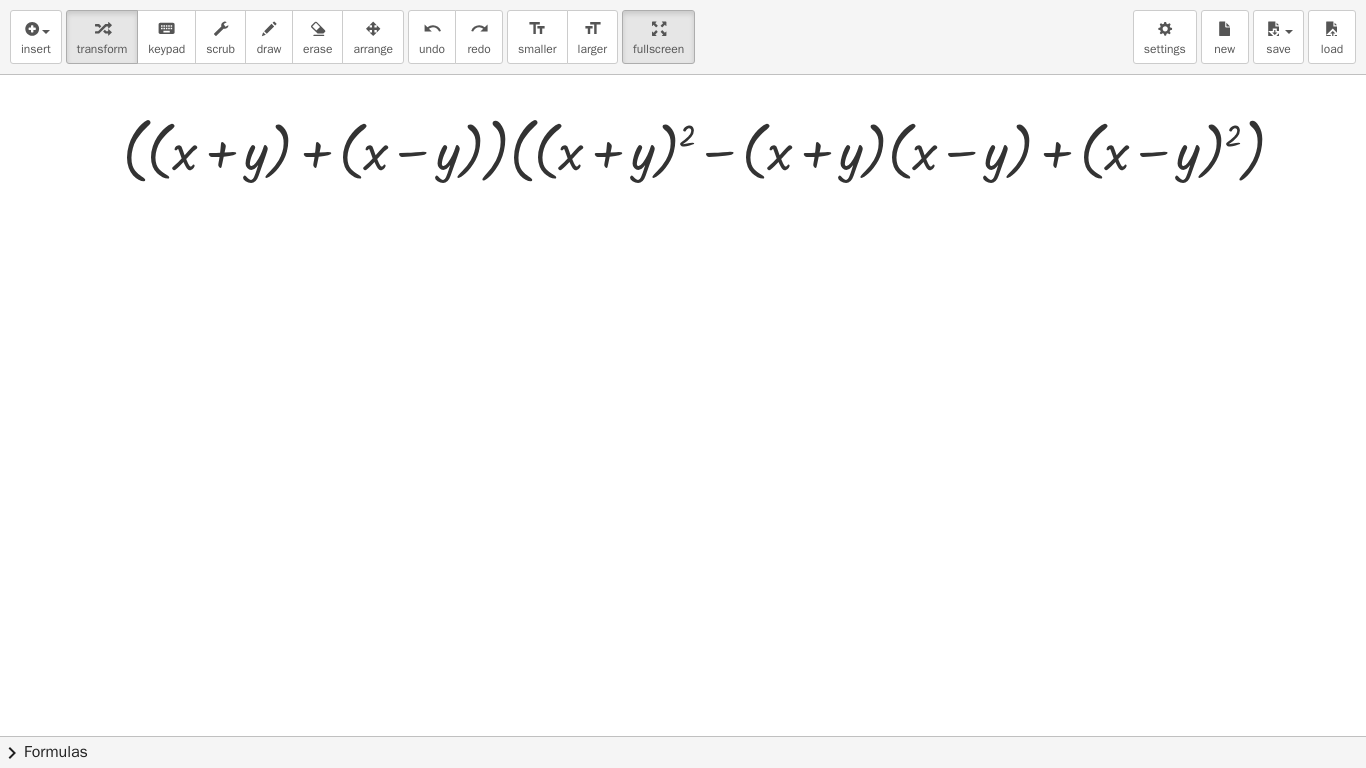 click at bounding box center (715, 736) 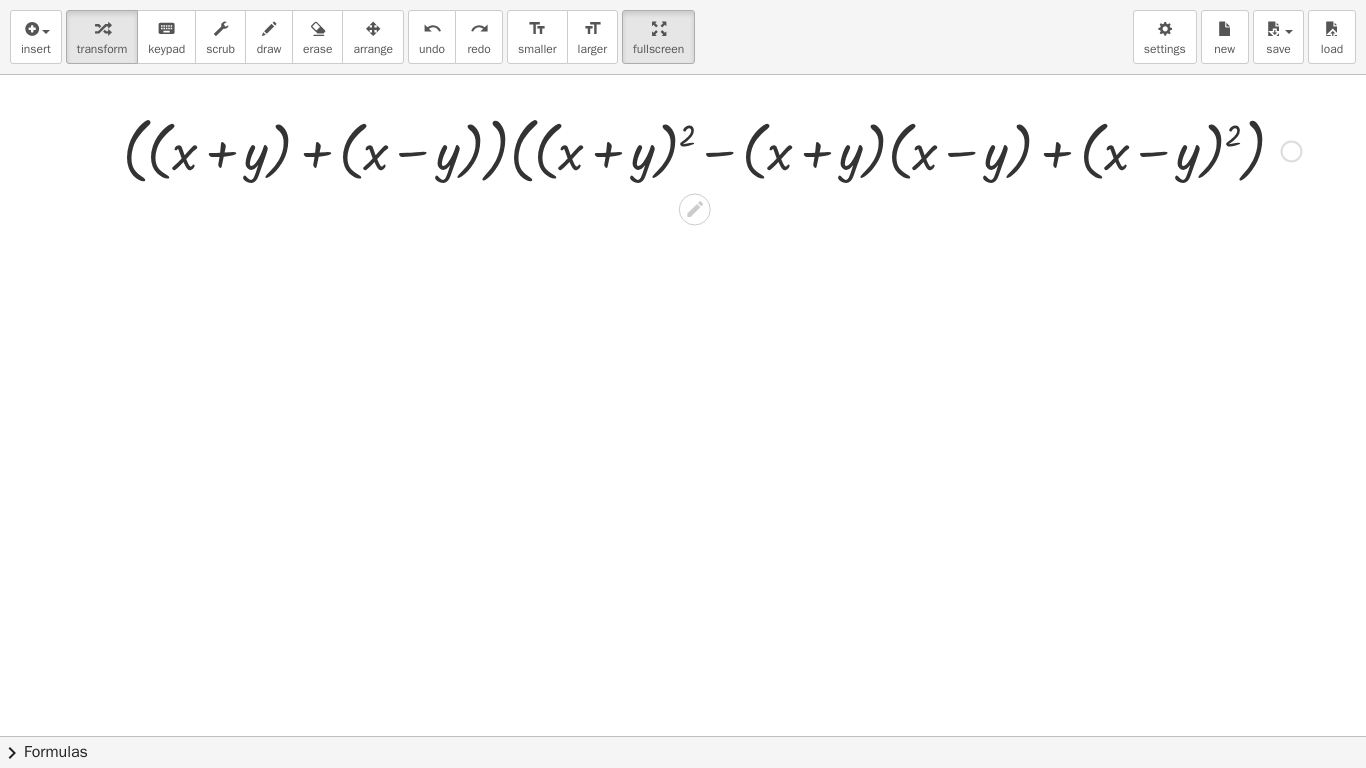 click at bounding box center [712, 149] 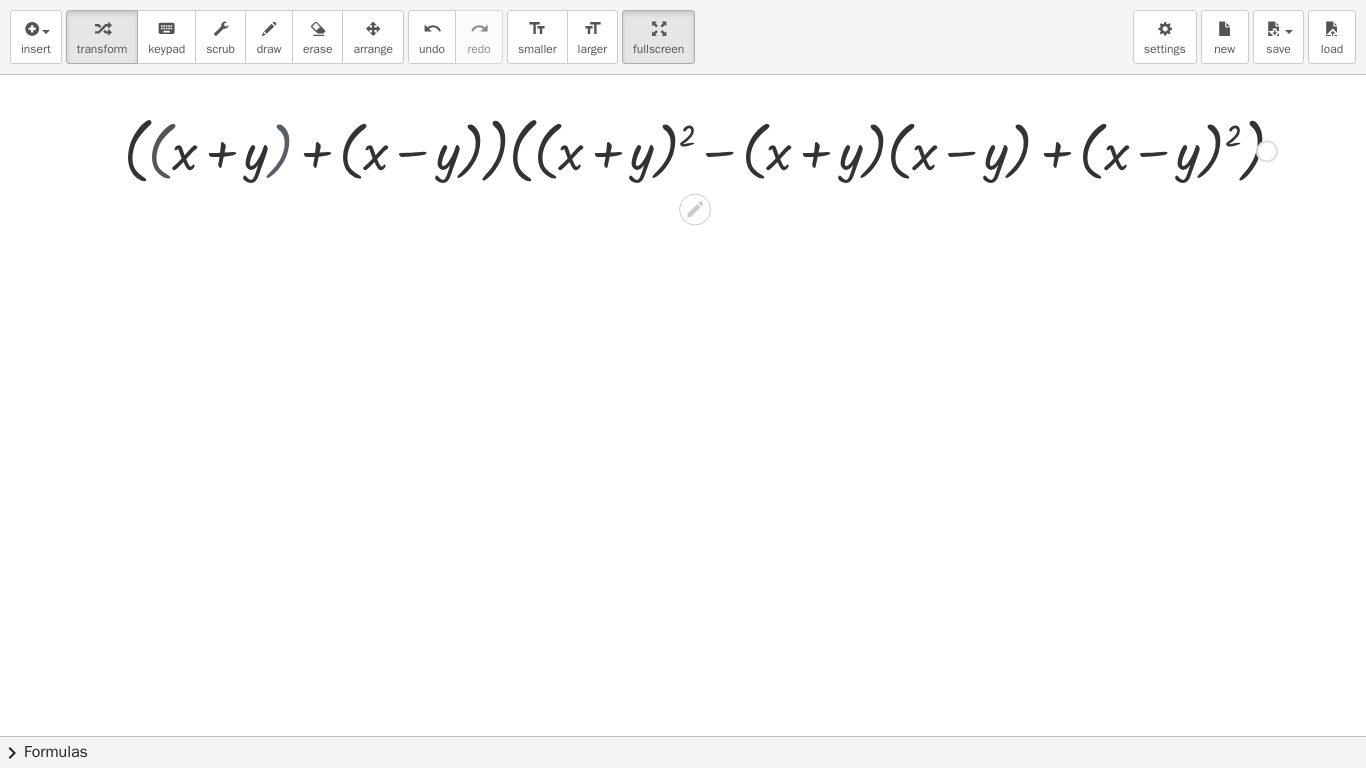 click at bounding box center [712, 149] 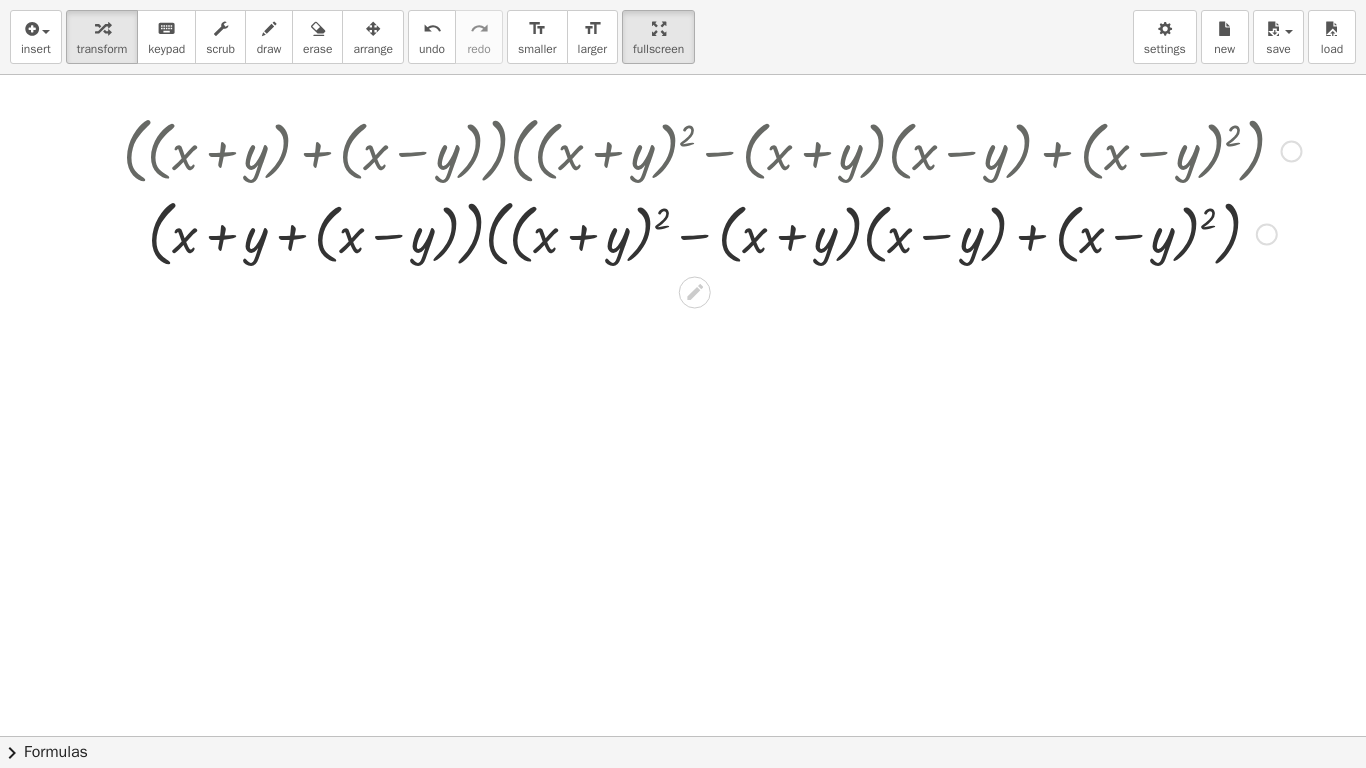 click at bounding box center (712, 232) 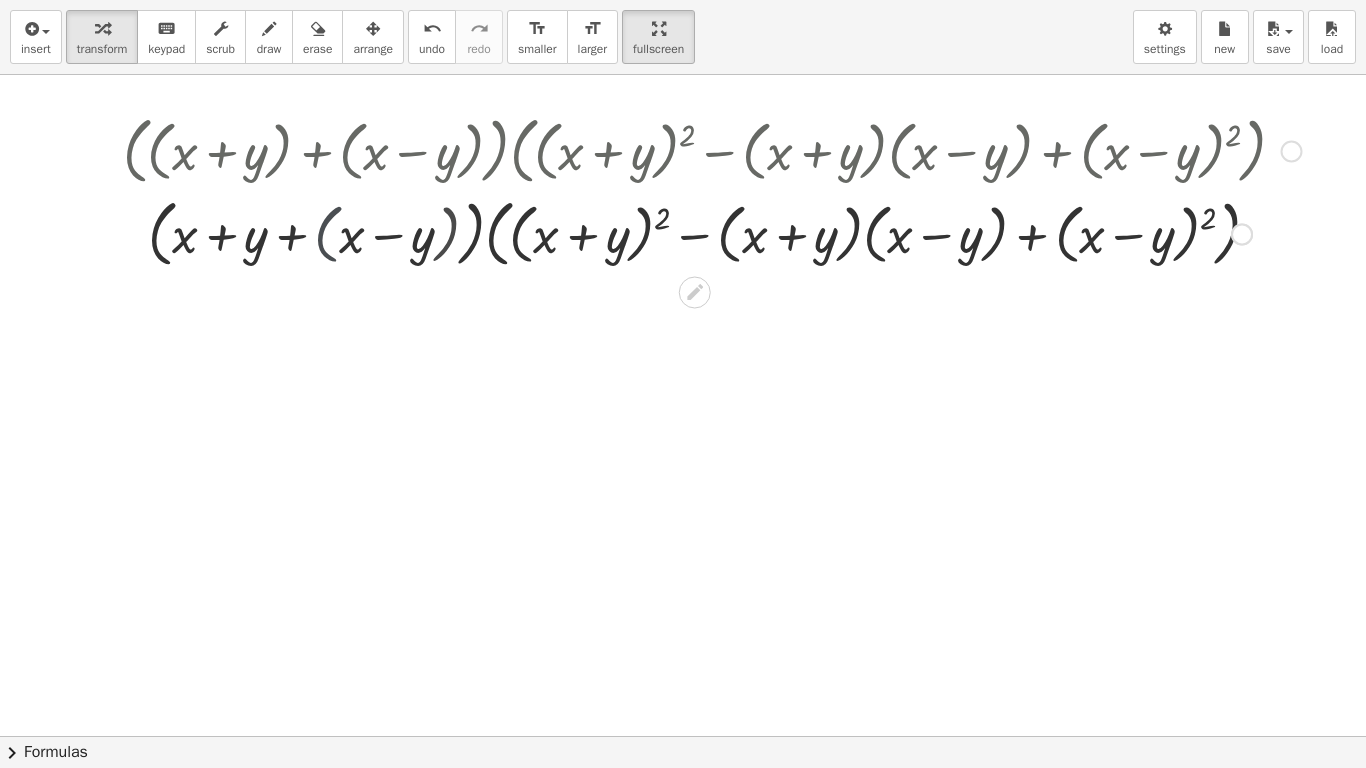 click at bounding box center [712, 232] 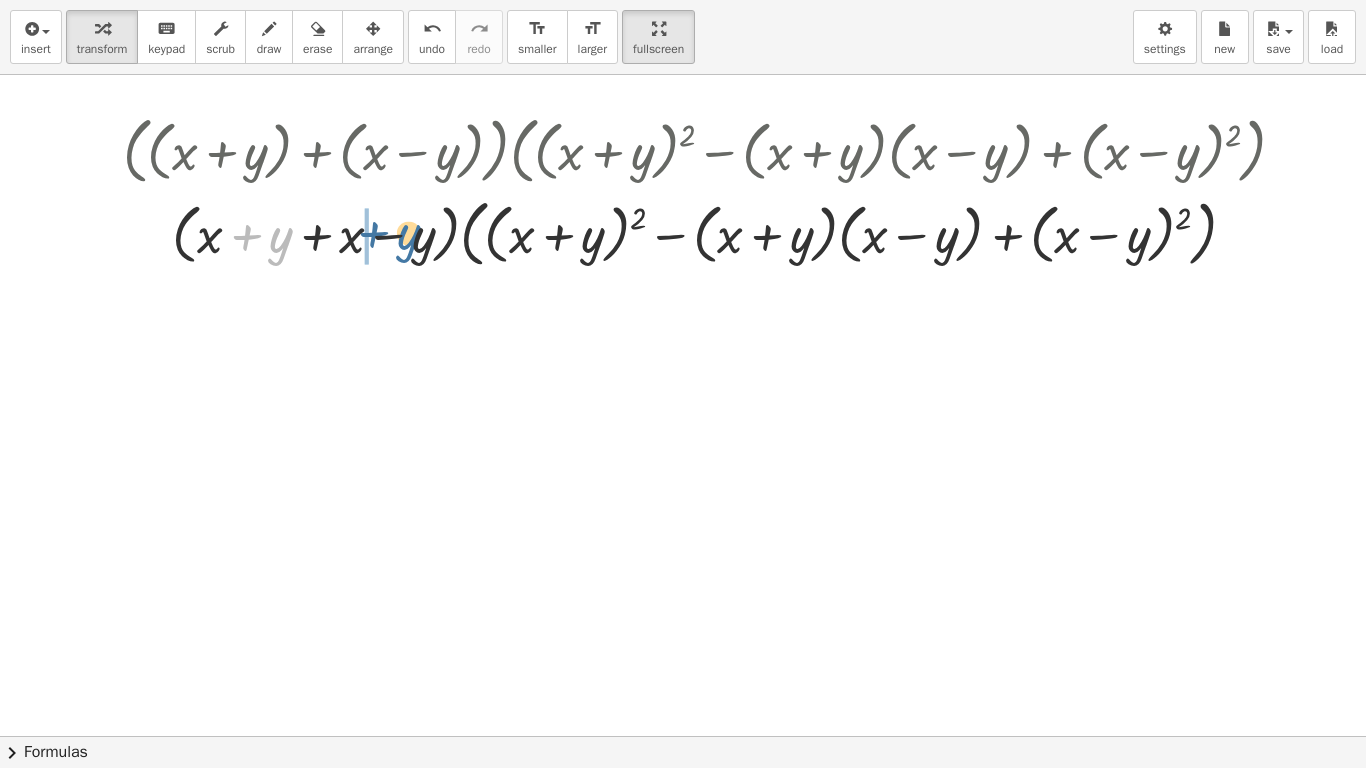 drag, startPoint x: 285, startPoint y: 240, endPoint x: 422, endPoint y: 237, distance: 137.03284 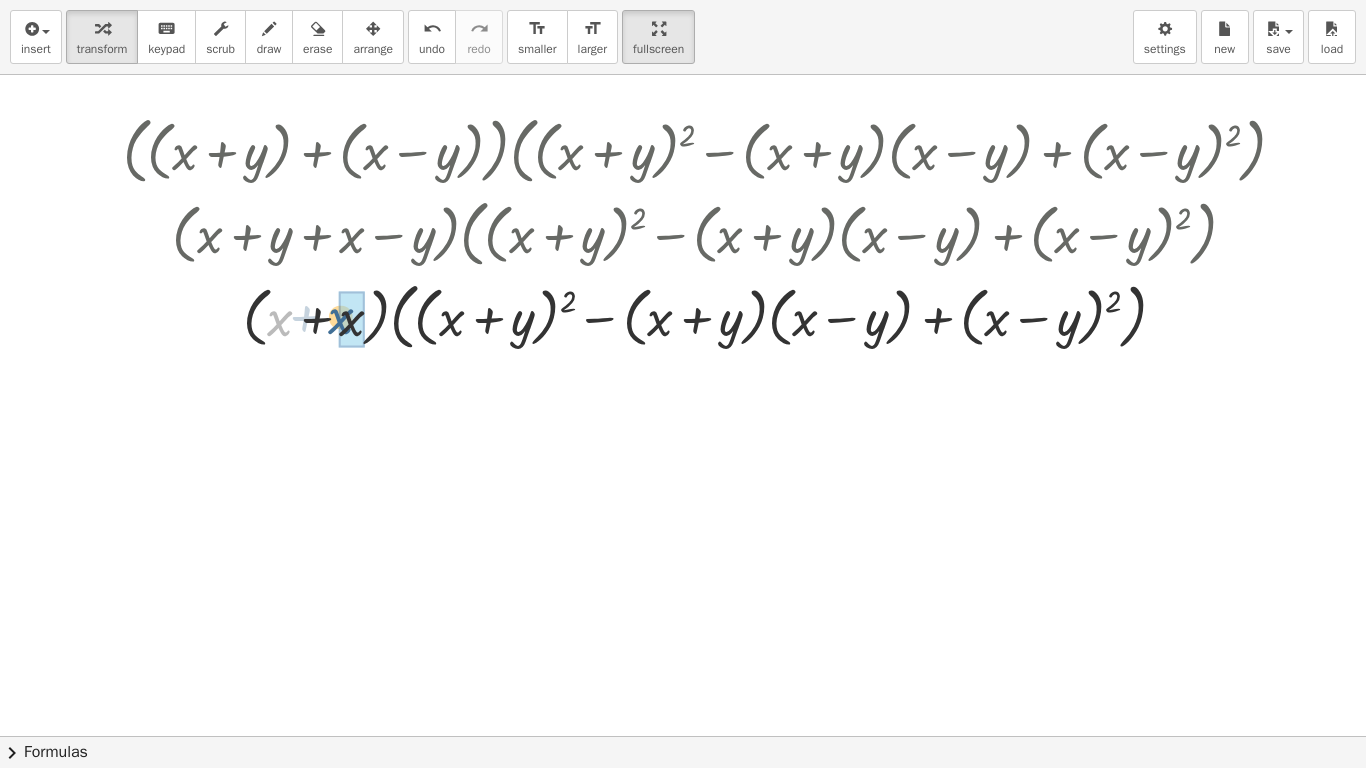 drag, startPoint x: 280, startPoint y: 323, endPoint x: 346, endPoint y: 321, distance: 66.0303 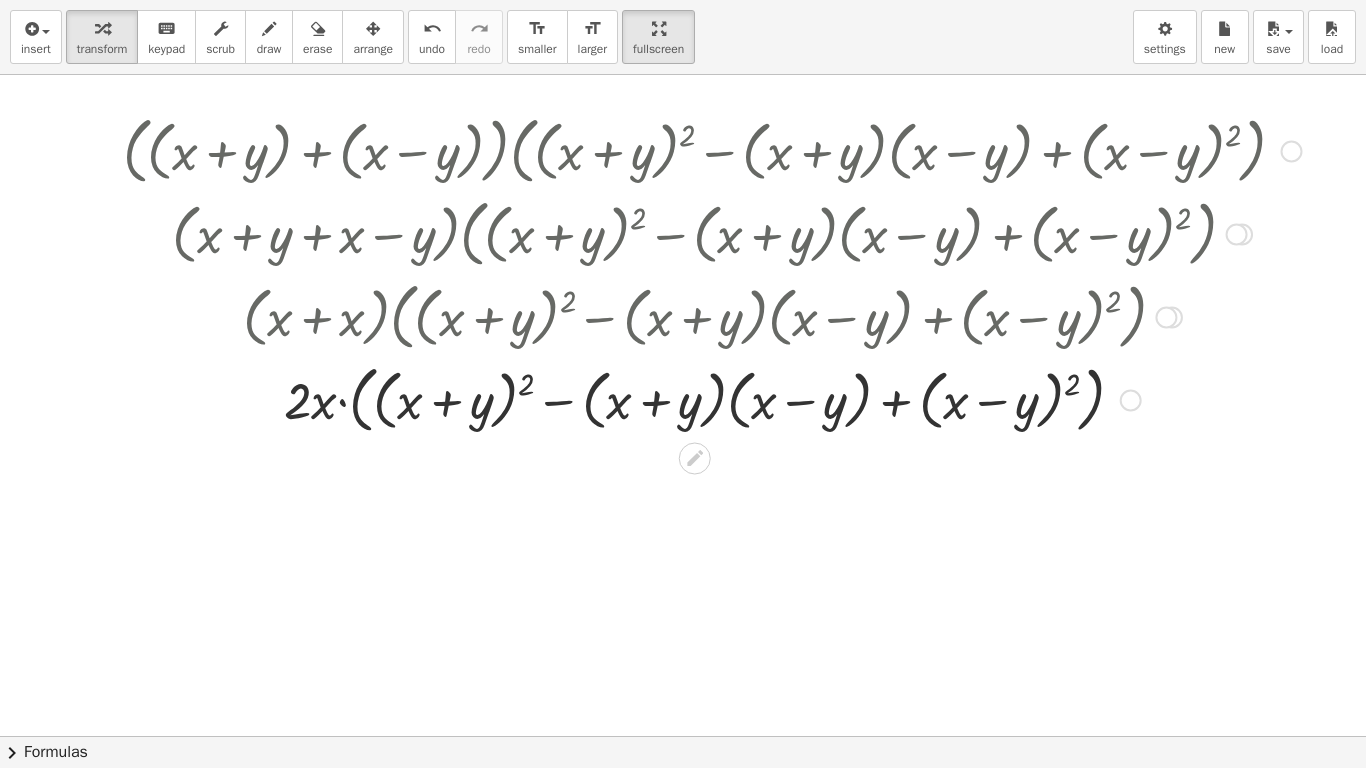 click at bounding box center (712, 398) 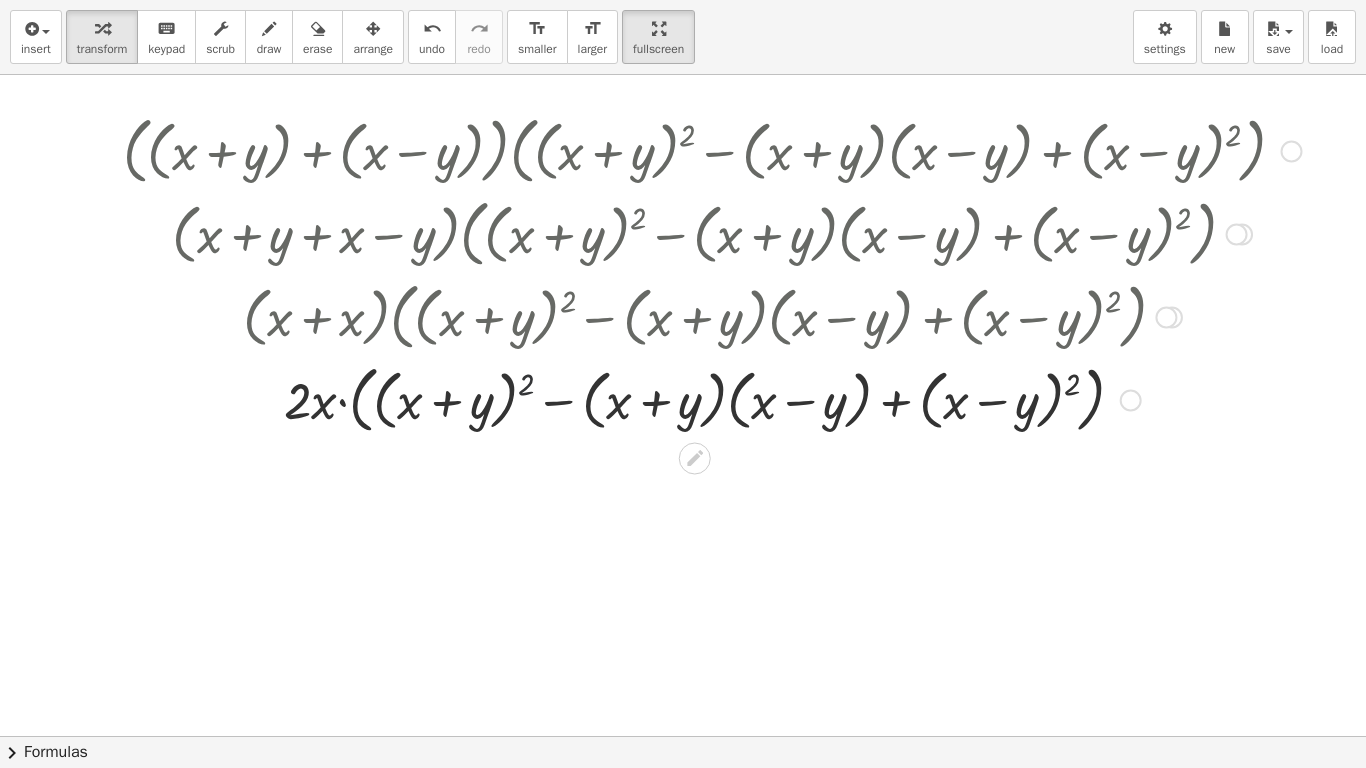 click at bounding box center (712, 398) 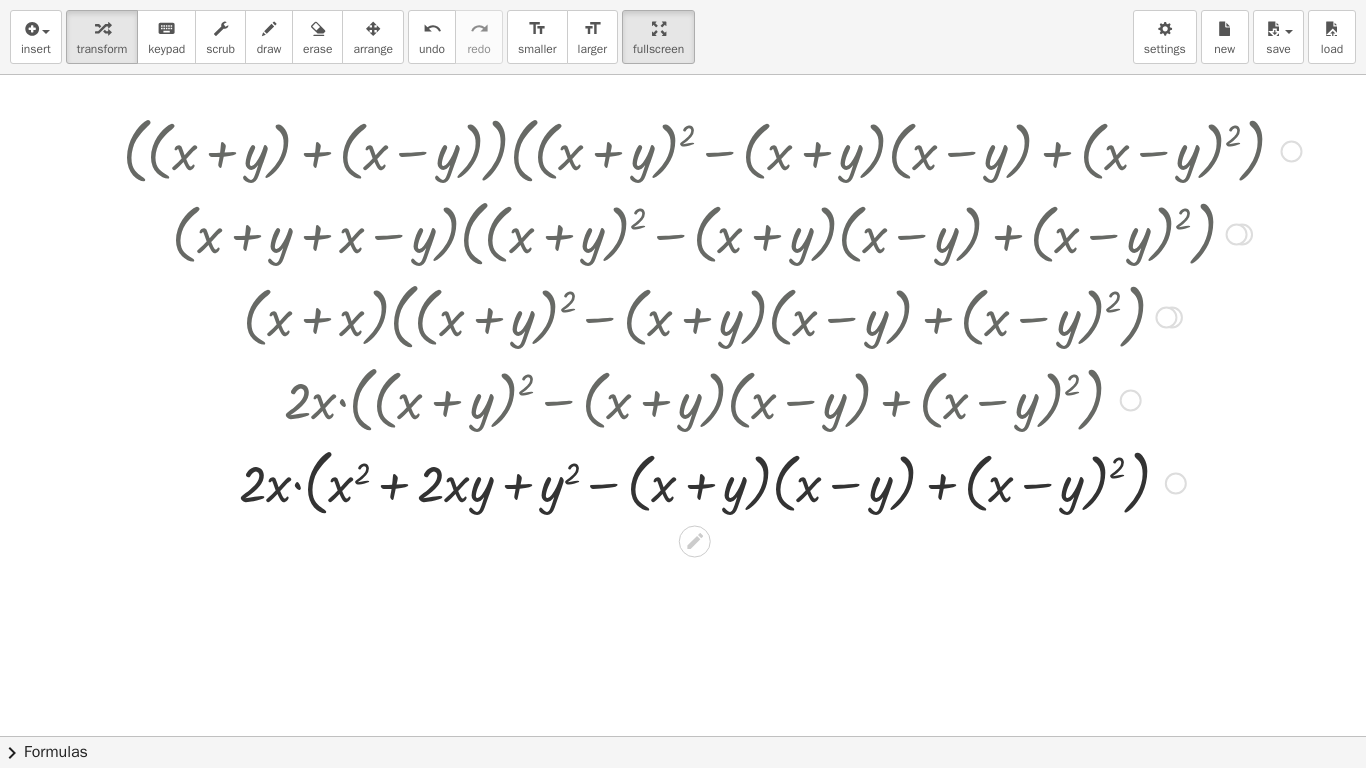 drag, startPoint x: 652, startPoint y: 399, endPoint x: 784, endPoint y: 394, distance: 132.09467 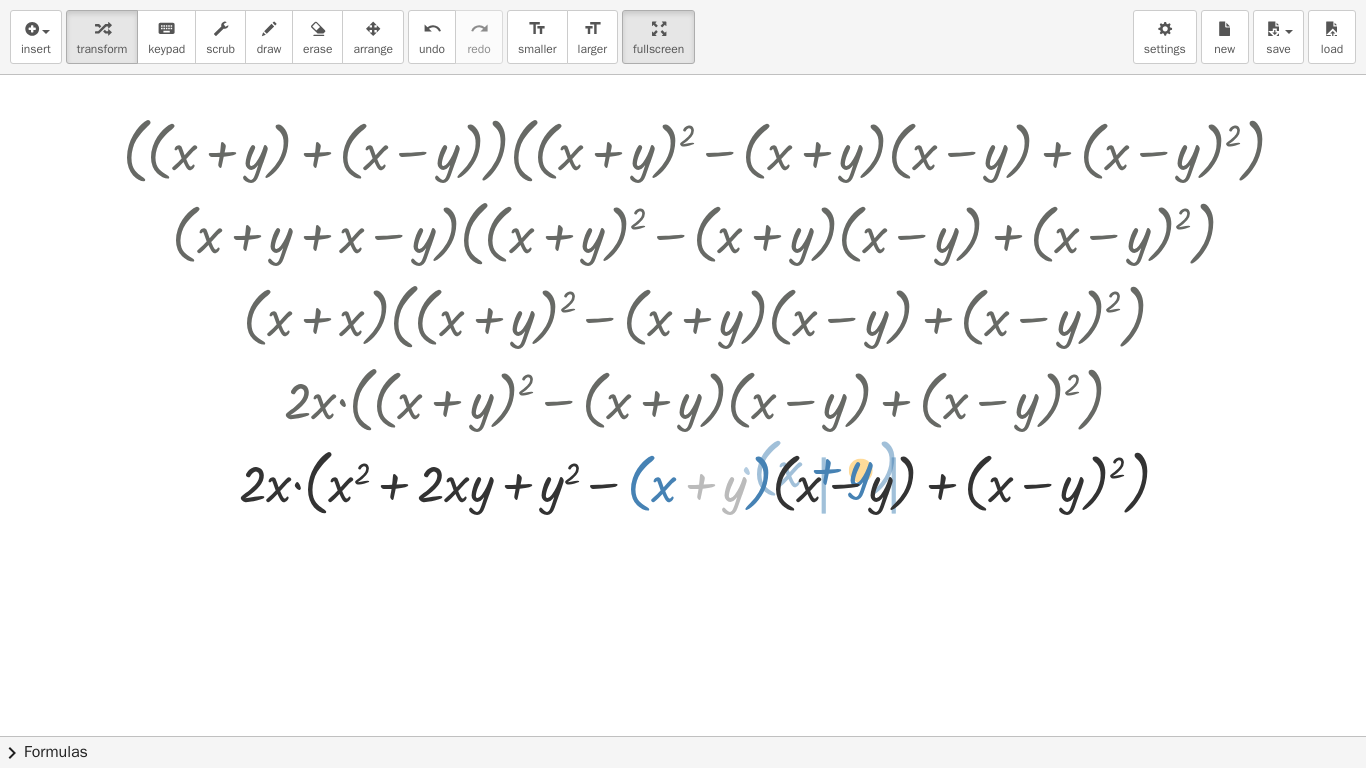 drag, startPoint x: 701, startPoint y: 479, endPoint x: 827, endPoint y: 464, distance: 126.88972 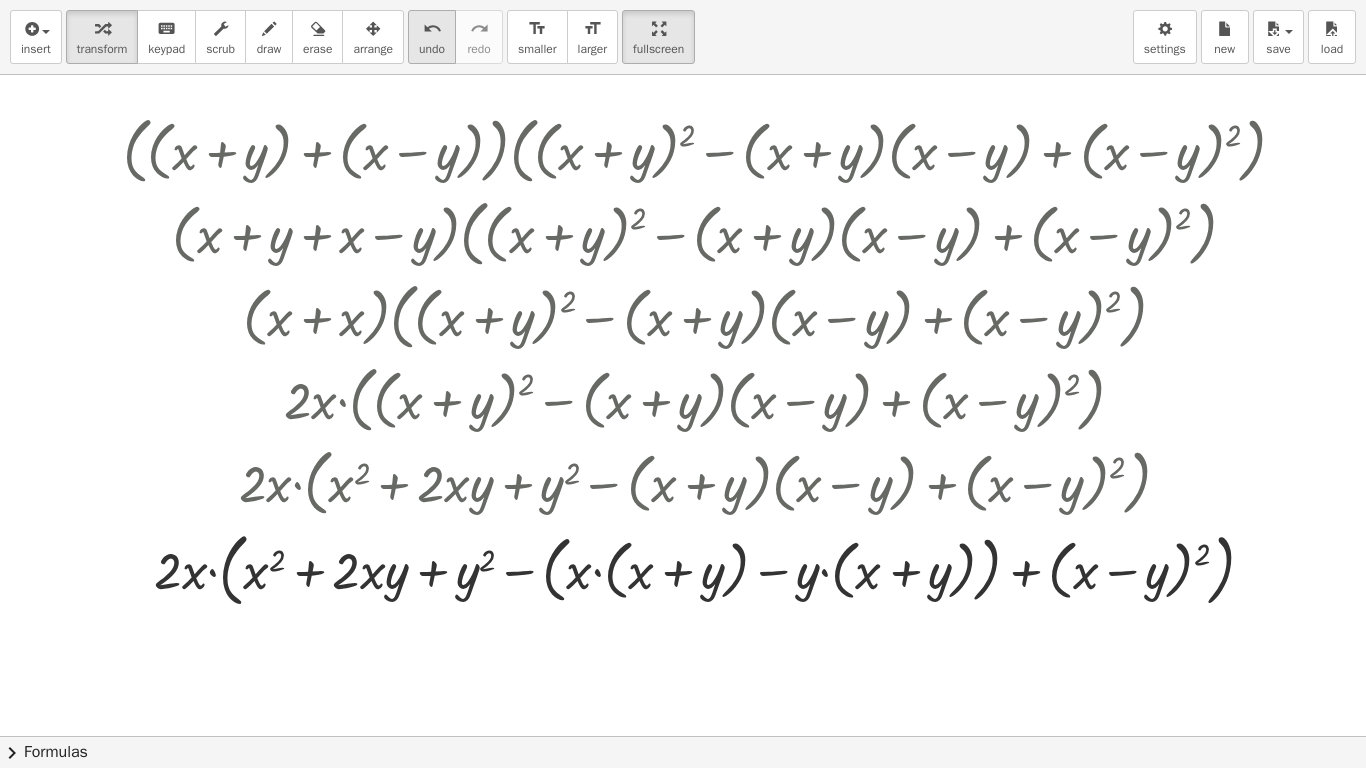 click on "undo undo" at bounding box center [432, 37] 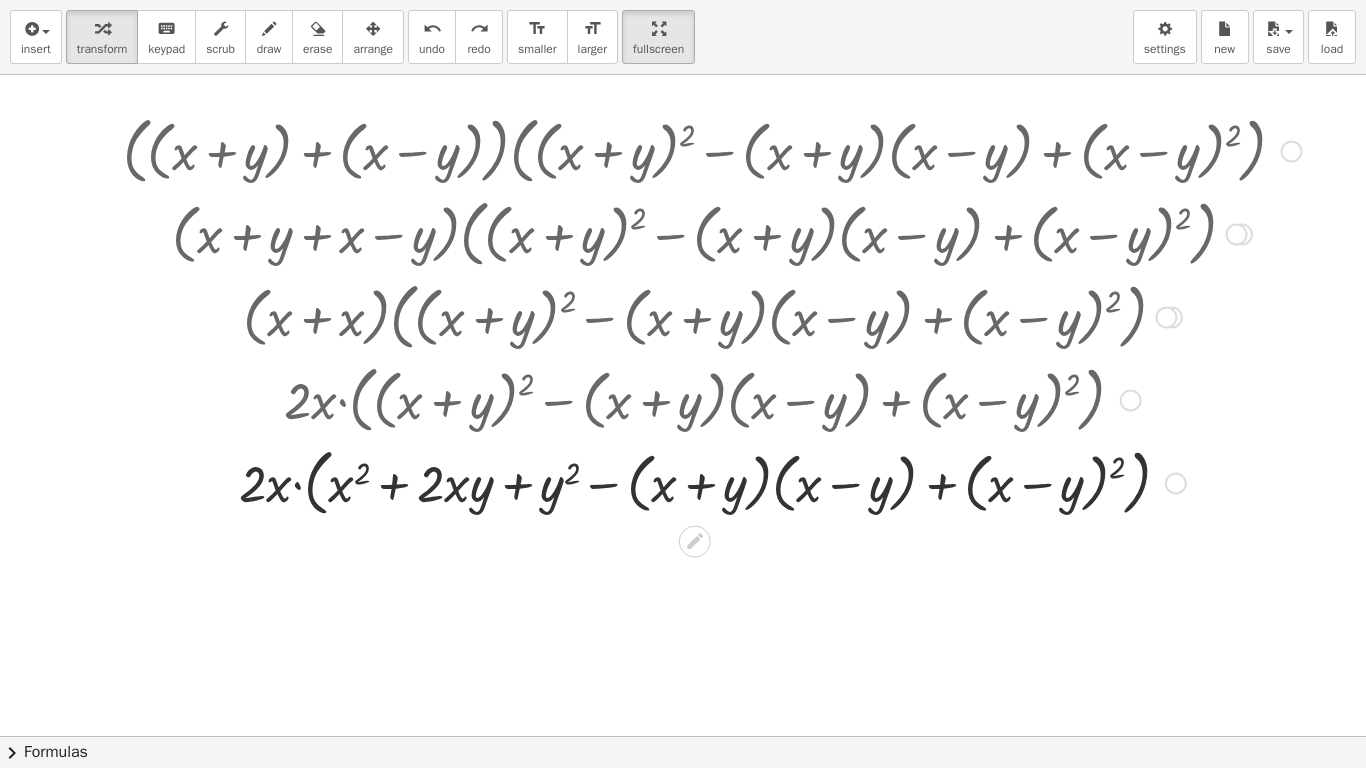 click at bounding box center (713, 481) 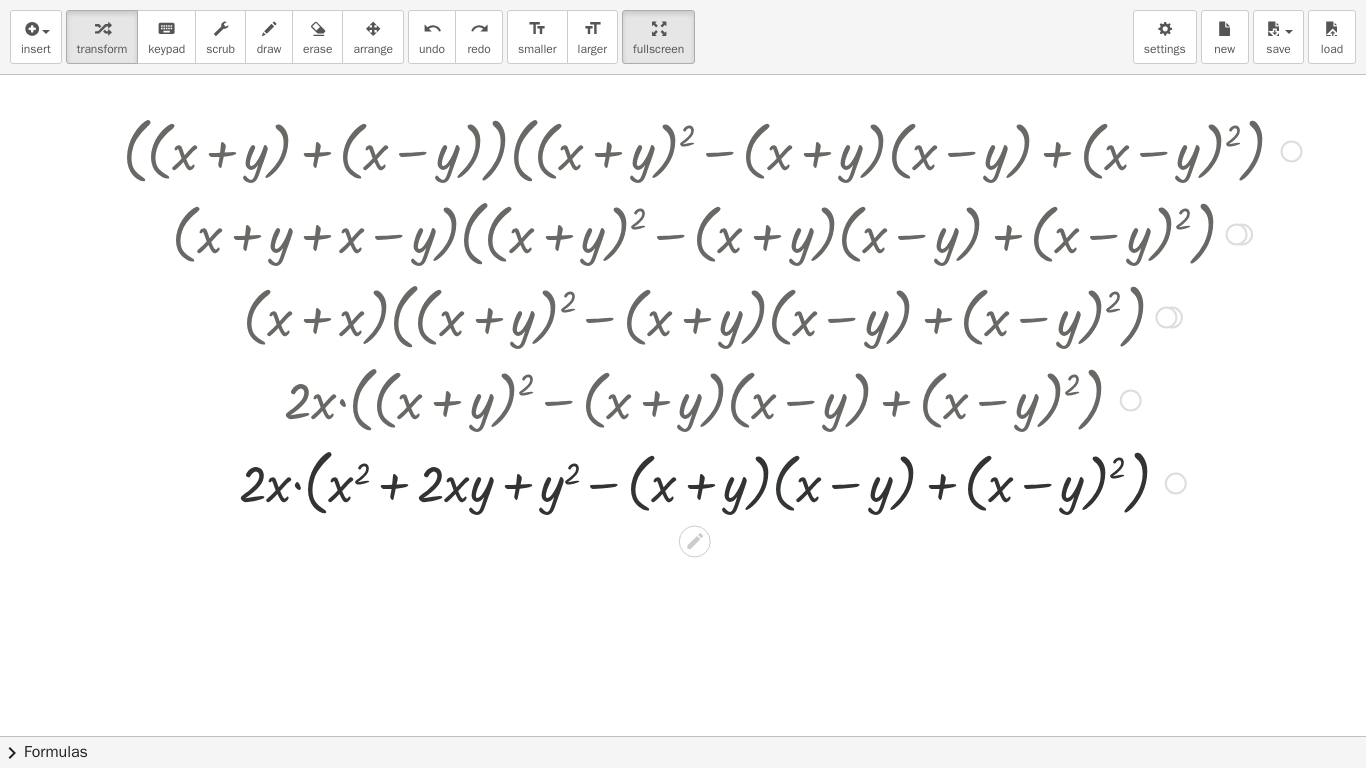 click at bounding box center [713, 481] 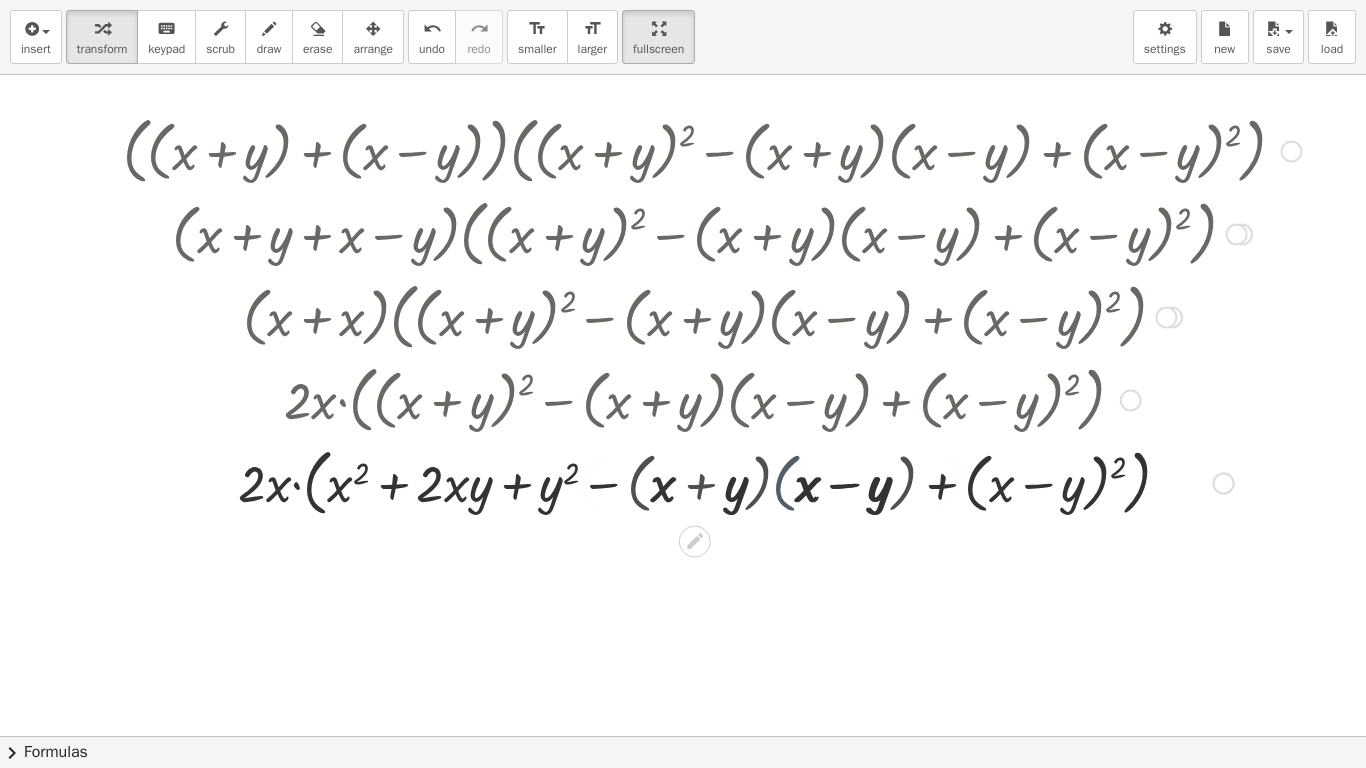 click at bounding box center (712, 481) 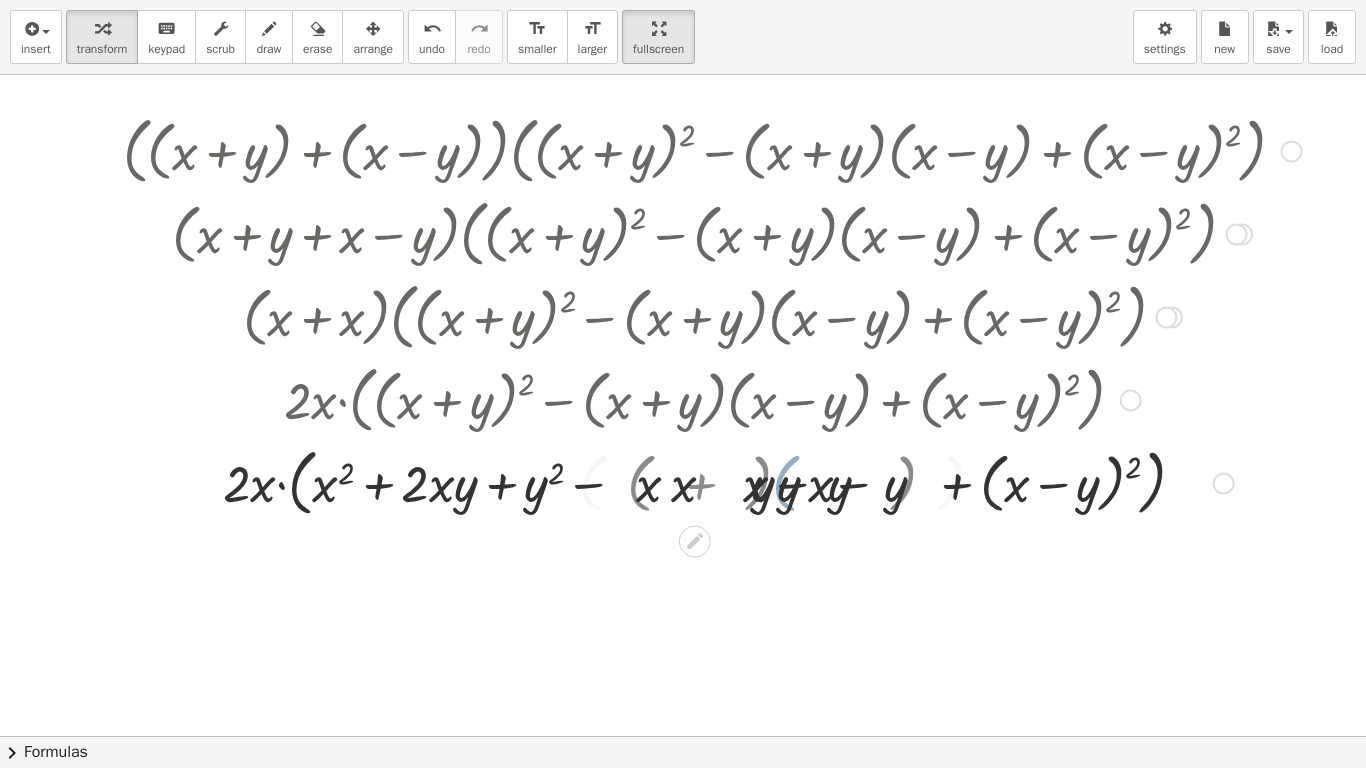 click at bounding box center [712, 481] 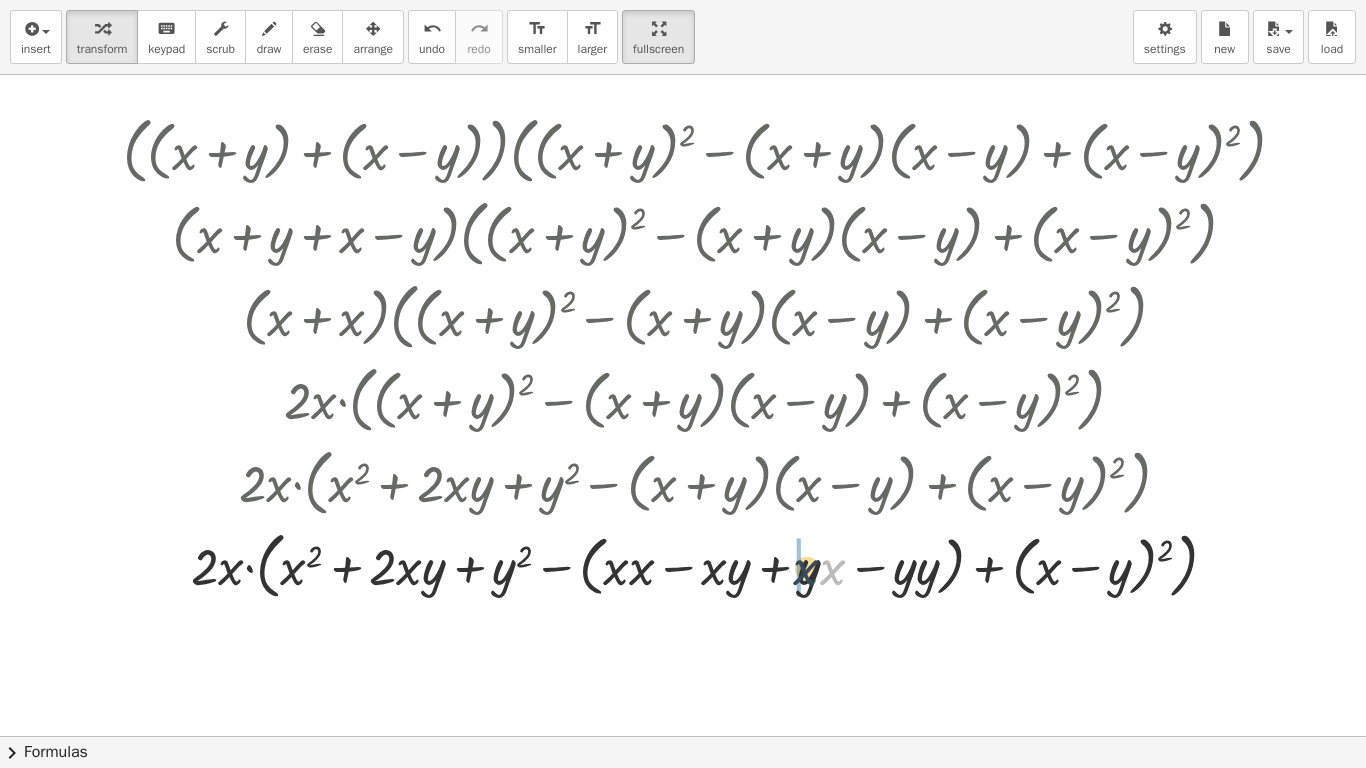 drag, startPoint x: 836, startPoint y: 568, endPoint x: 802, endPoint y: 568, distance: 34 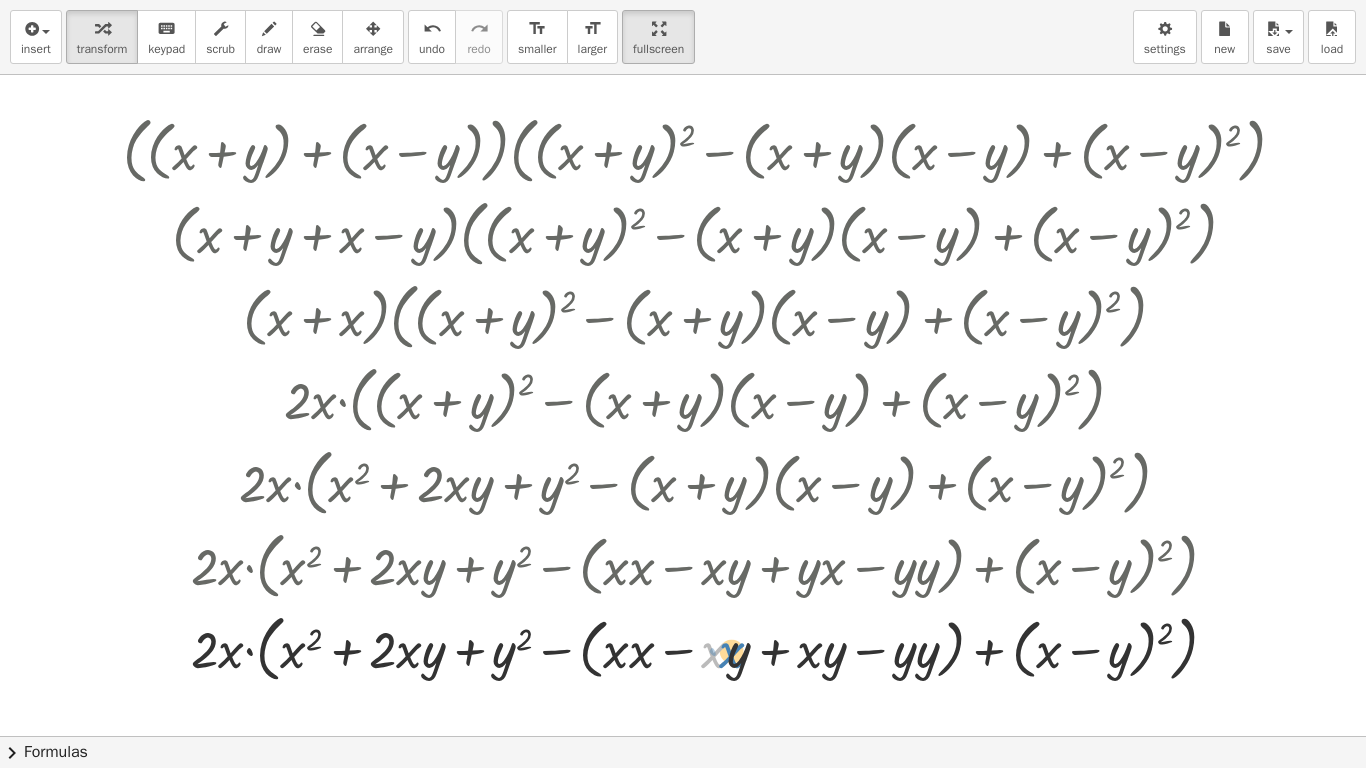 drag, startPoint x: 717, startPoint y: 656, endPoint x: 728, endPoint y: 656, distance: 11 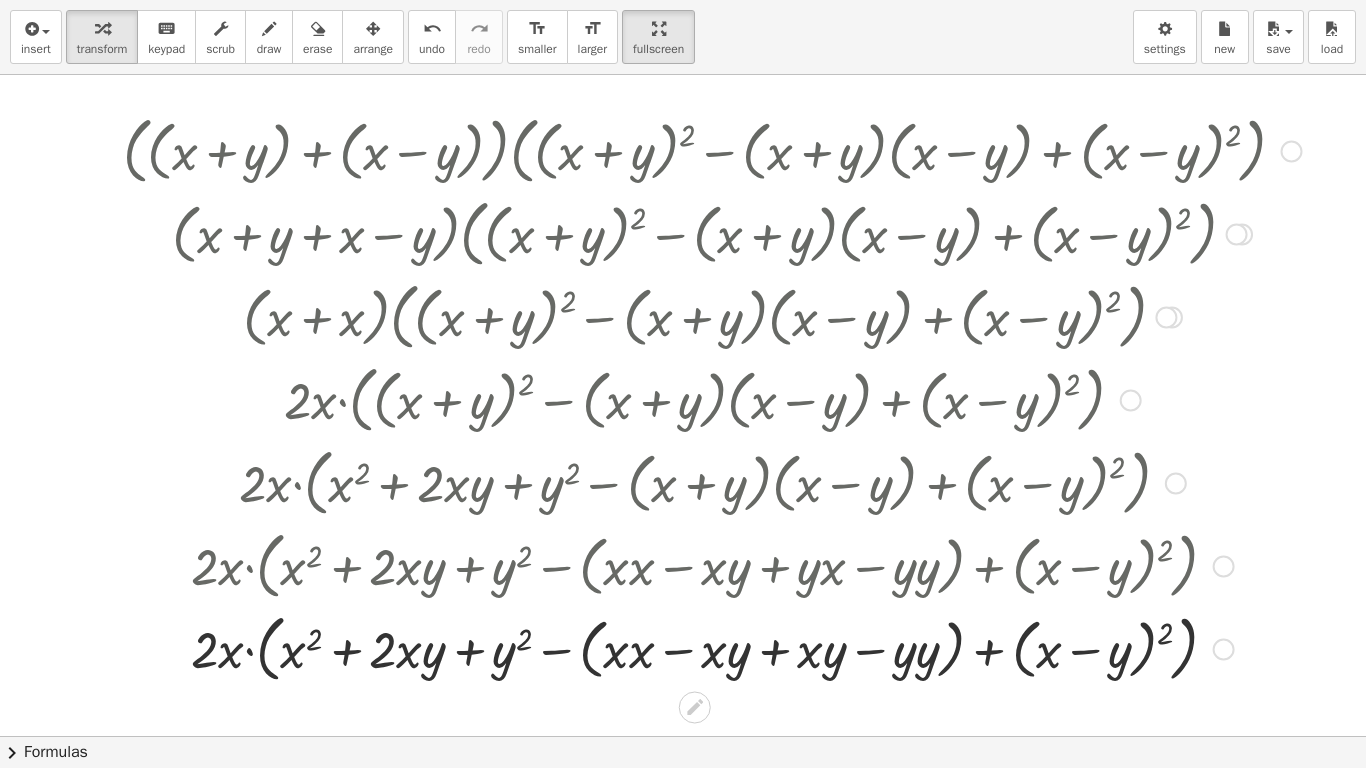 click at bounding box center [712, 647] 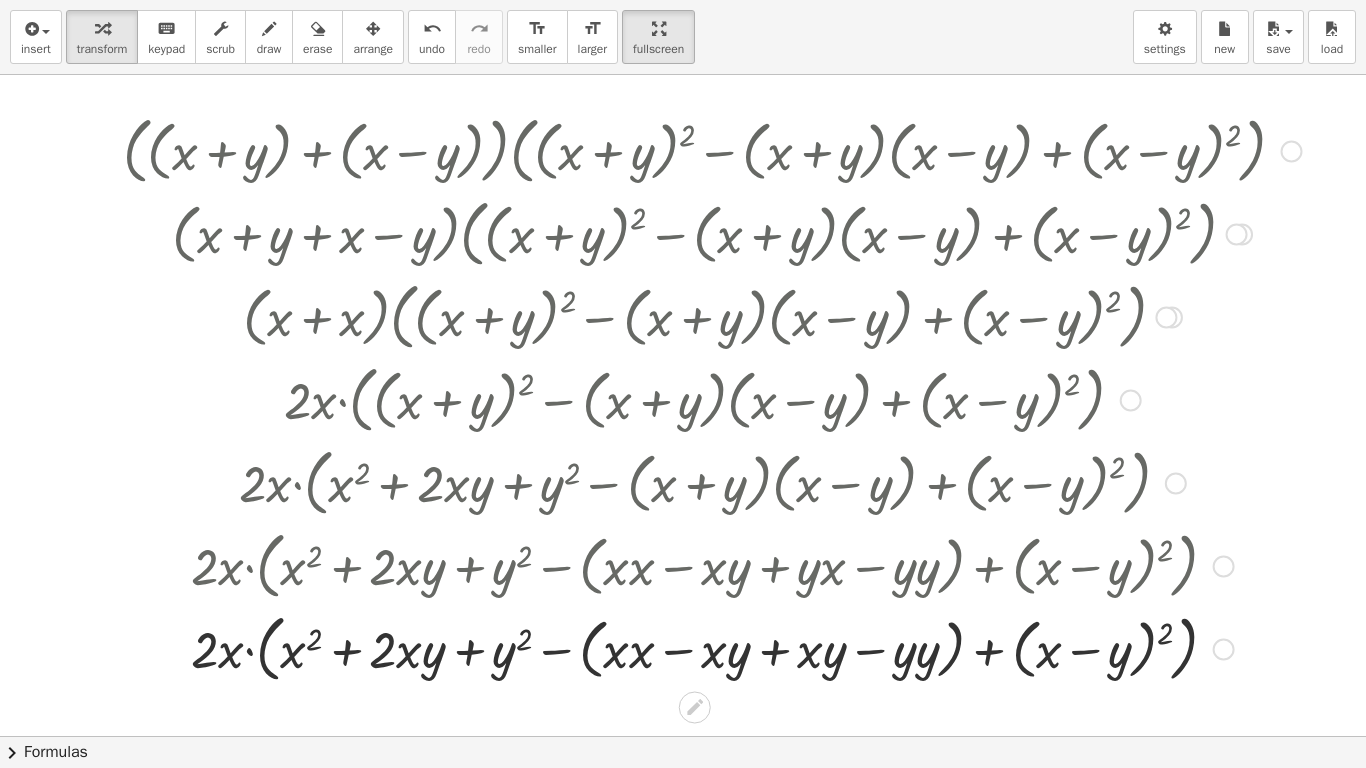 click at bounding box center [712, 647] 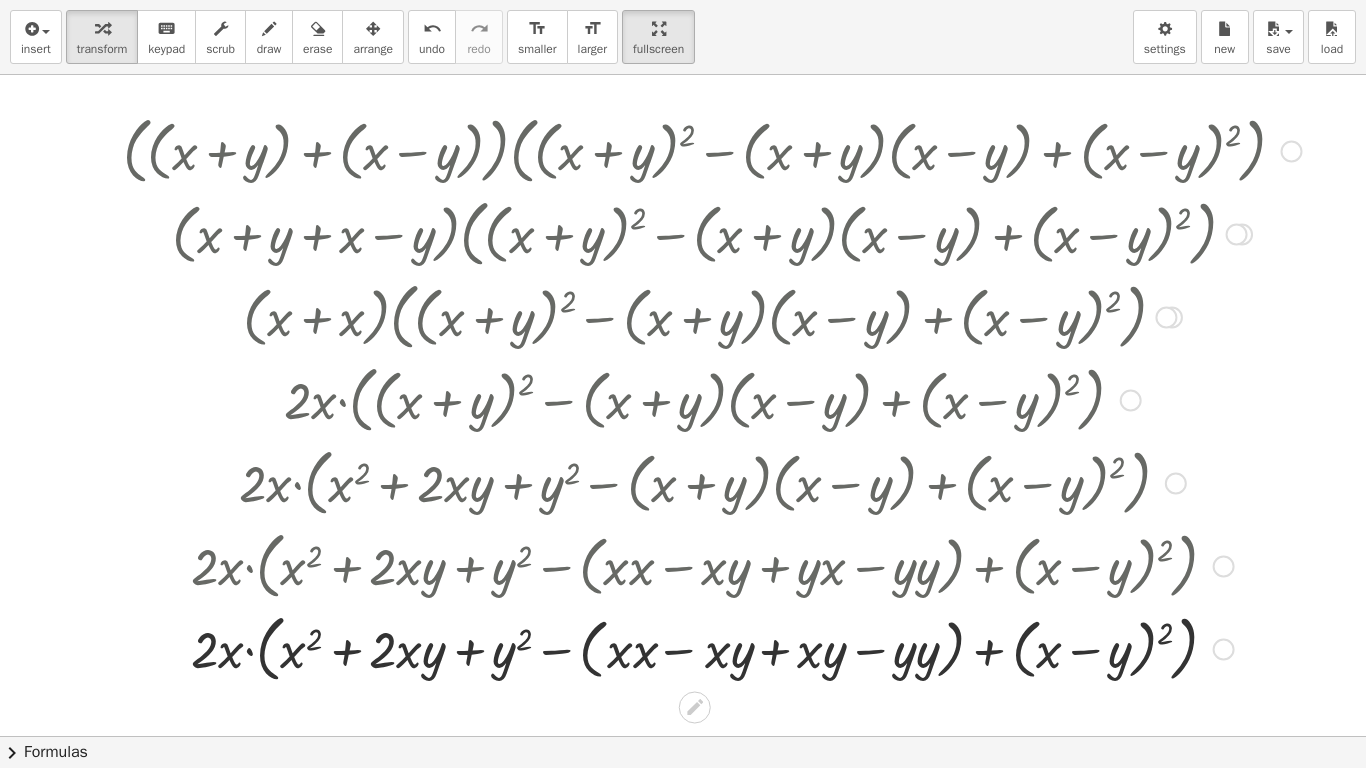 click at bounding box center [712, 647] 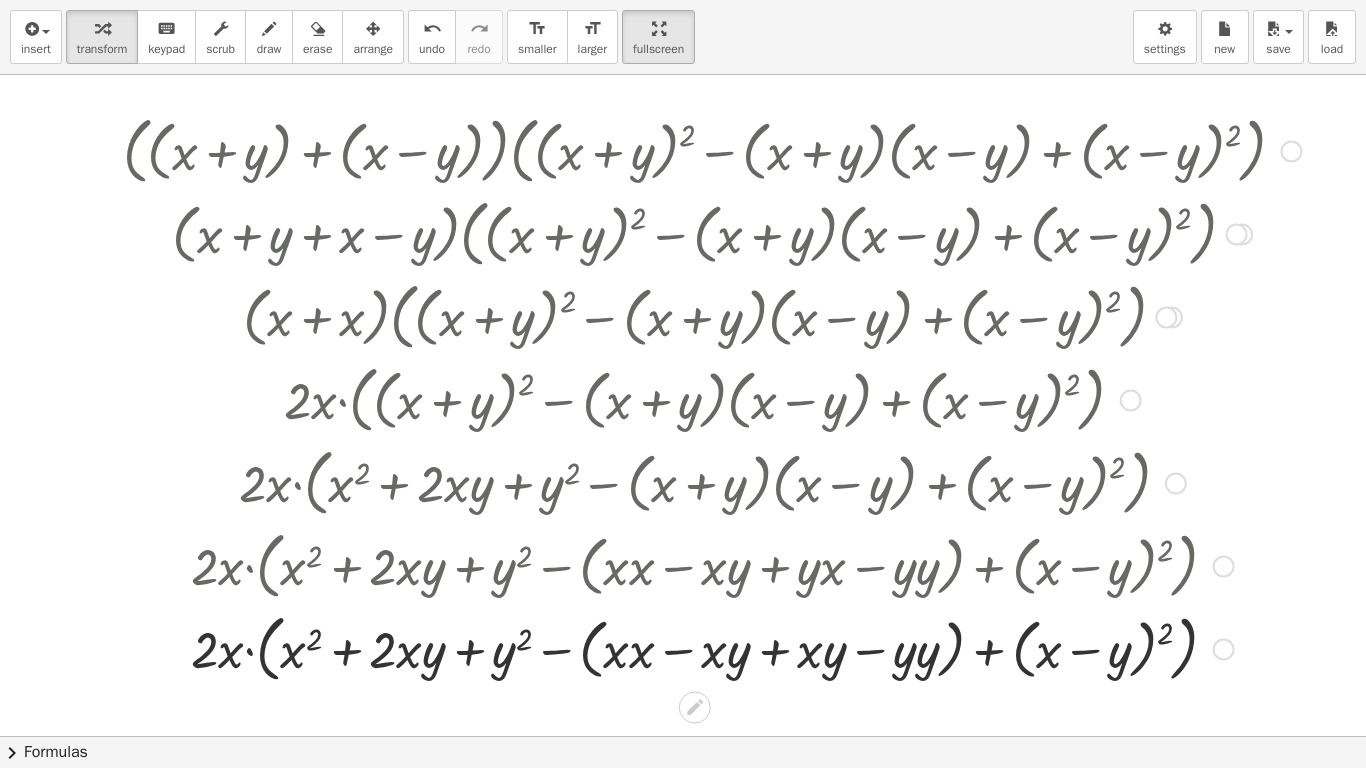 click at bounding box center [712, 647] 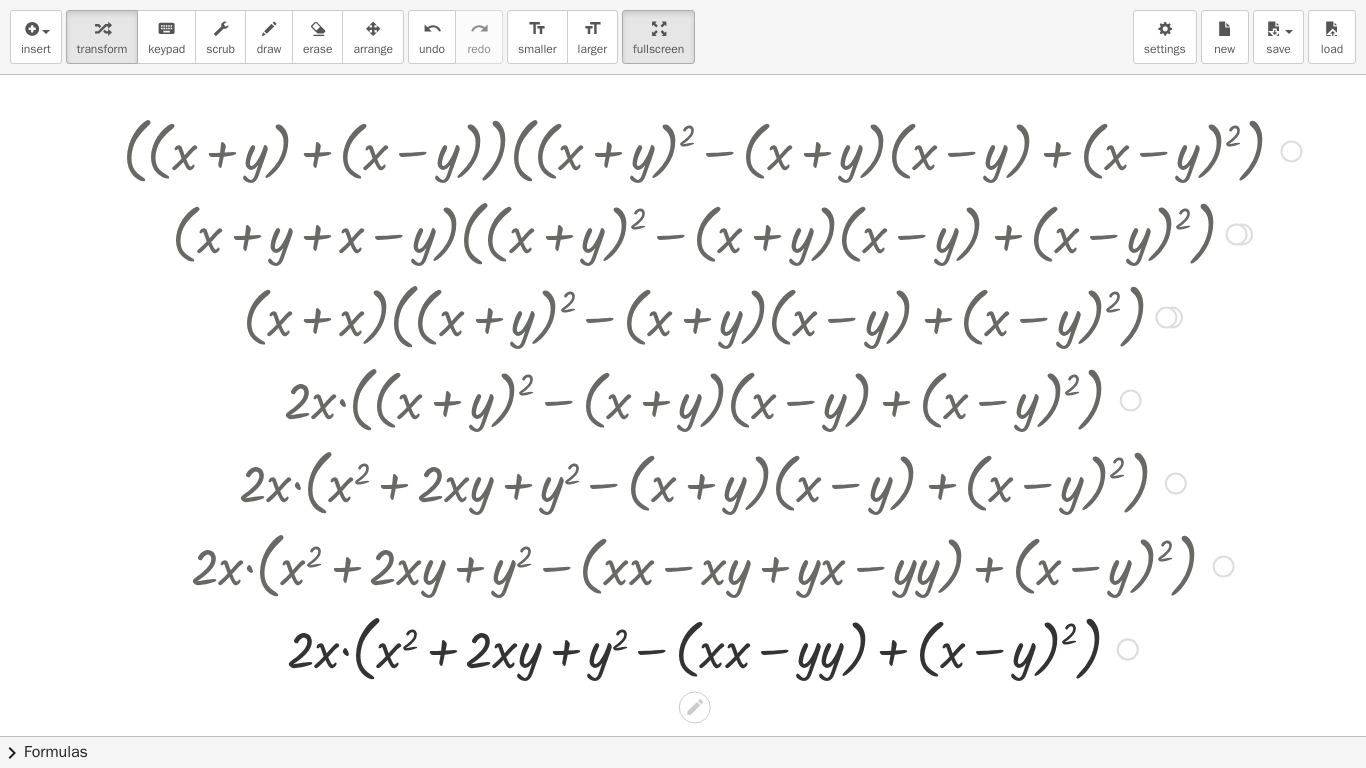 click at bounding box center [712, 647] 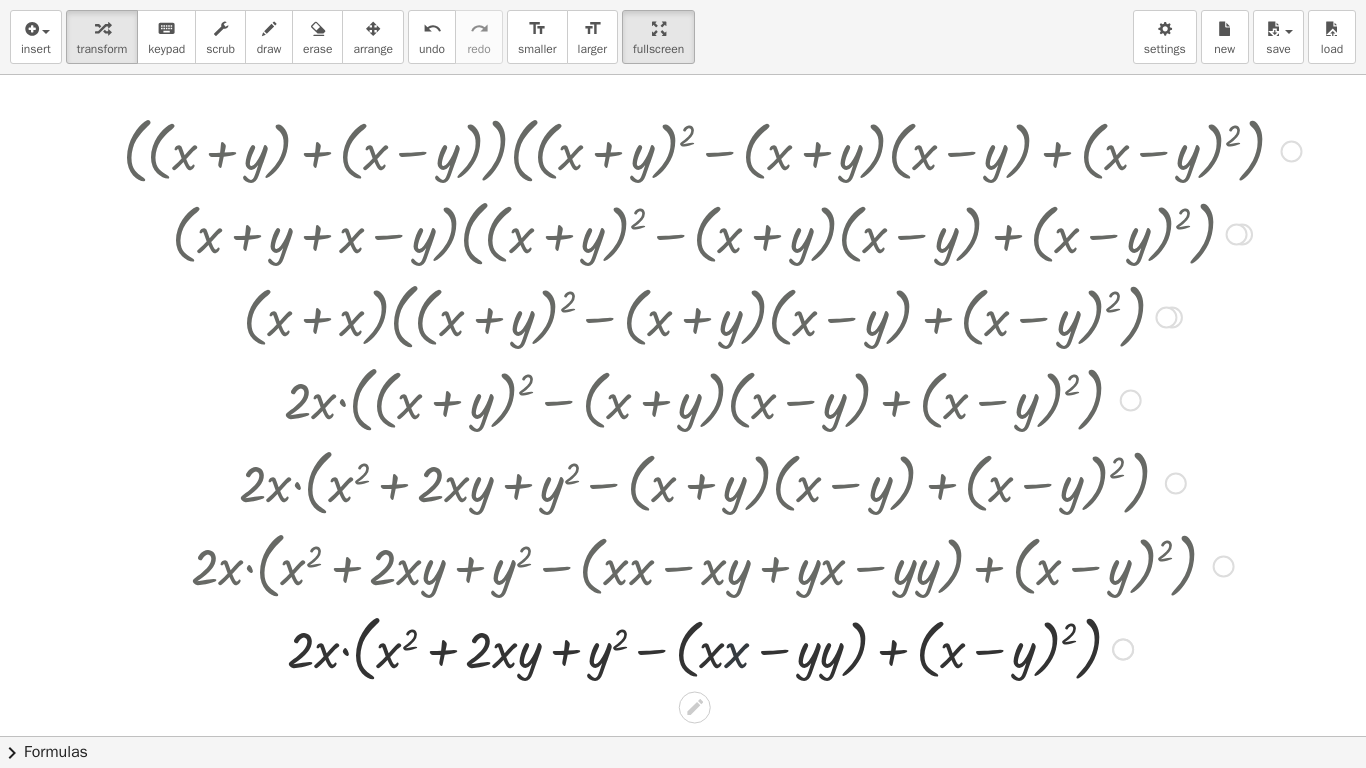 click at bounding box center (712, 647) 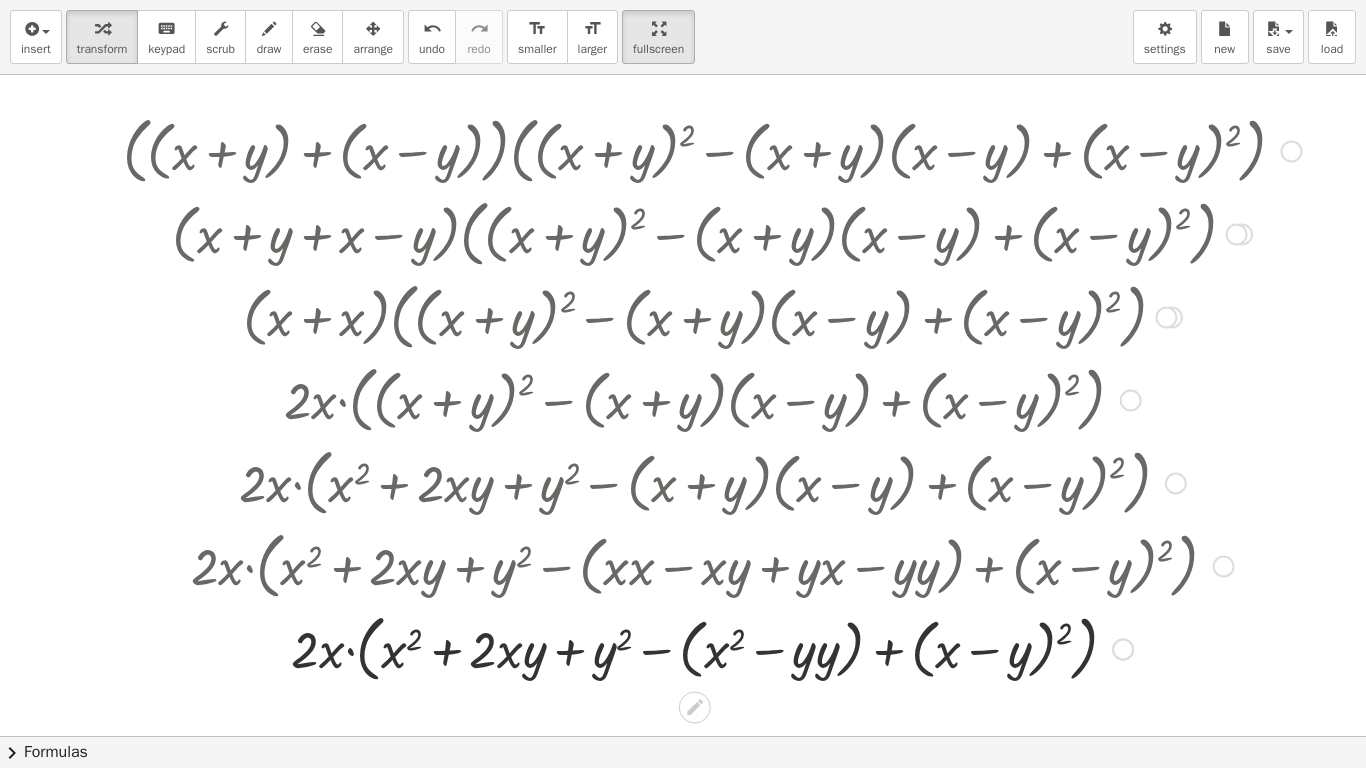 click at bounding box center (712, 647) 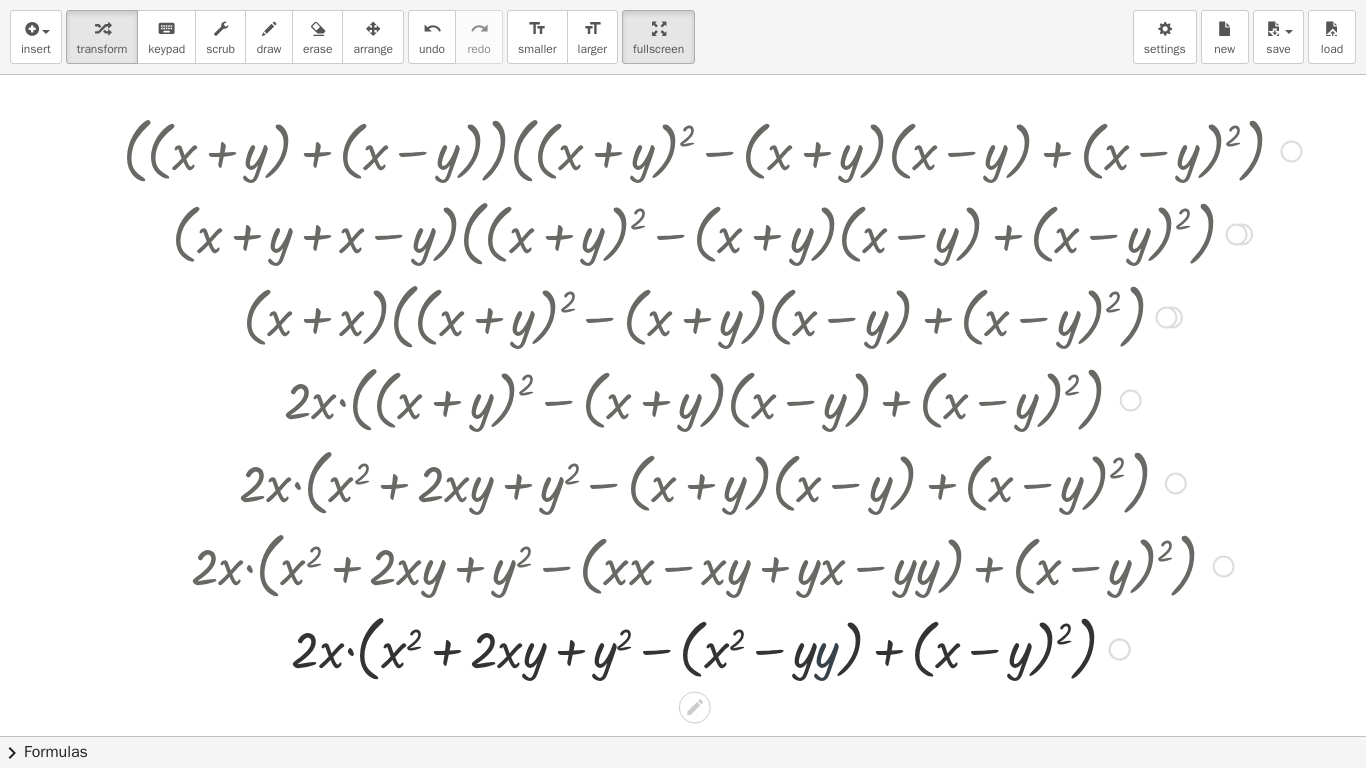 click at bounding box center (712, 647) 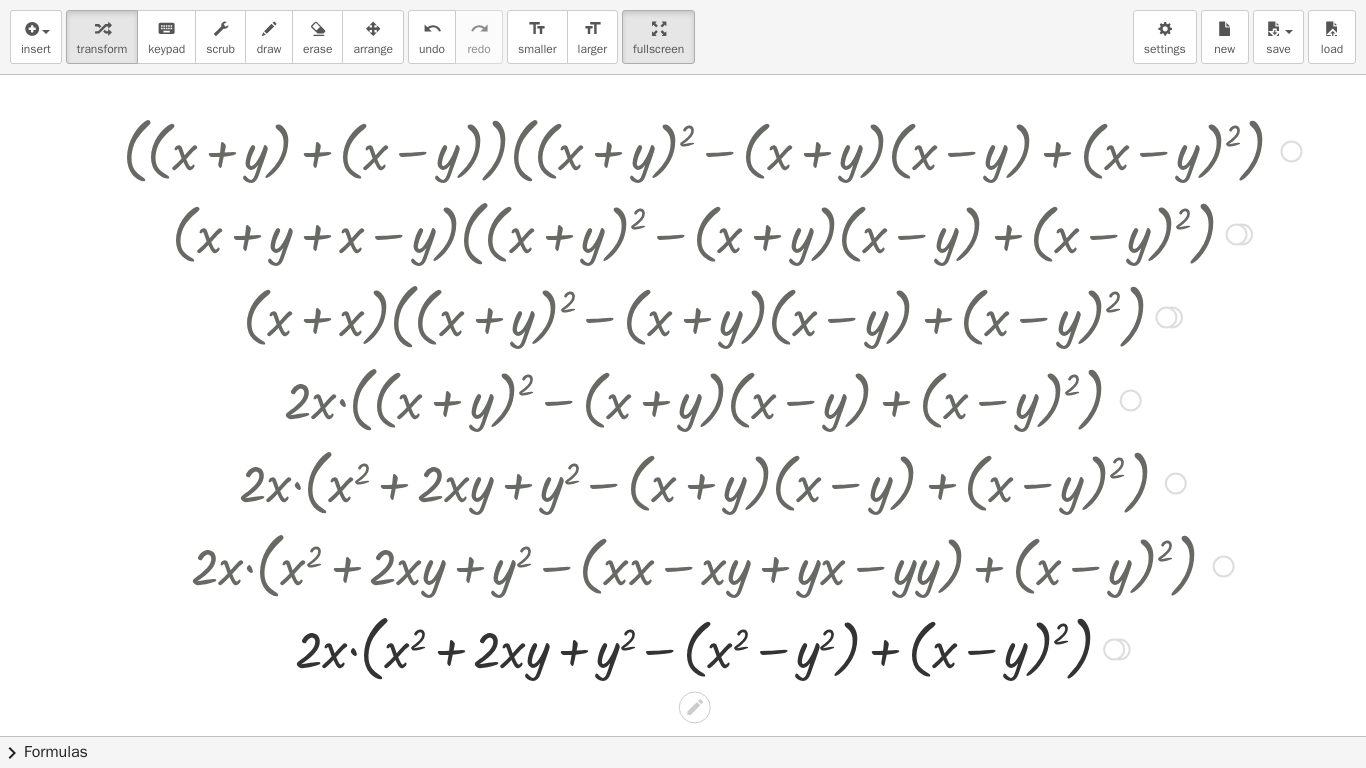 click at bounding box center (712, 647) 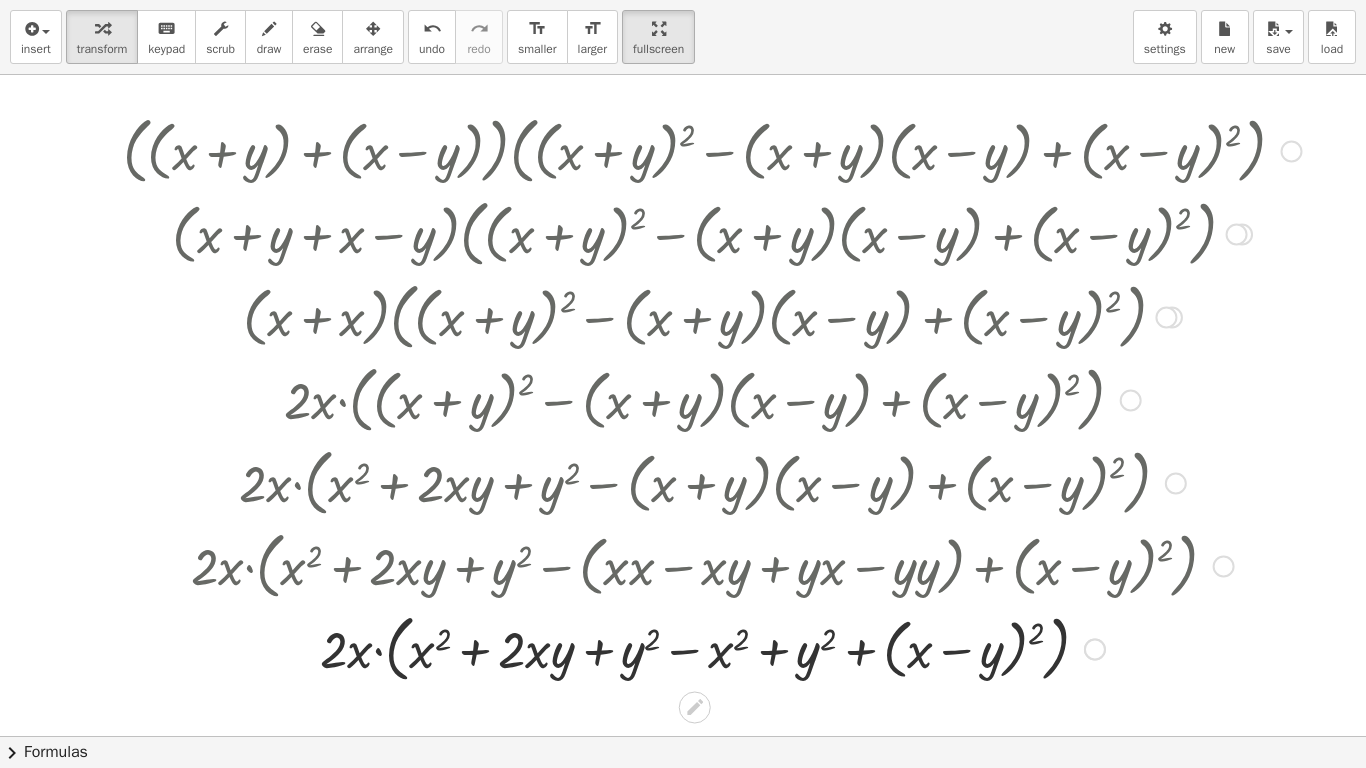 click at bounding box center (712, 647) 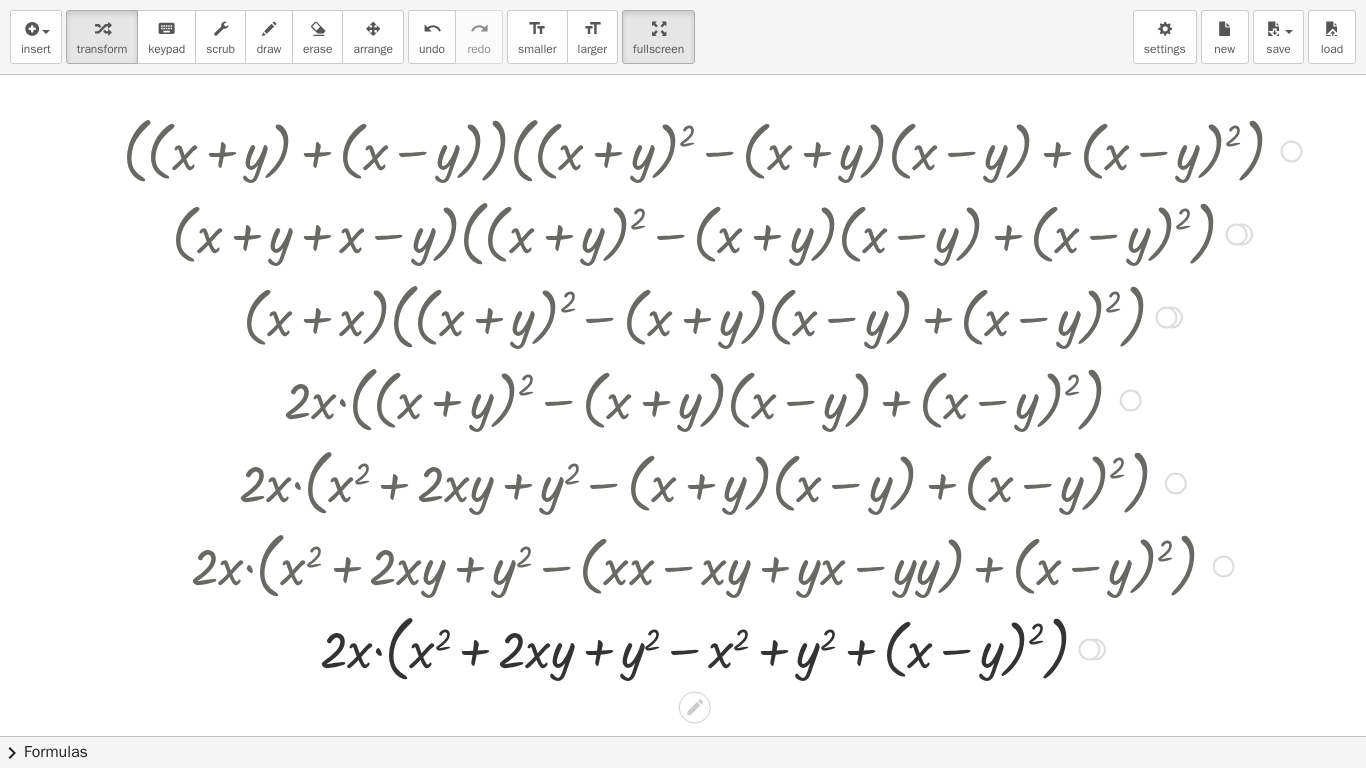 click at bounding box center (712, 647) 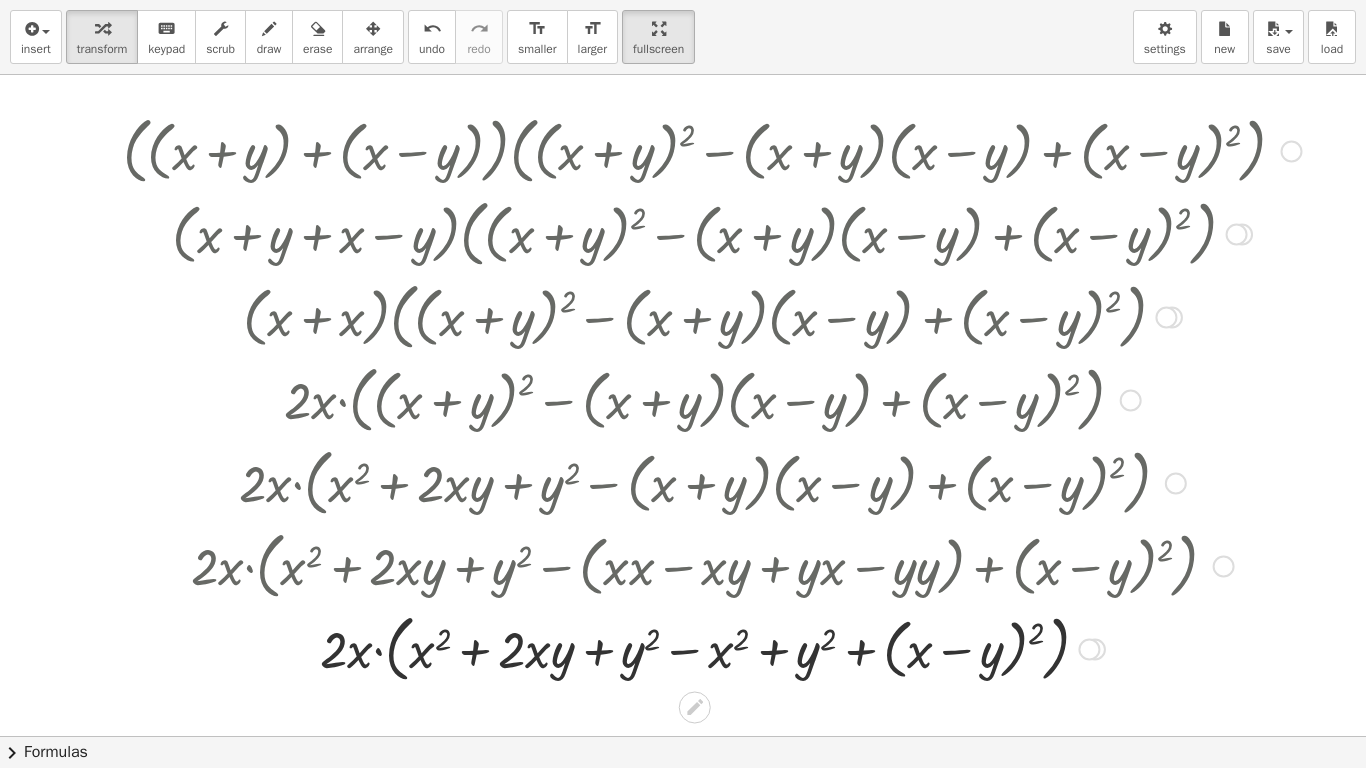 click at bounding box center [712, 647] 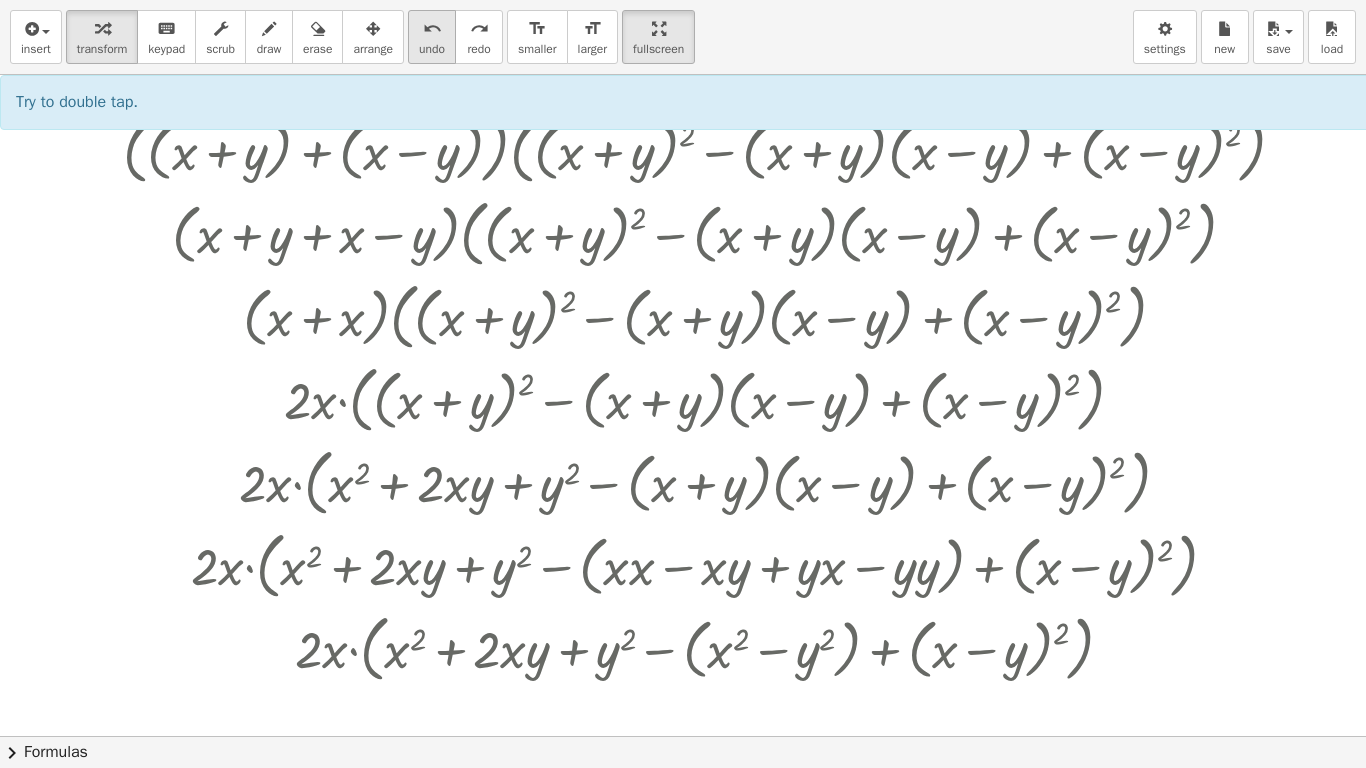 click on "undo" at bounding box center (432, 29) 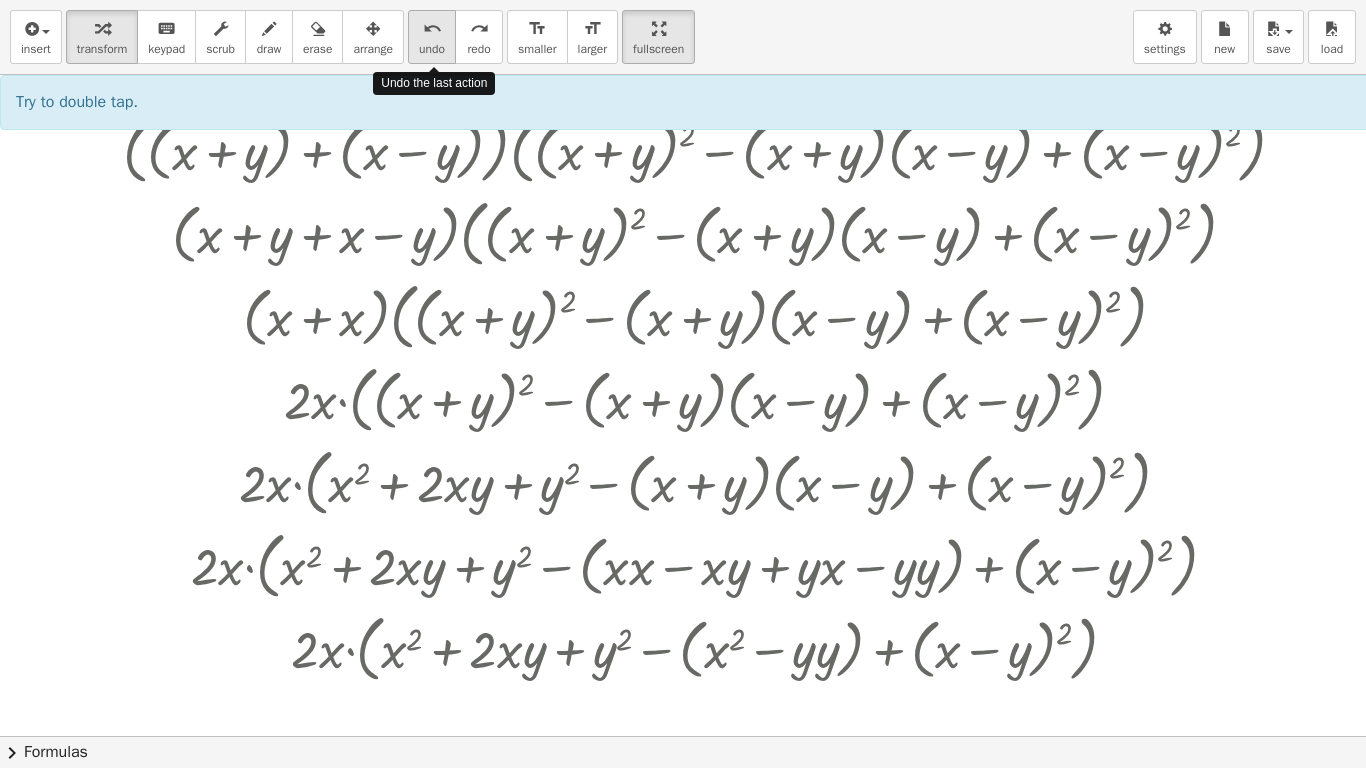 click on "undo" at bounding box center [432, 29] 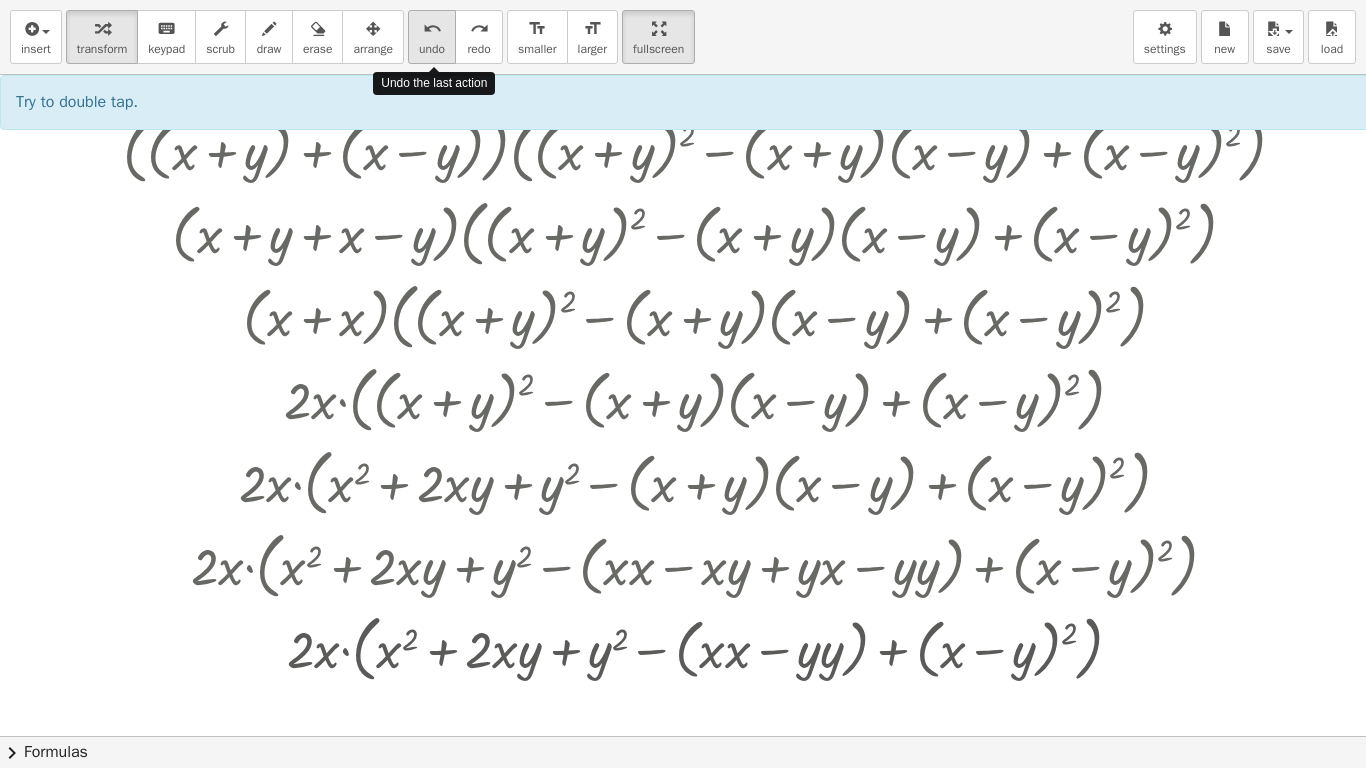 click on "undo" at bounding box center (432, 29) 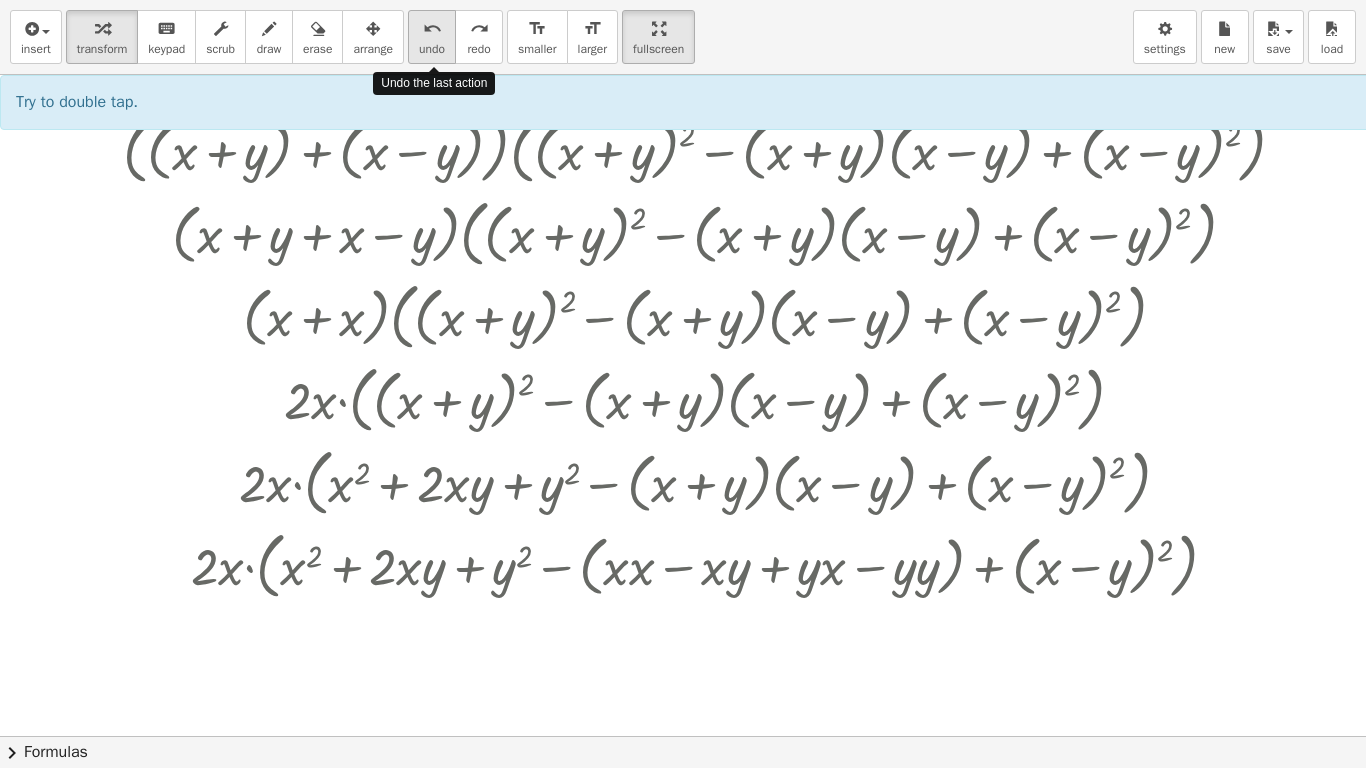 click on "undo" at bounding box center (432, 29) 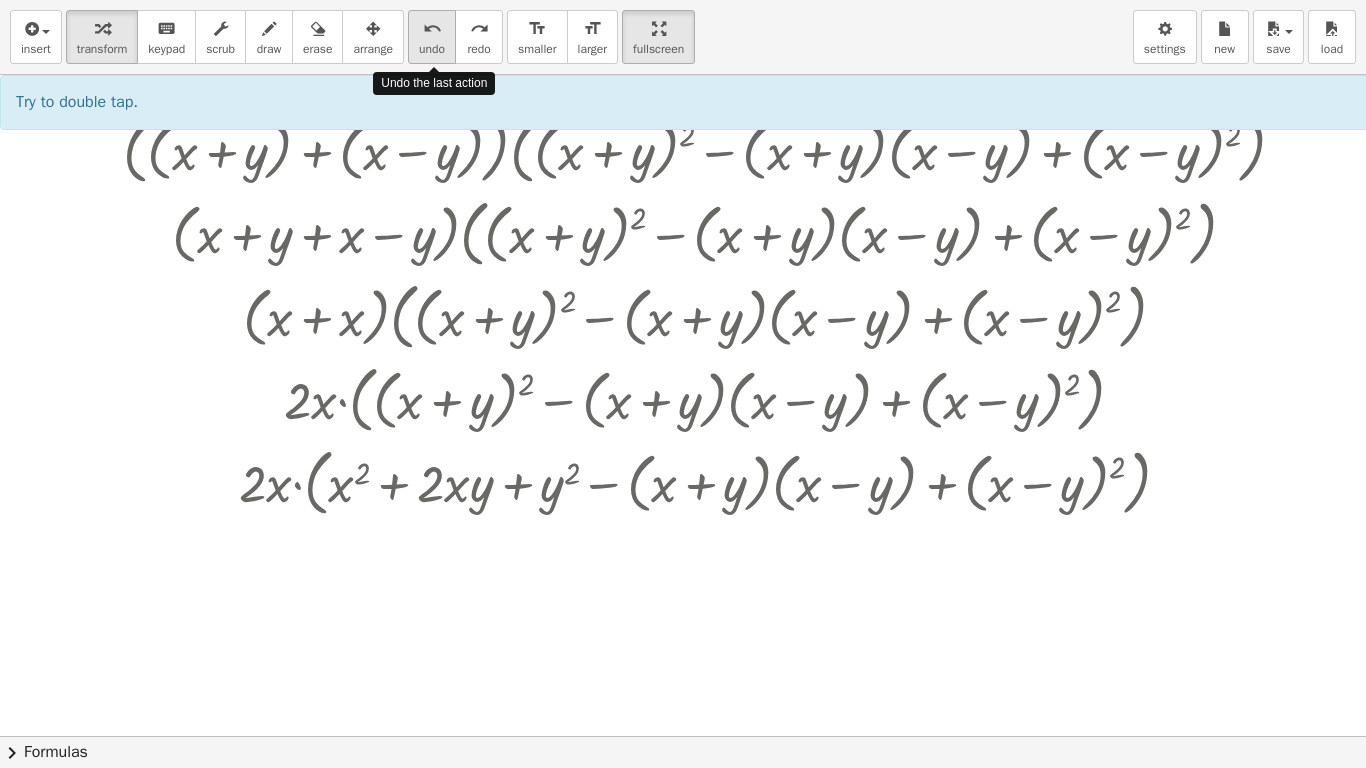 click on "undo" at bounding box center [432, 29] 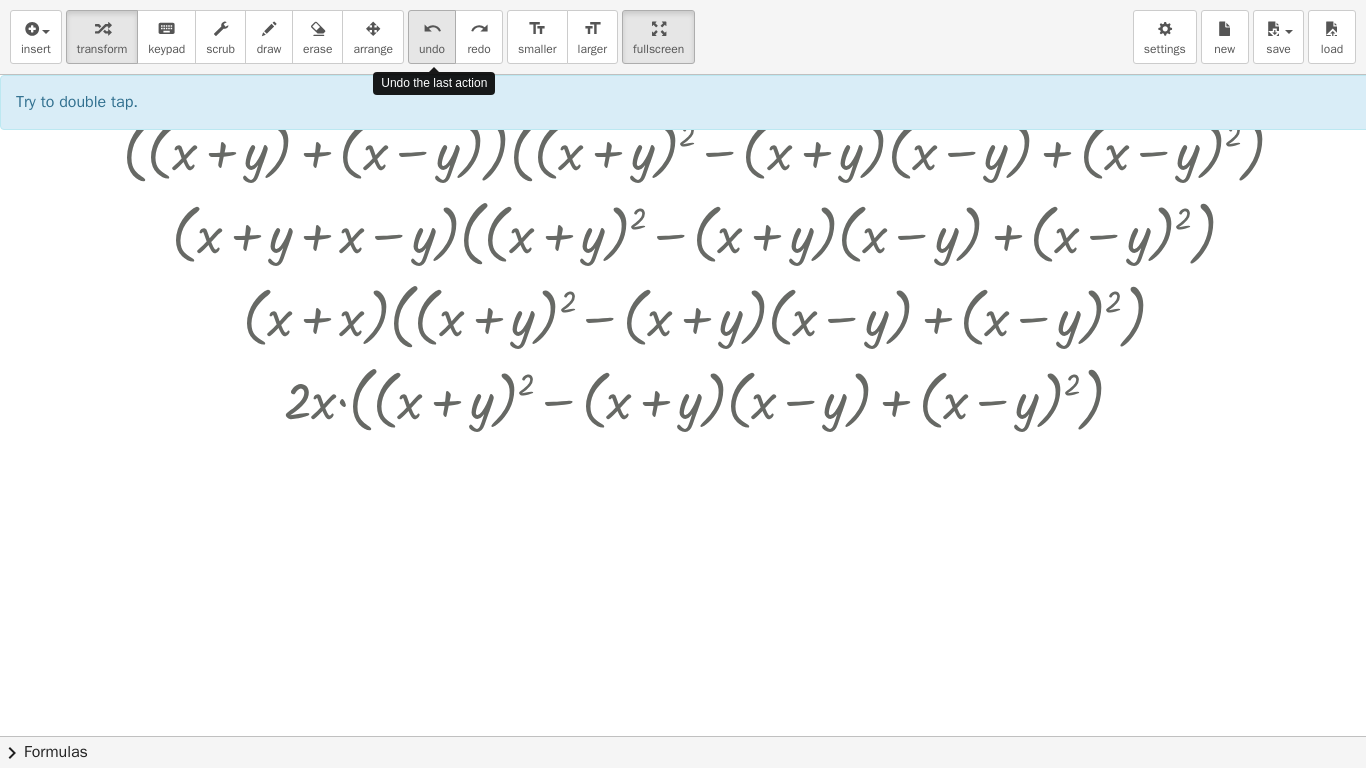 click on "undo" at bounding box center (432, 29) 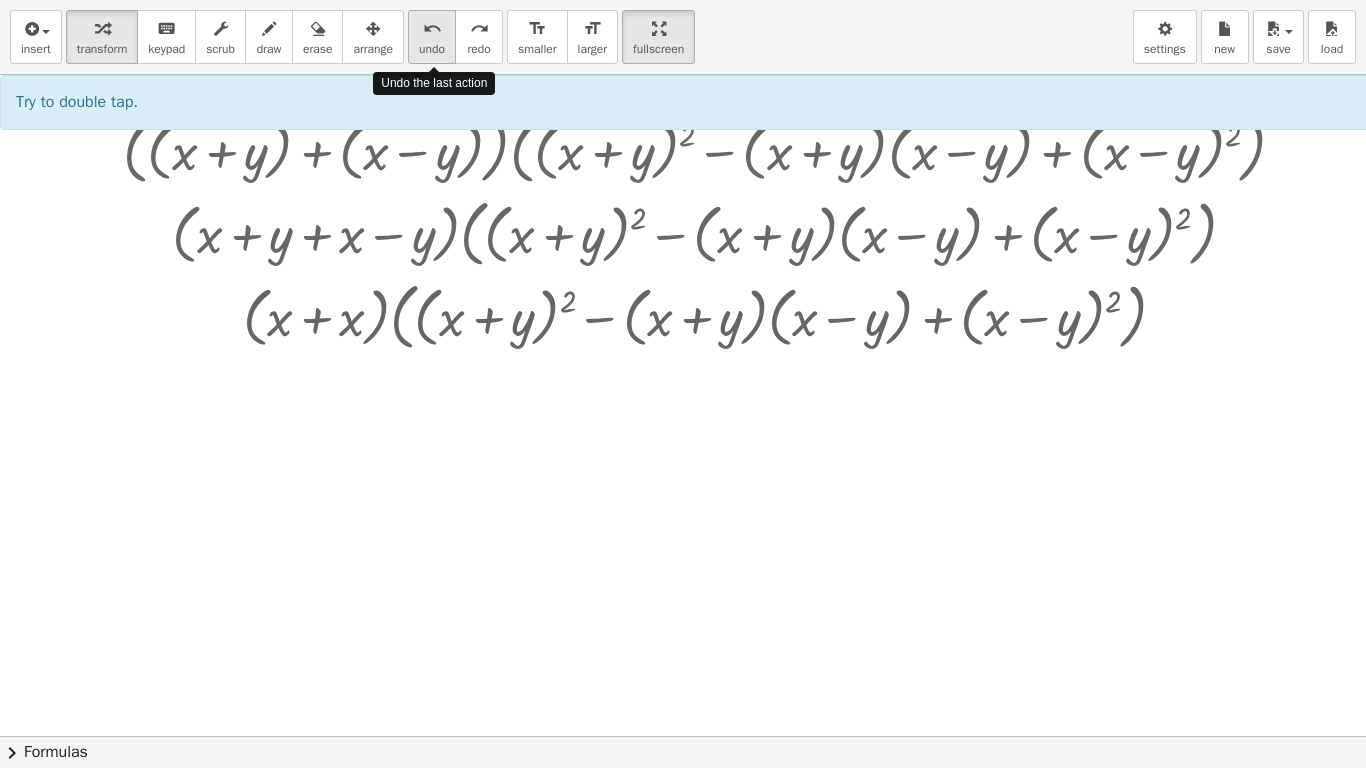 click on "undo" at bounding box center [432, 29] 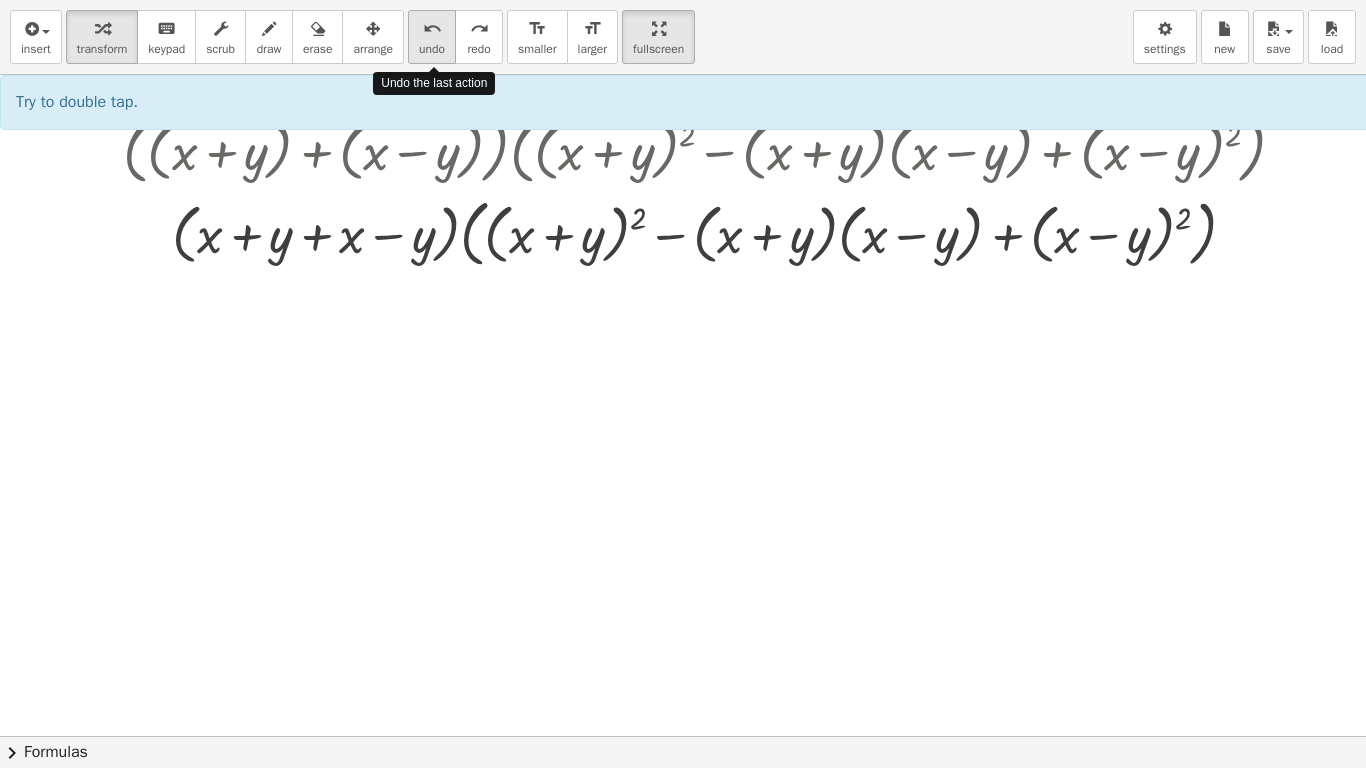click on "undo" at bounding box center [432, 29] 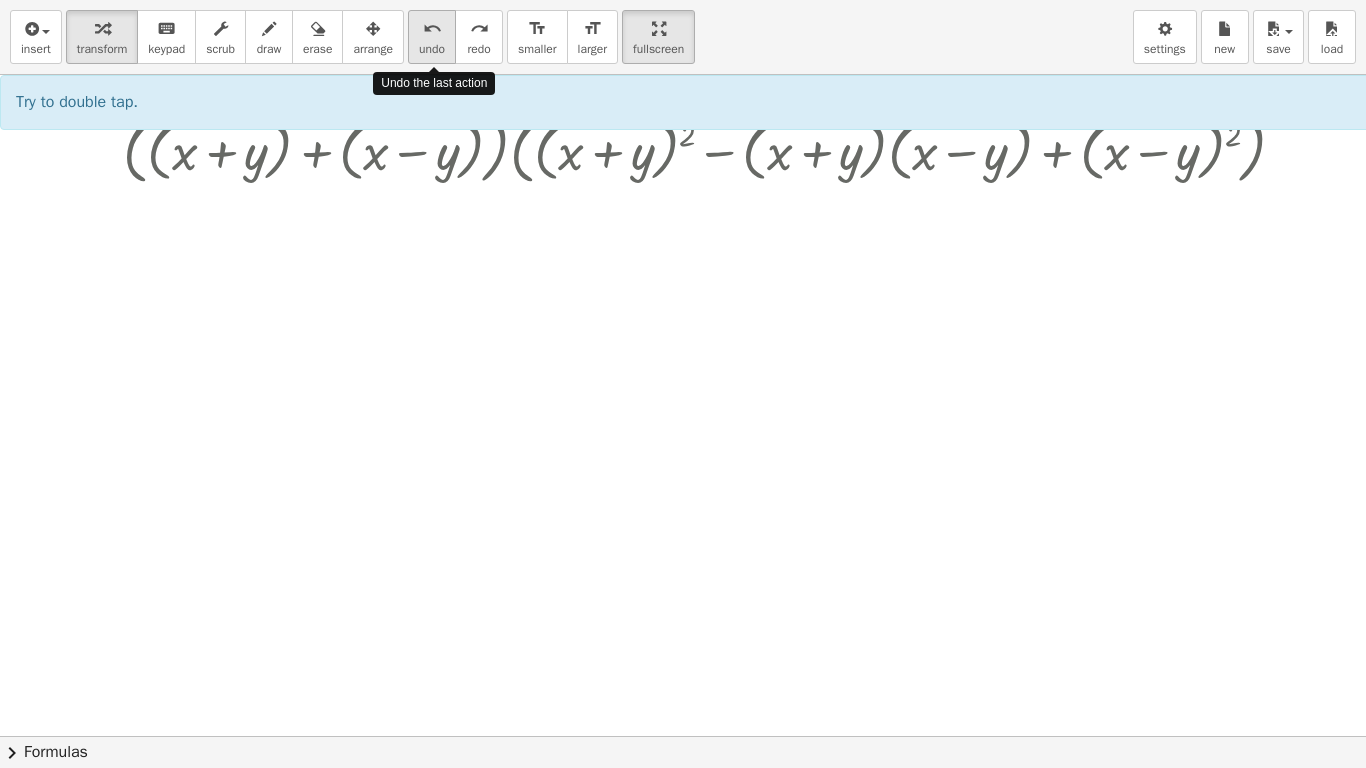 click on "undo" at bounding box center (432, 29) 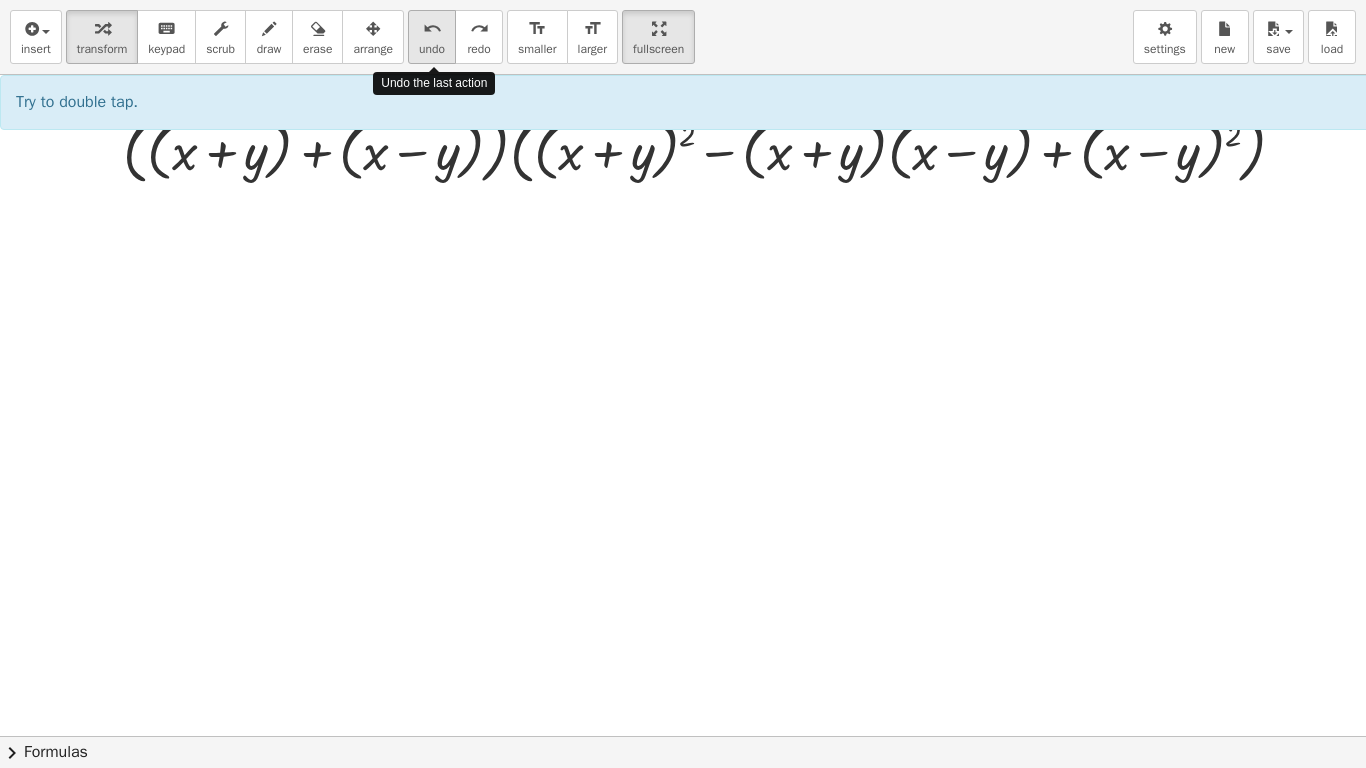 click on "undo" at bounding box center [432, 29] 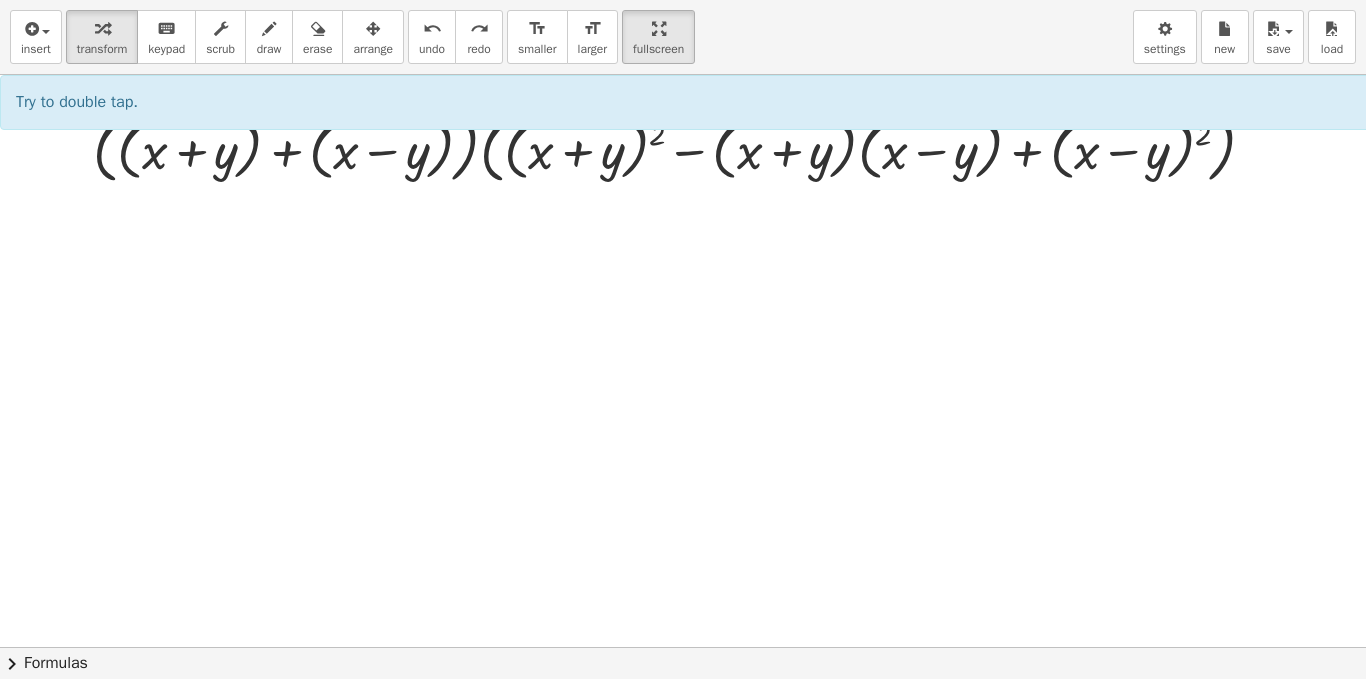 drag, startPoint x: 854, startPoint y: 336, endPoint x: 861, endPoint y: 476, distance: 140.1749 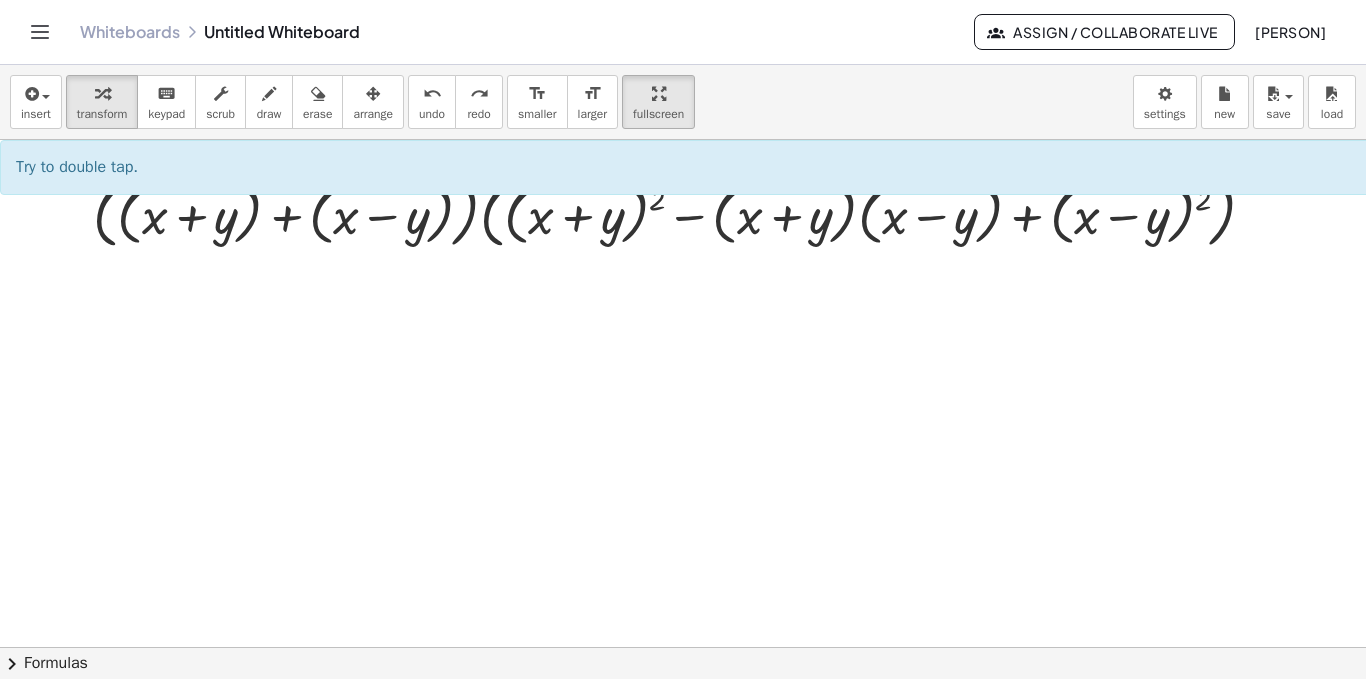 click at bounding box center [715, 712] 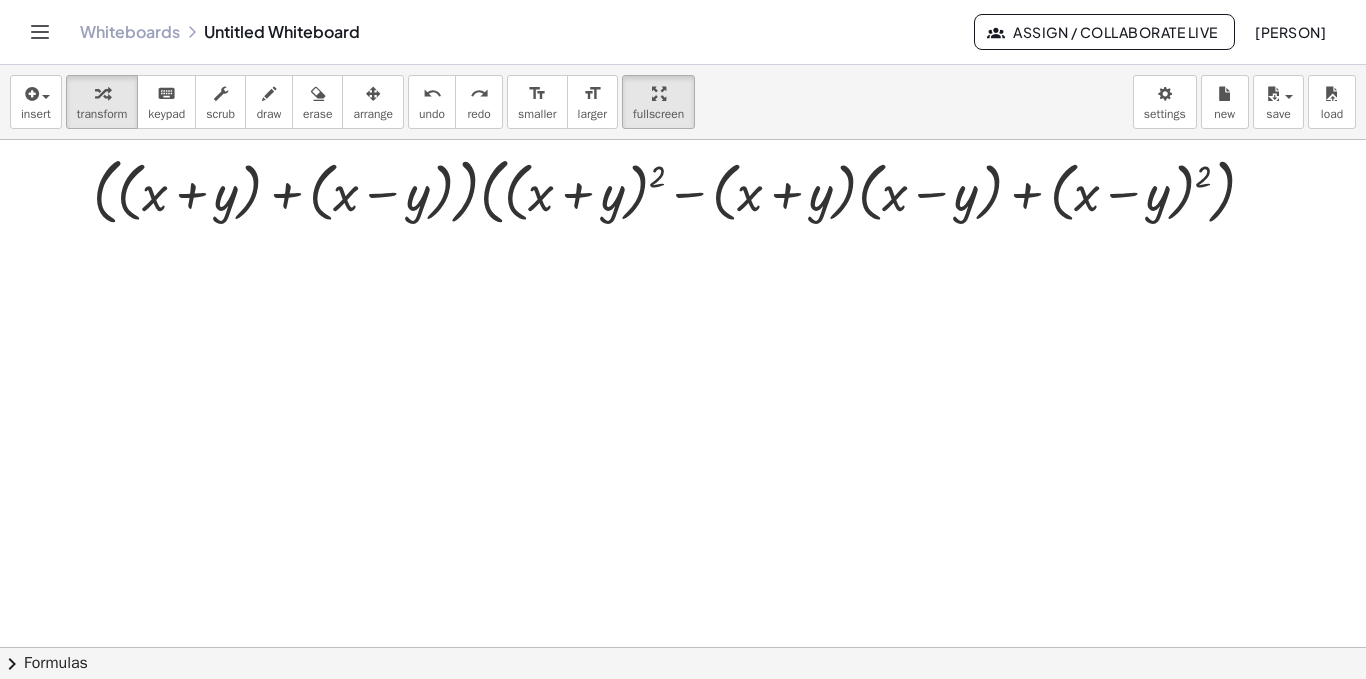 scroll, scrollTop: 21, scrollLeft: 0, axis: vertical 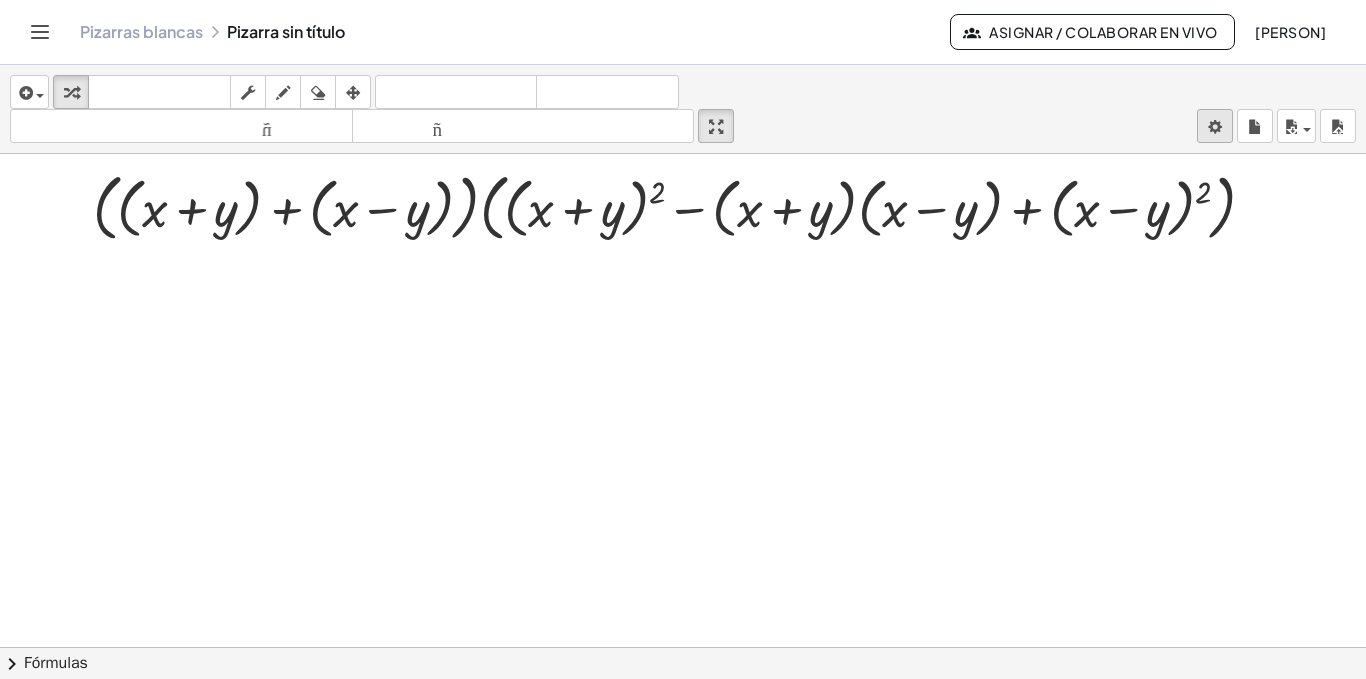 click on "Actividades  matemáticas fáciles de comprender Empezar Banco de actividades Trabajo asignado Clases Pizarras blancas ¡Hazte Premium! Referencia Cuenta versión 1.28.2 | Política de privacidad © 2025 | Graspable, Inc. Pizarras blancas Pizarra sin título Asignar / Colaborar en vivo [PERSON]   insertar Seleccione uno: Expresión matemática Función Texto Vídeo de YouTube Graficando Geometría Geometría 3D transformar teclado teclado fregar dibujar borrar arreglar deshacer deshacer rehacer rehacer tamaño_del_formato menor tamaño_del_formato más grande pantalla completa carga   ahorrar nuevo ajustes · ( + ( + x + y ) + ( + x − y ) ) · ( + ( + x + y ) 2 − · ( + x + y ) · ( + x − y ) + ( + x − y ) 2 ) Intente hacer doble clic. × chevron_right Fórmulas
Arrastre un lado de una fórmula sobre una expresión resaltada en el lienzo para aplicarla.
Fórmula cuadrática
+ · a · x 2 + · b · x + c = 0
x = · ( − b" at bounding box center (683, 339) 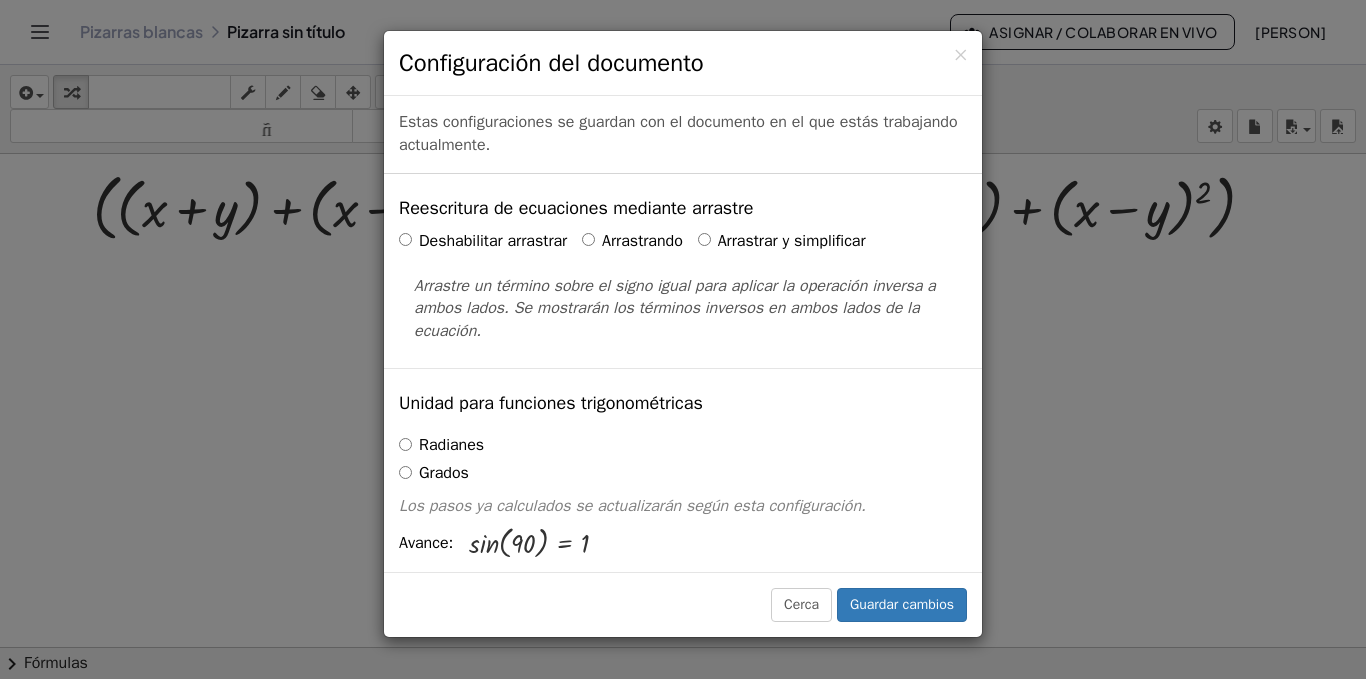 click on "Arrastrar y simplificar" at bounding box center [792, 241] 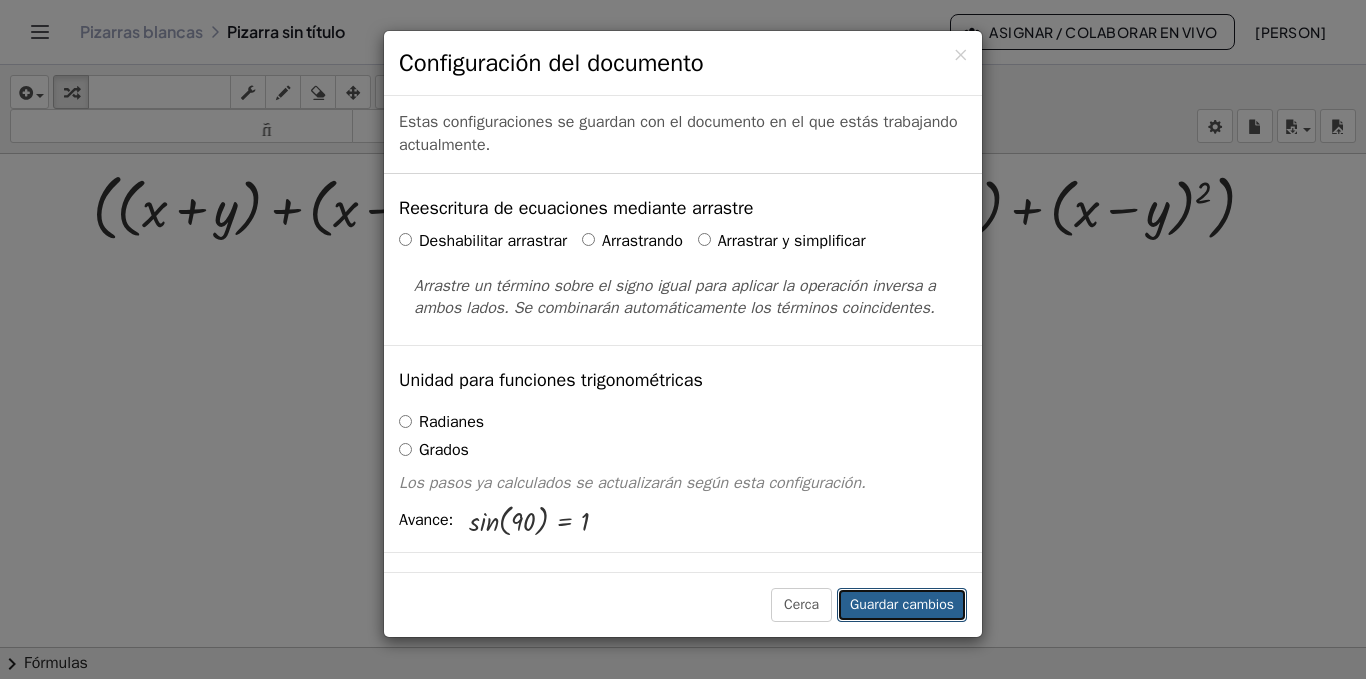 click on "Guardar cambios" at bounding box center (902, 604) 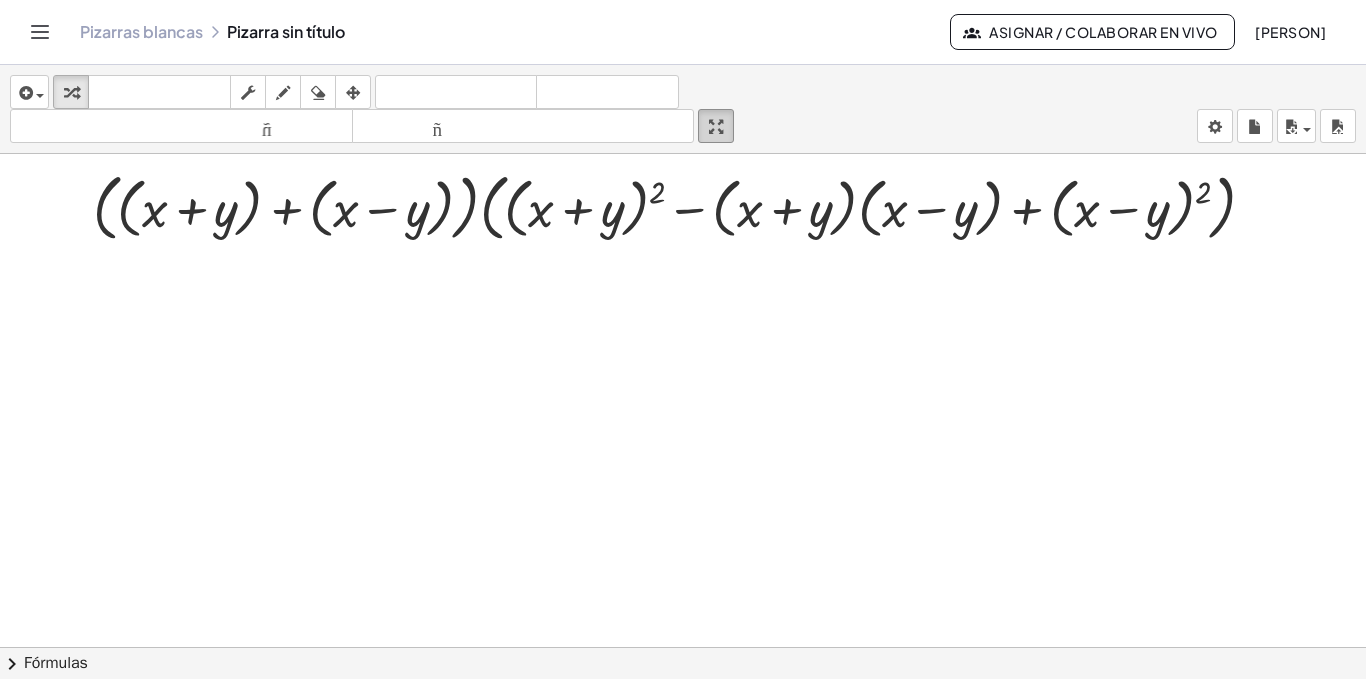 click at bounding box center [716, 127] 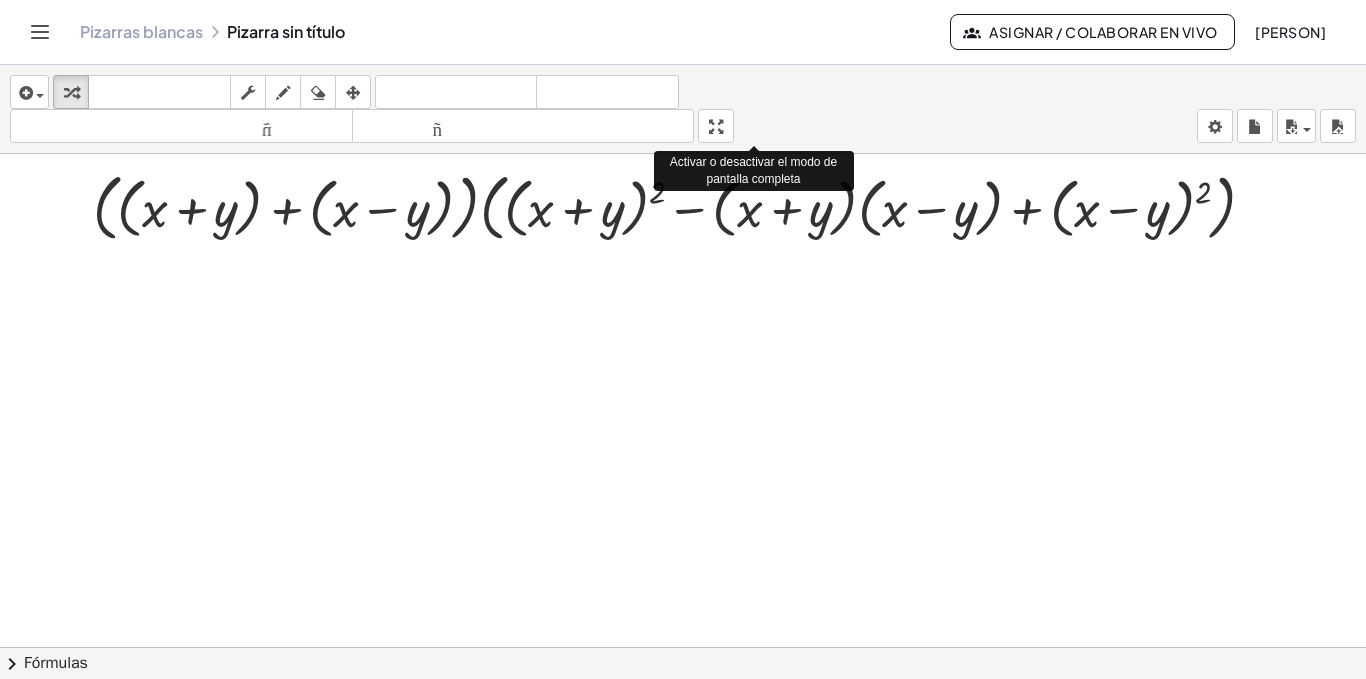 drag, startPoint x: 726, startPoint y: 119, endPoint x: 726, endPoint y: 206, distance: 87 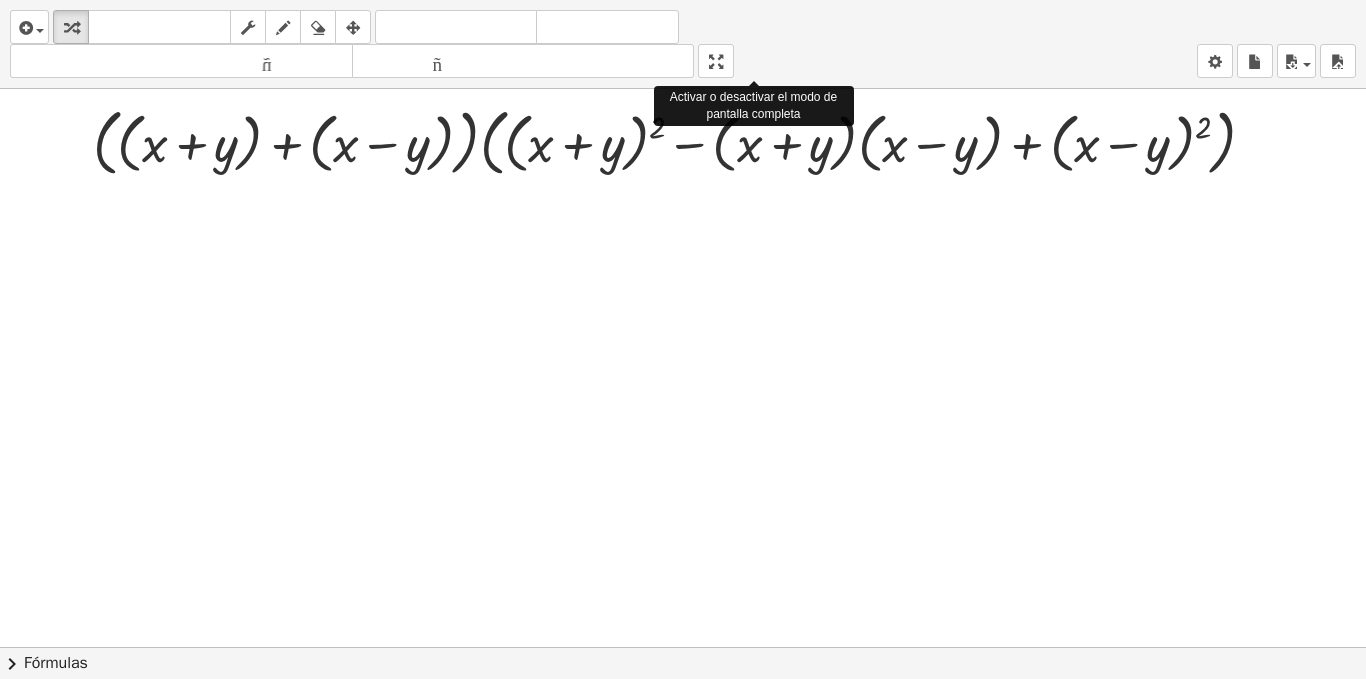 click on "insertar Seleccione uno: Expresión matemática Función Texto Vídeo de YouTube Graficando Geometría Geometría 3D transformar teclado teclado fregar dibujar borrar arreglar deshacer deshacer rehacer rehacer tamaño_del_formato menor tamaño_del_formato más grande pantalla completa carga   ahorrar nuevo ajustes Activar o desactivar el modo de pantalla completa · ( + ( + x + y ) + ( + x − y ) ) · ( + ( + x + y ) 2 − · ( + x + y ) · ( + x − y ) + ( + x − y ) 2 ) Intente hacer doble clic. × chevron_right Fórmulas
Arrastre un lado de una fórmula sobre una expresión resaltada en el lienzo para aplicarla.
Fórmula cuadrática
+ · a · x 2 + · b · x + c = 0
⇔
x = · ( − b ± 2 √ ( + b 2 − · 4 · a · c ) ) · 2 · a
+ x 2 + · p · x + q = 0
⇔
x = − · p" at bounding box center (683, 339) 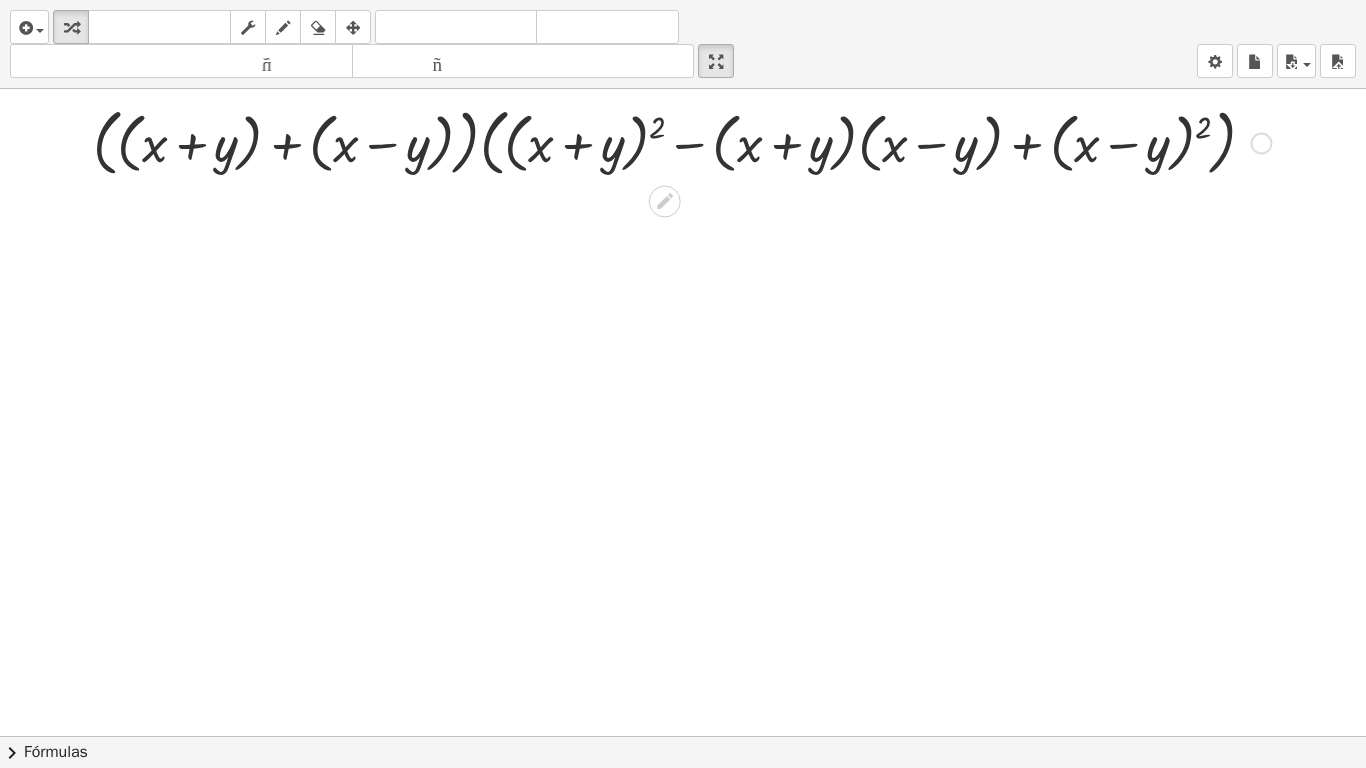 click at bounding box center (682, 141) 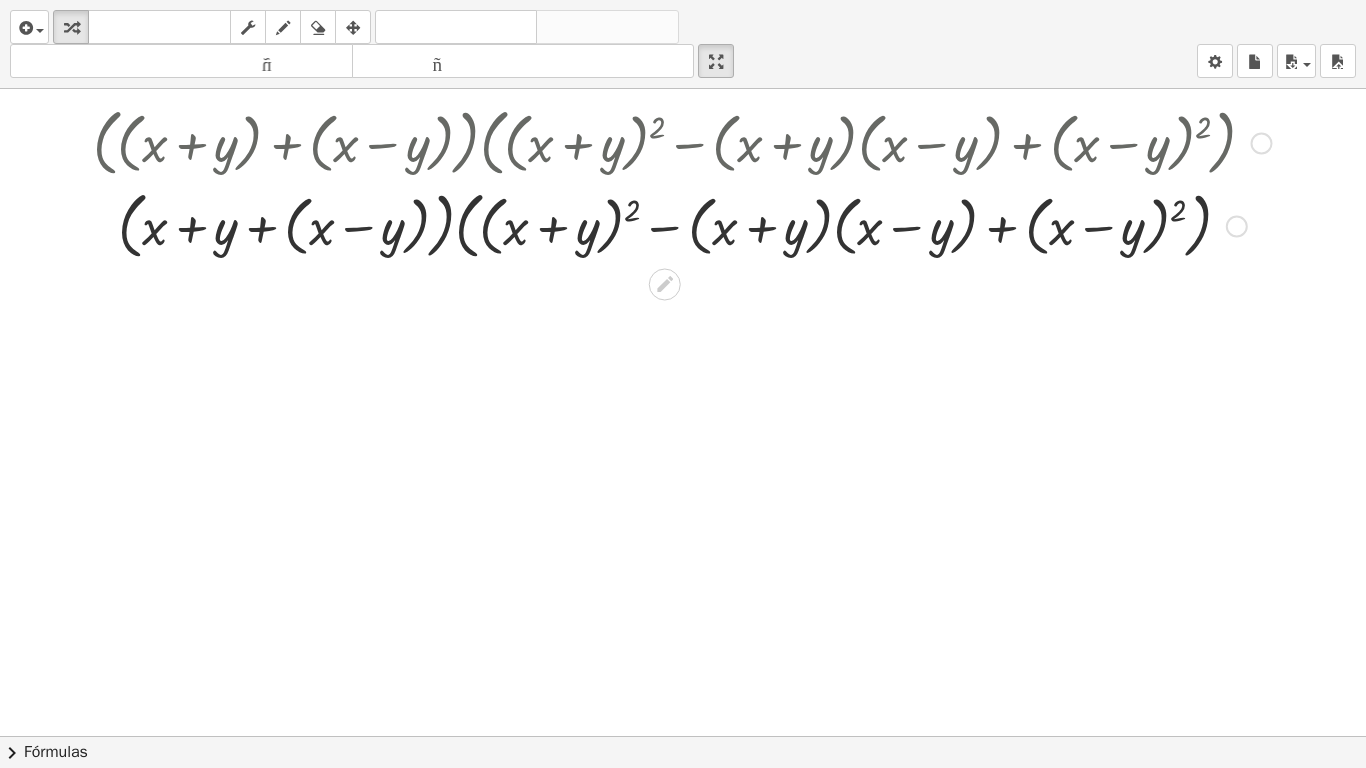 click at bounding box center (682, 224) 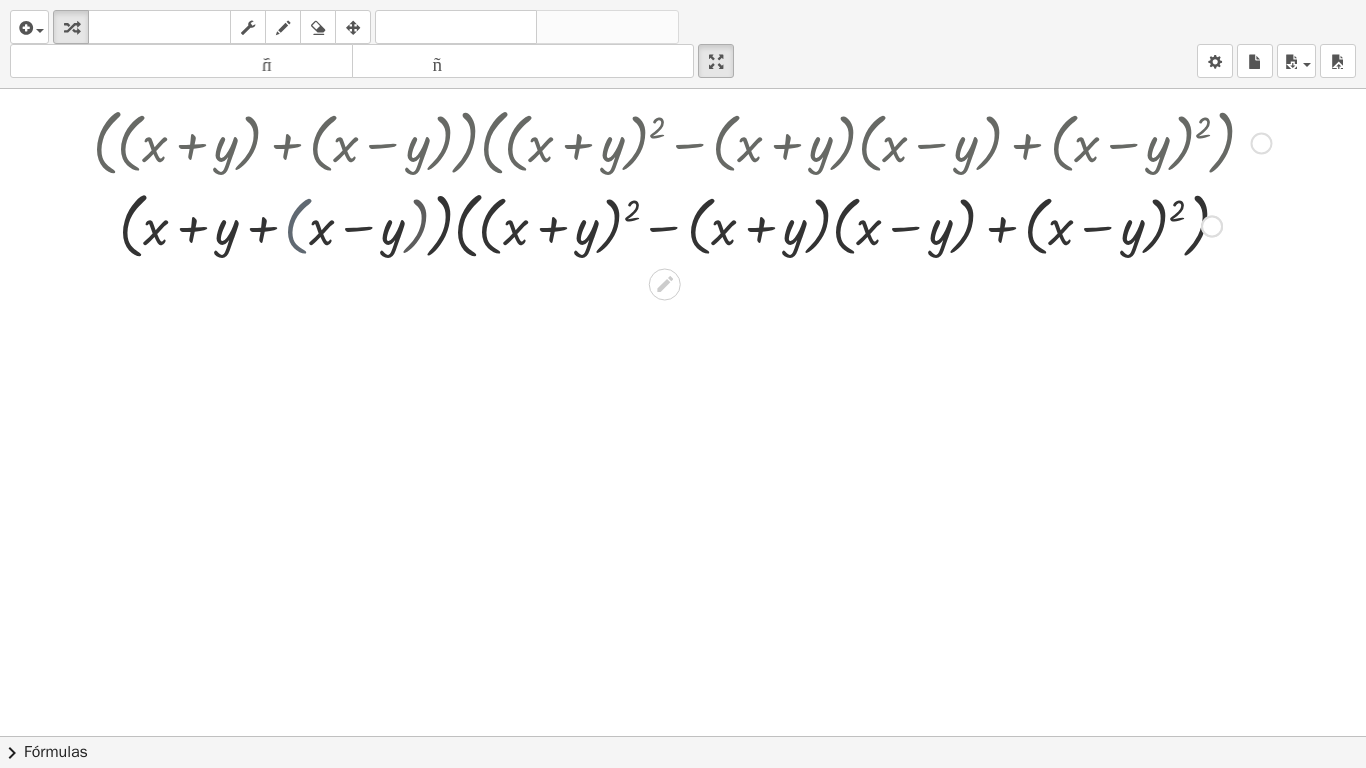 click at bounding box center (682, 224) 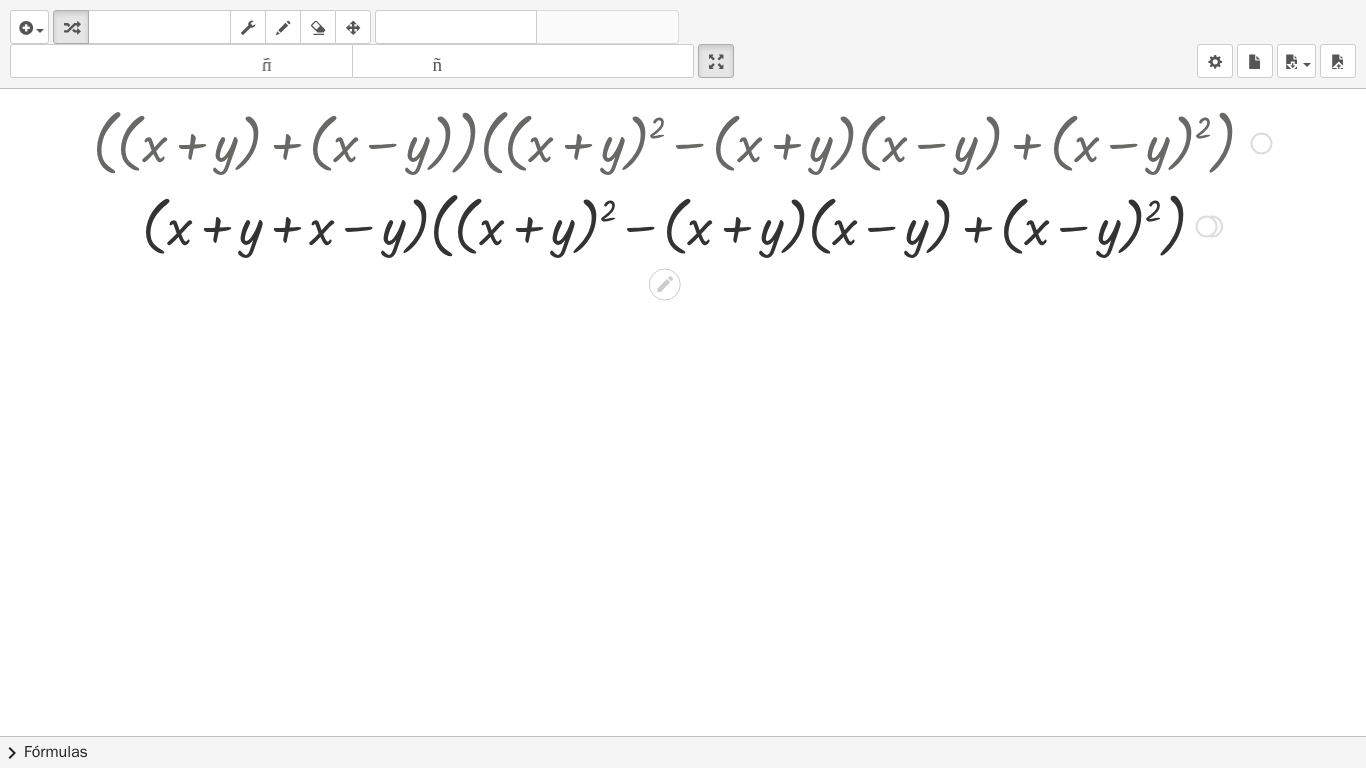 click at bounding box center [682, 224] 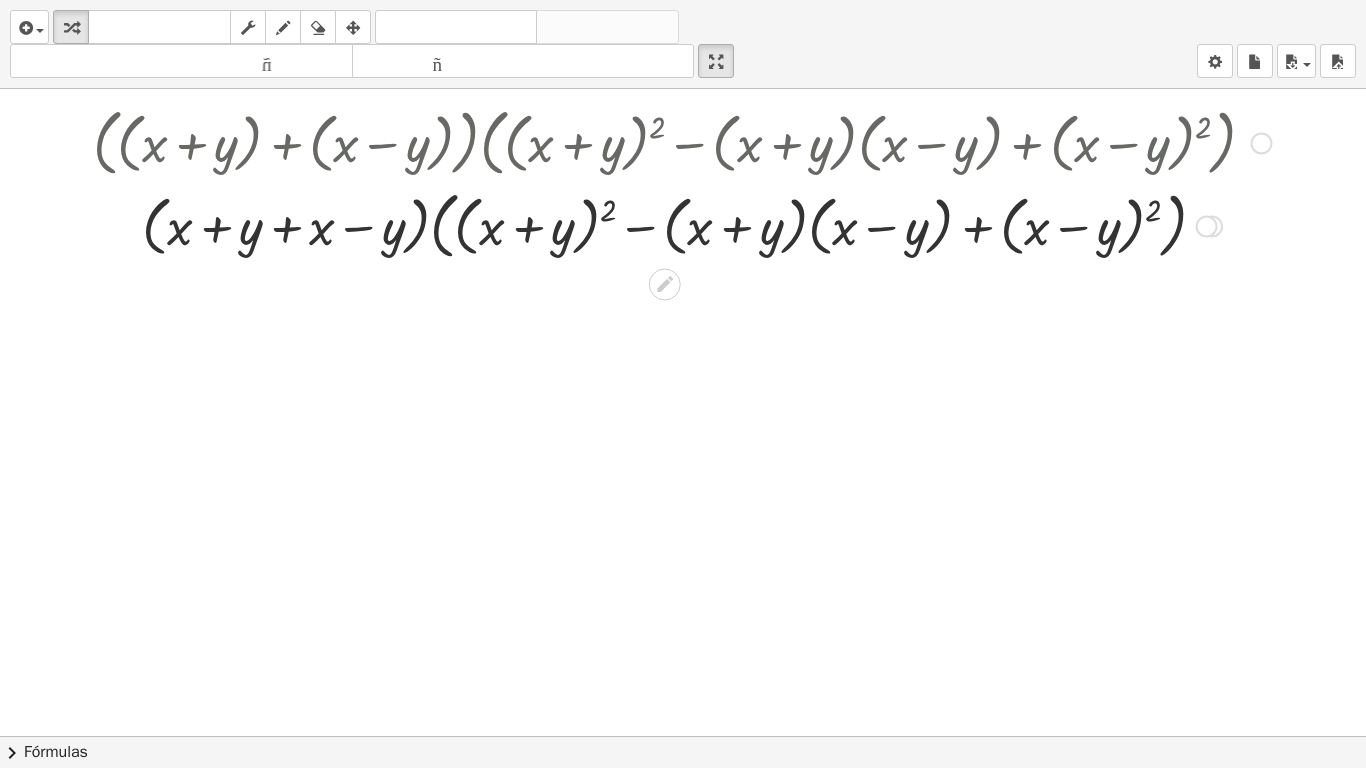 click at bounding box center [682, 224] 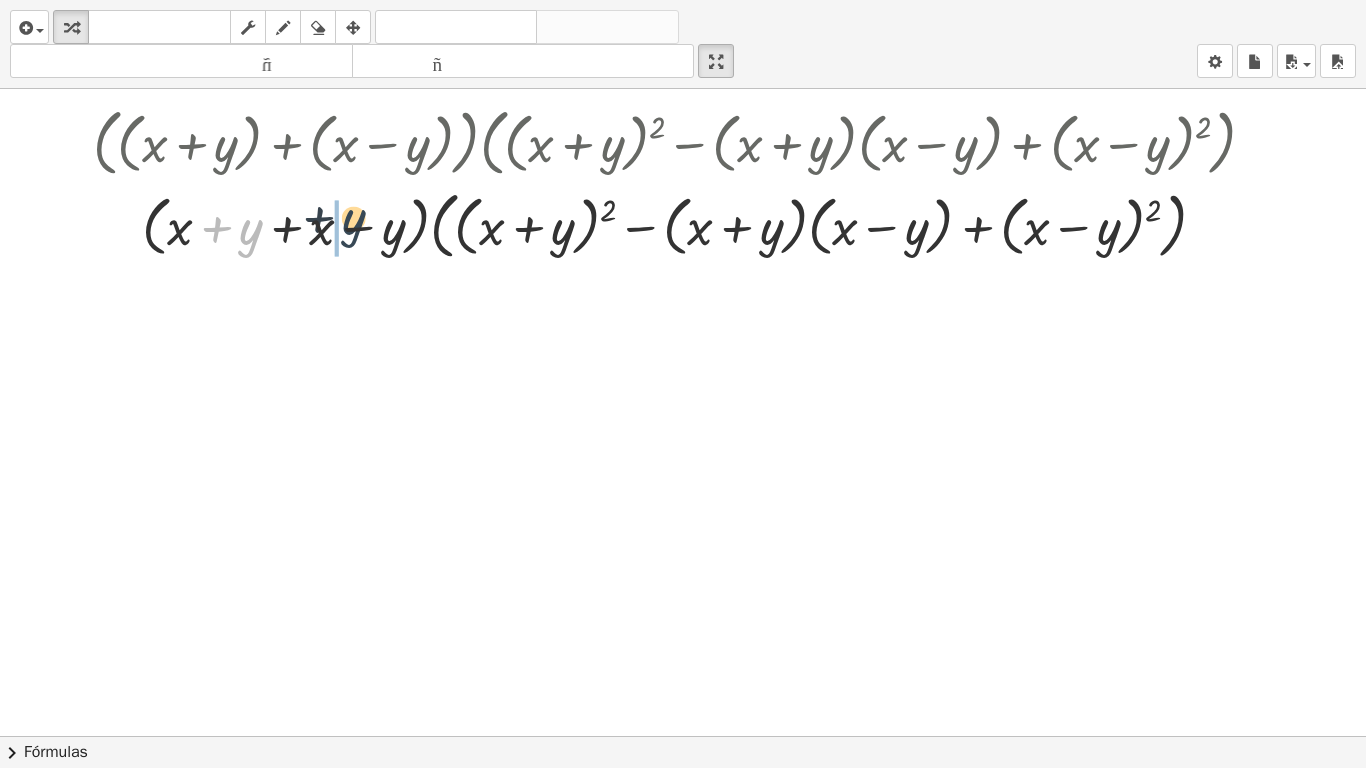 drag, startPoint x: 247, startPoint y: 232, endPoint x: 354, endPoint y: 222, distance: 107.46627 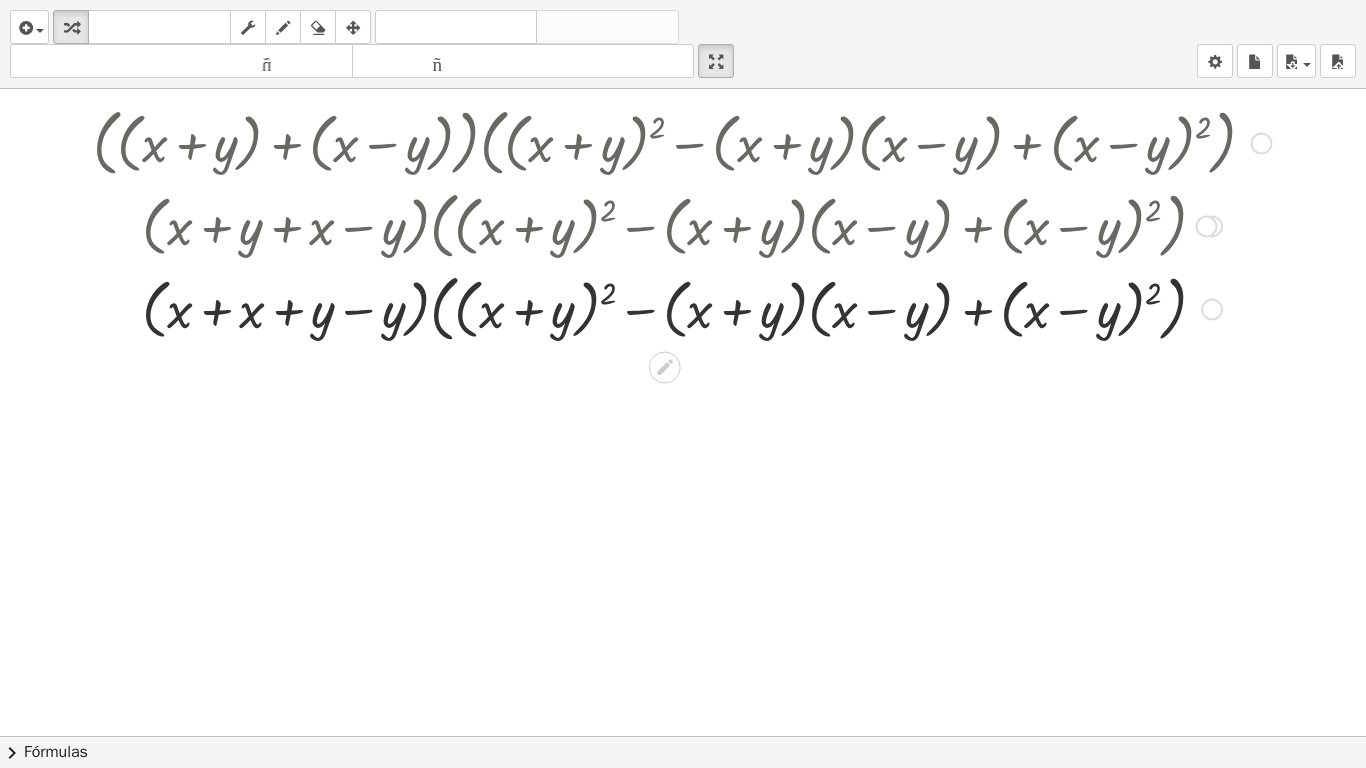 click at bounding box center (682, 307) 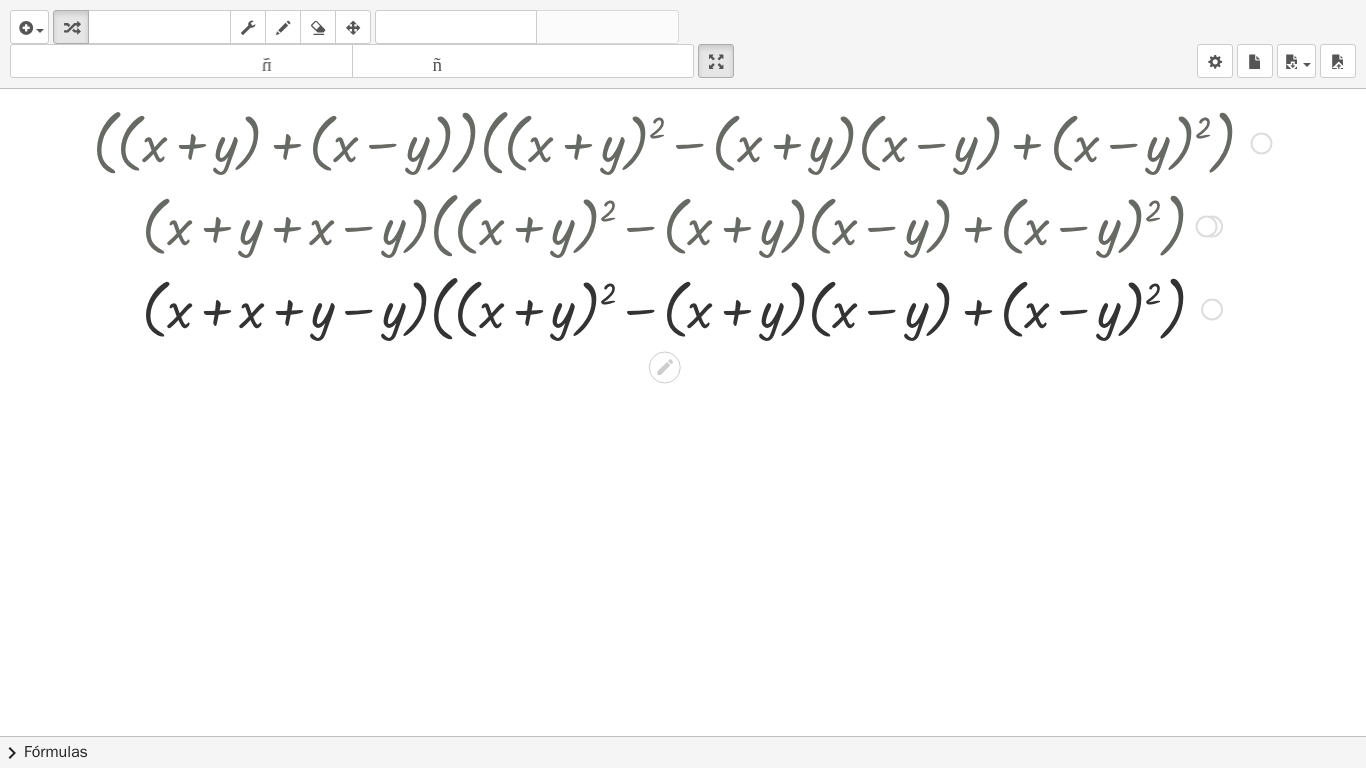 click at bounding box center [682, 307] 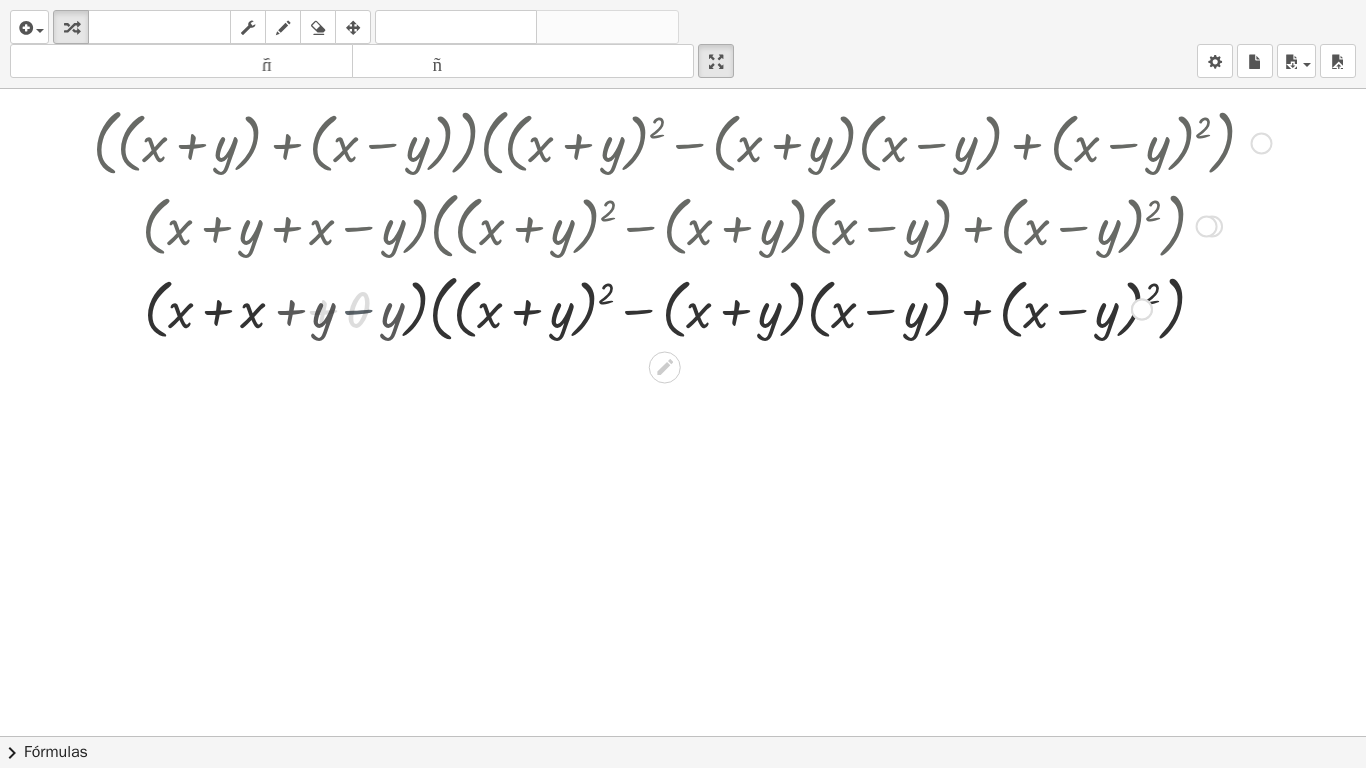 click at bounding box center [682, 307] 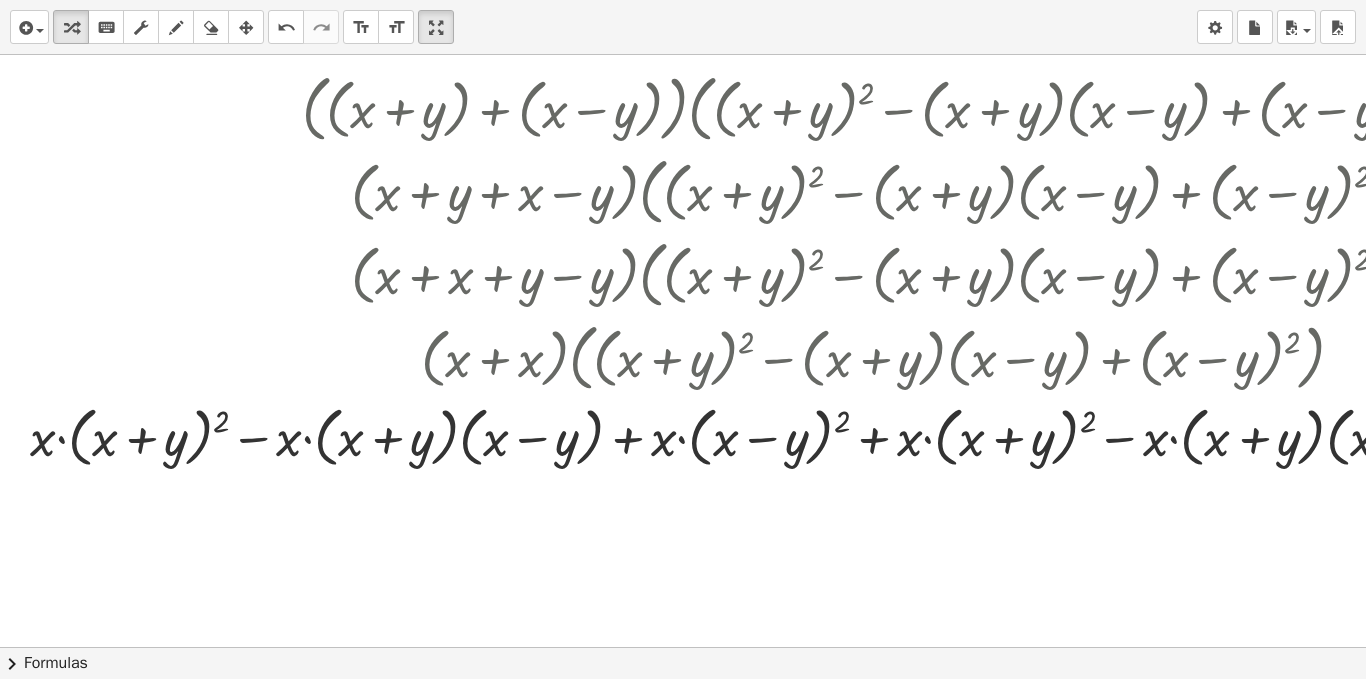 click on "insert select one: Math Expression Function Text Youtube Video Graphing Geometry Geometry 3D transform keyboard keypad scrub draw erase arrange undo undo redo redo format_size smaller format_size larger fullscreen load   save new settings" at bounding box center [683, 27] 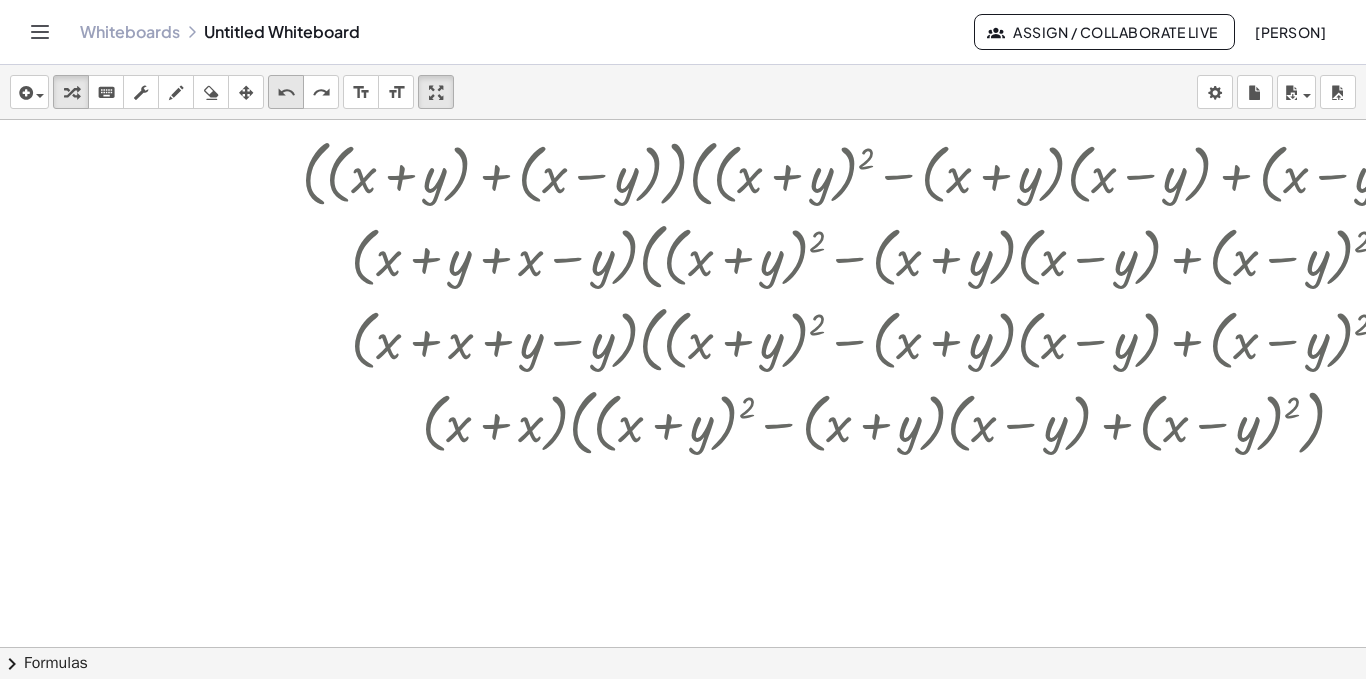 click on "undo" at bounding box center (286, 93) 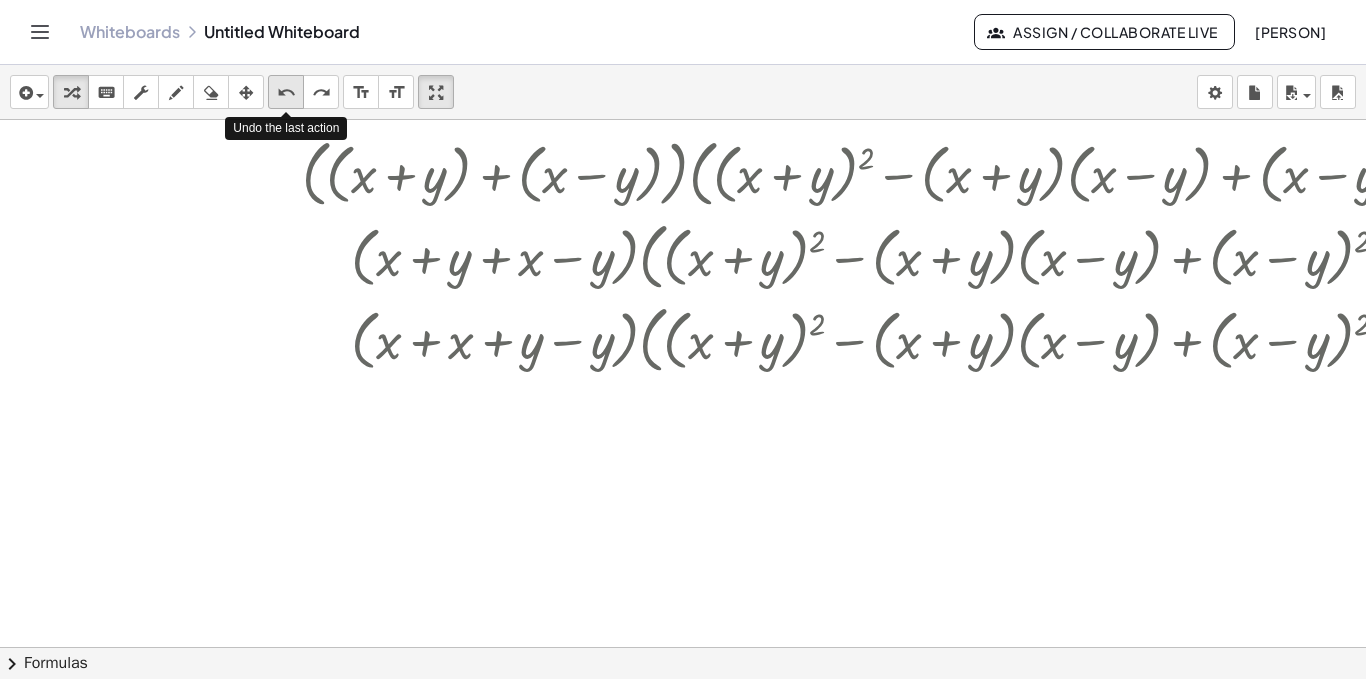 click on "undo" at bounding box center (286, 93) 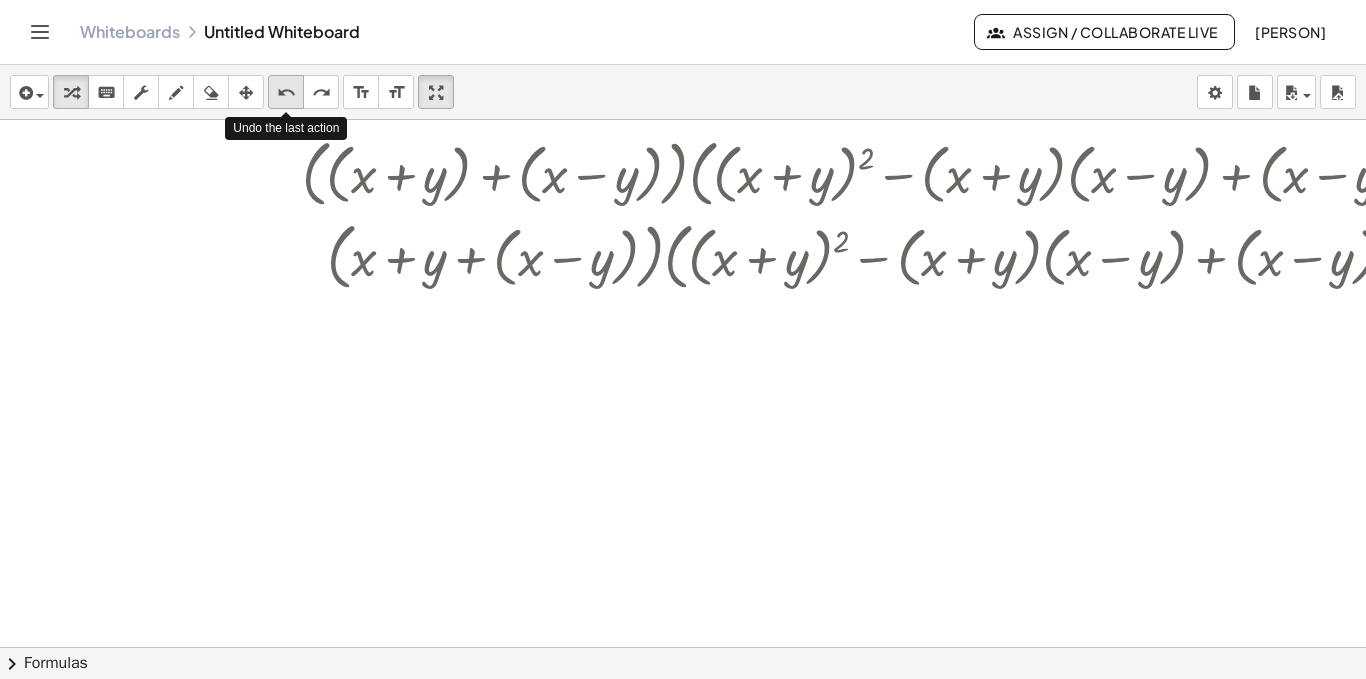 click on "undo" at bounding box center (286, 93) 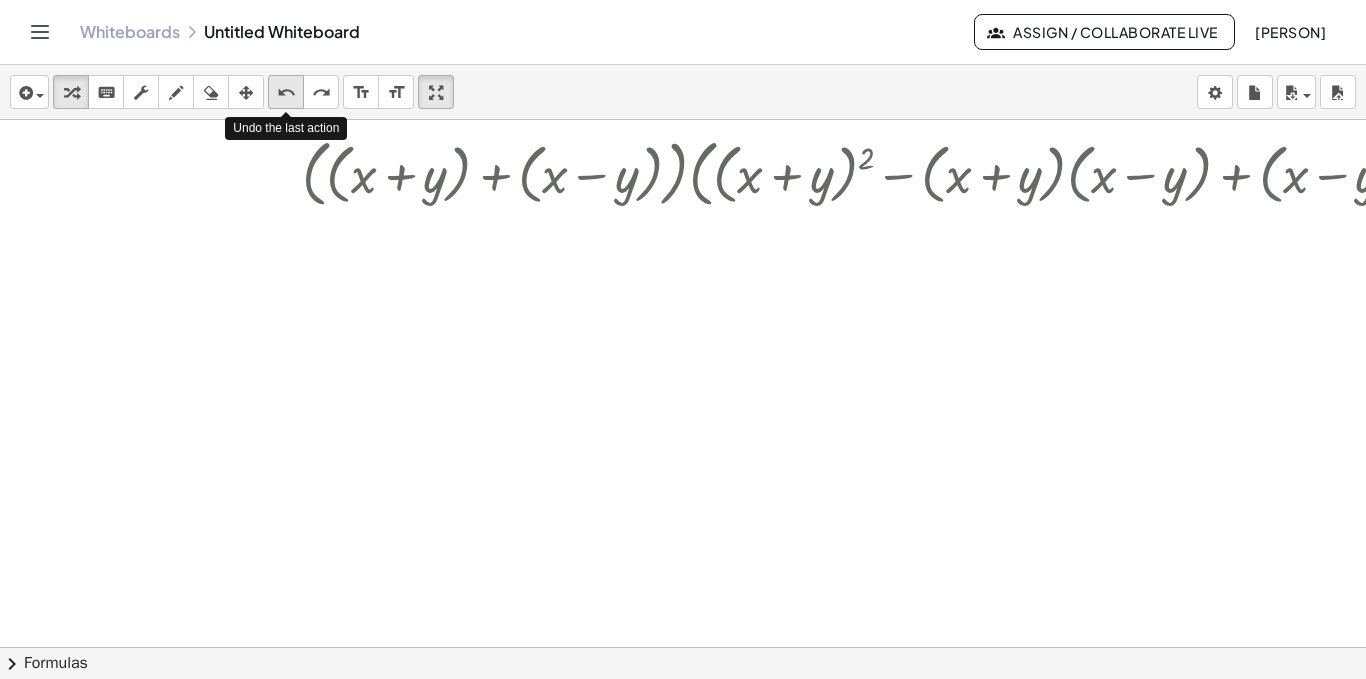 click on "undo" at bounding box center [286, 93] 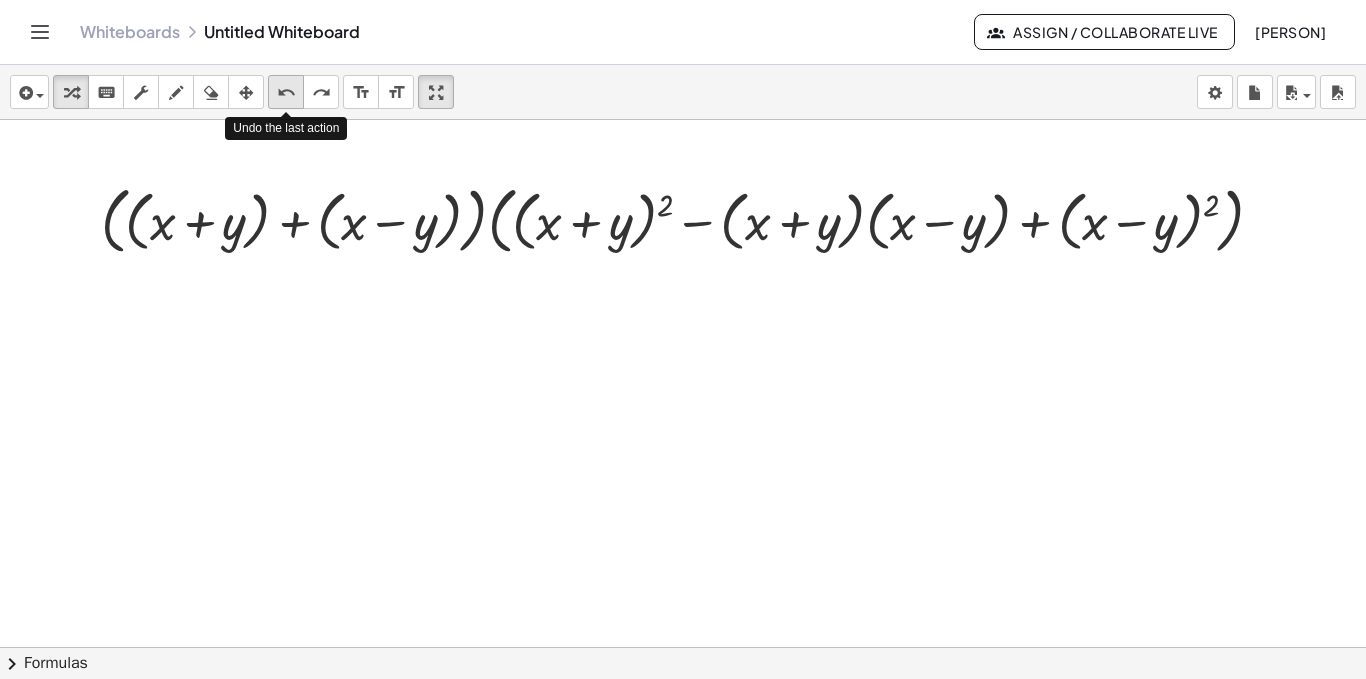click on "undo" at bounding box center (286, 93) 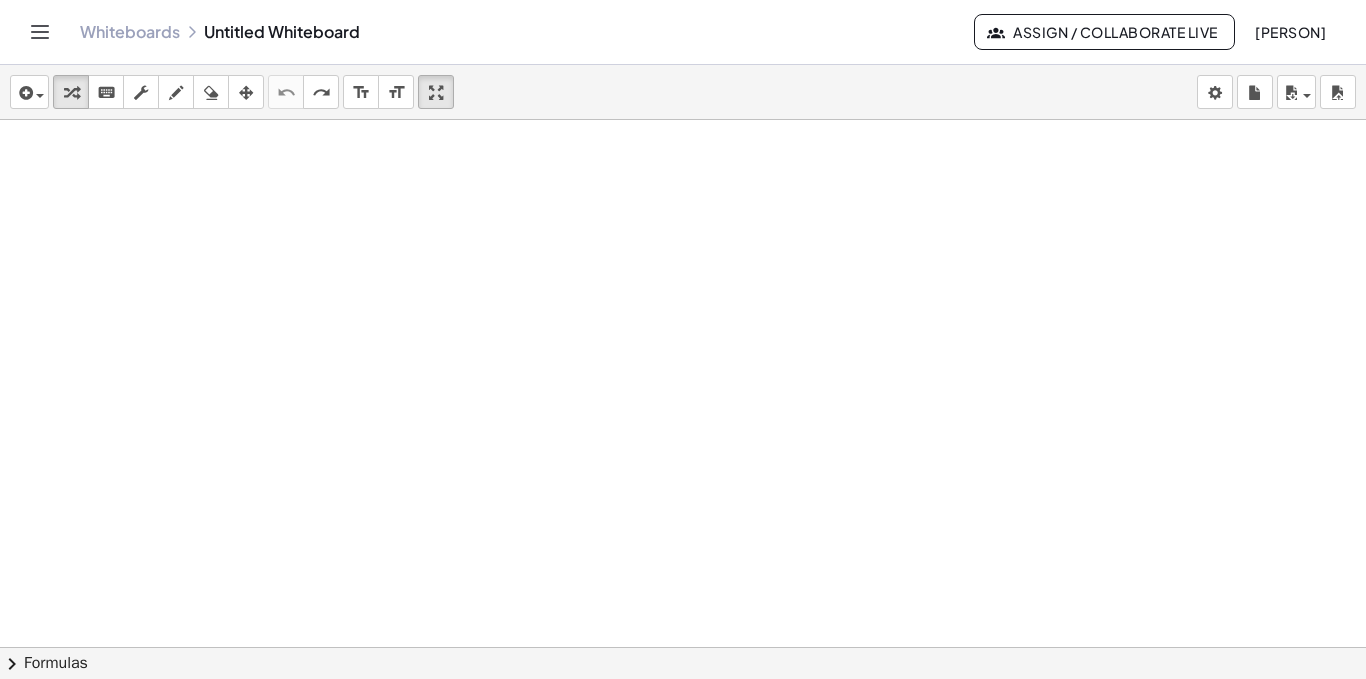 click on "insert select one: Math Expression Function Text Youtube Video Graphing Geometry Geometry 3D transform keyboard keypad scrub draw erase arrange undo undo redo redo format_size smaller format_size larger fullscreen load   save new settings" at bounding box center (683, 92) 